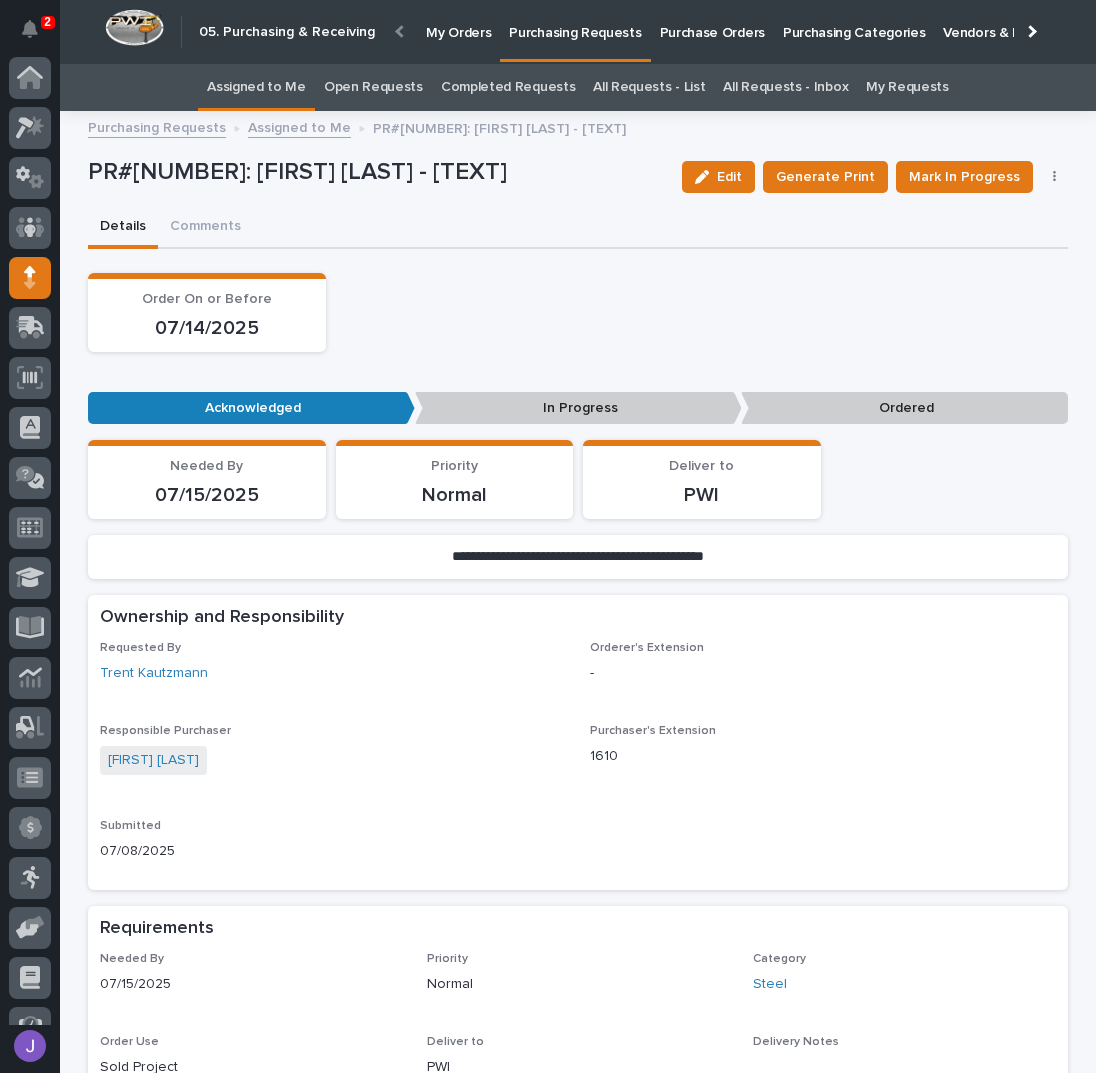 scroll, scrollTop: 0, scrollLeft: 0, axis: both 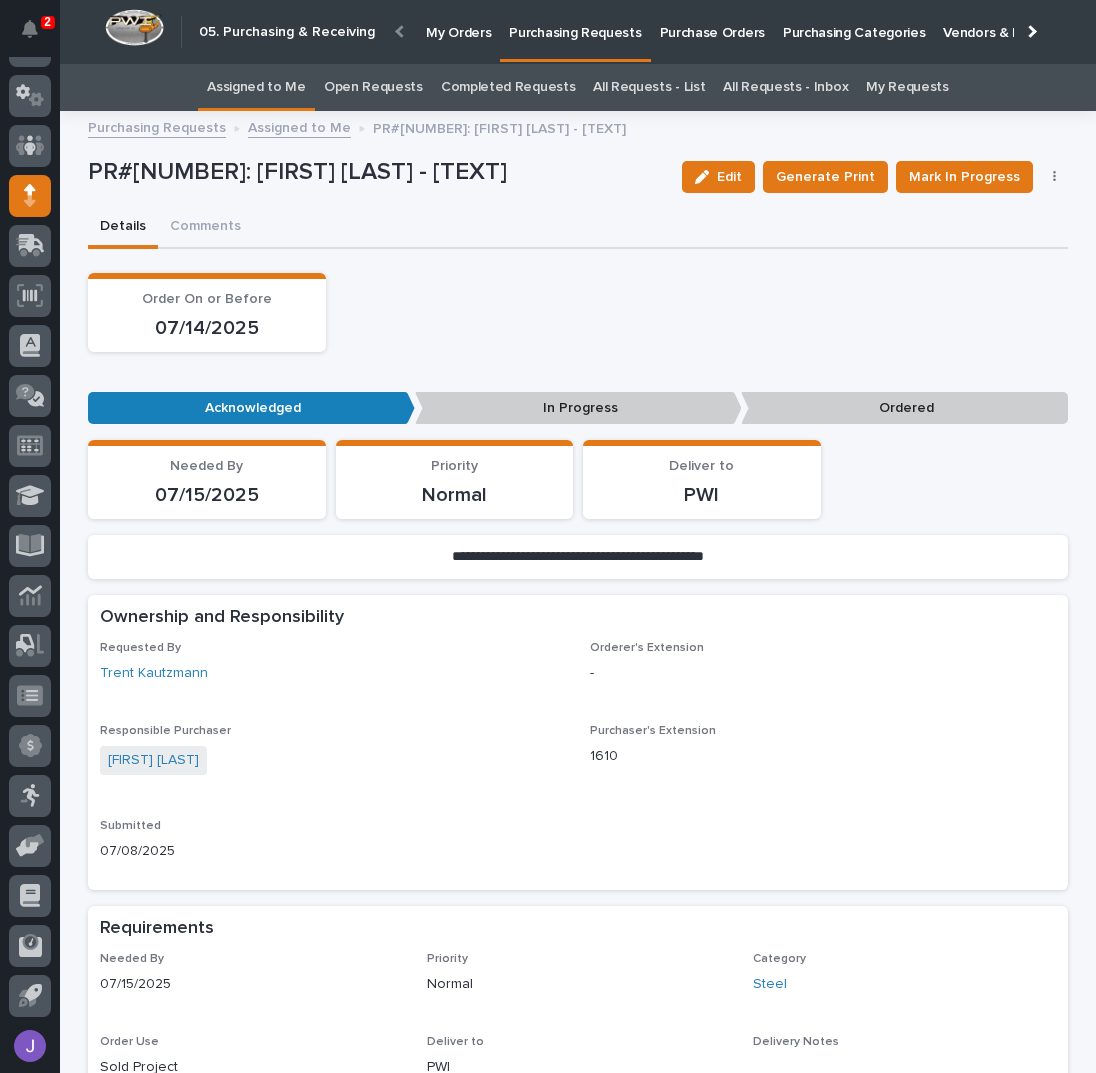 click on "Order On or Before [MONTH]/[DAY]/[YEAR]" at bounding box center (578, 312) 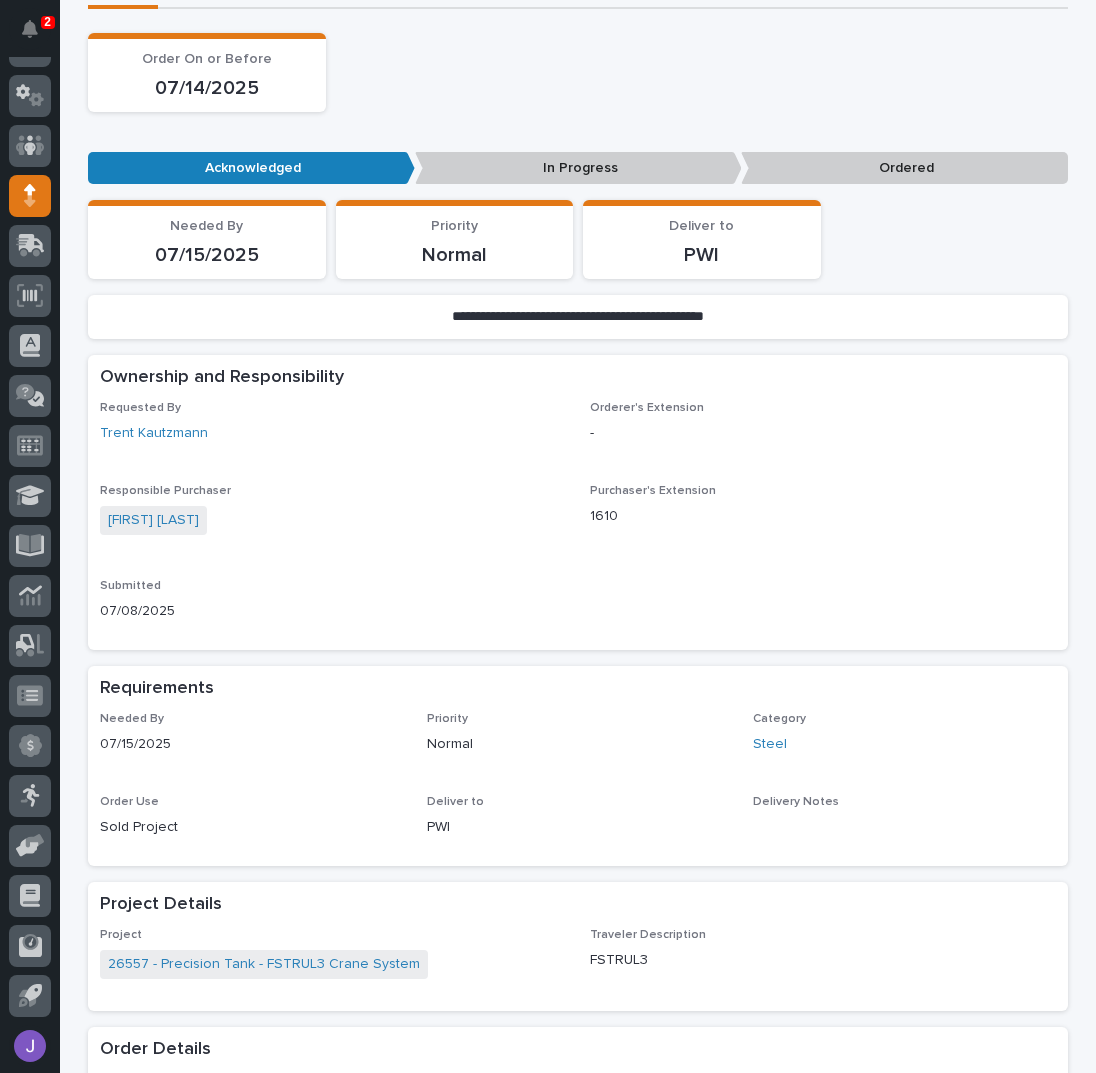 scroll, scrollTop: 266, scrollLeft: 0, axis: vertical 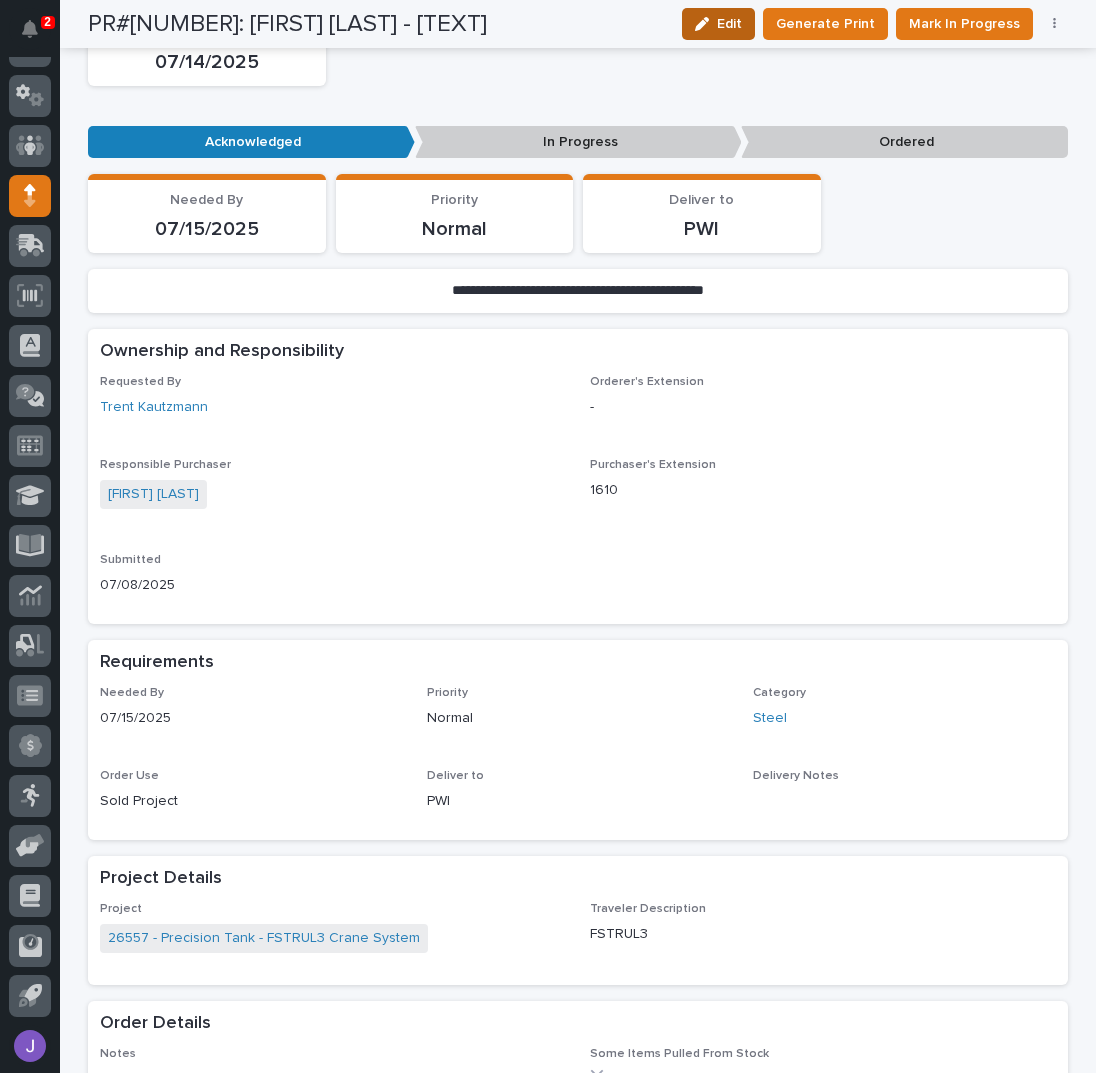 click at bounding box center (702, 24) 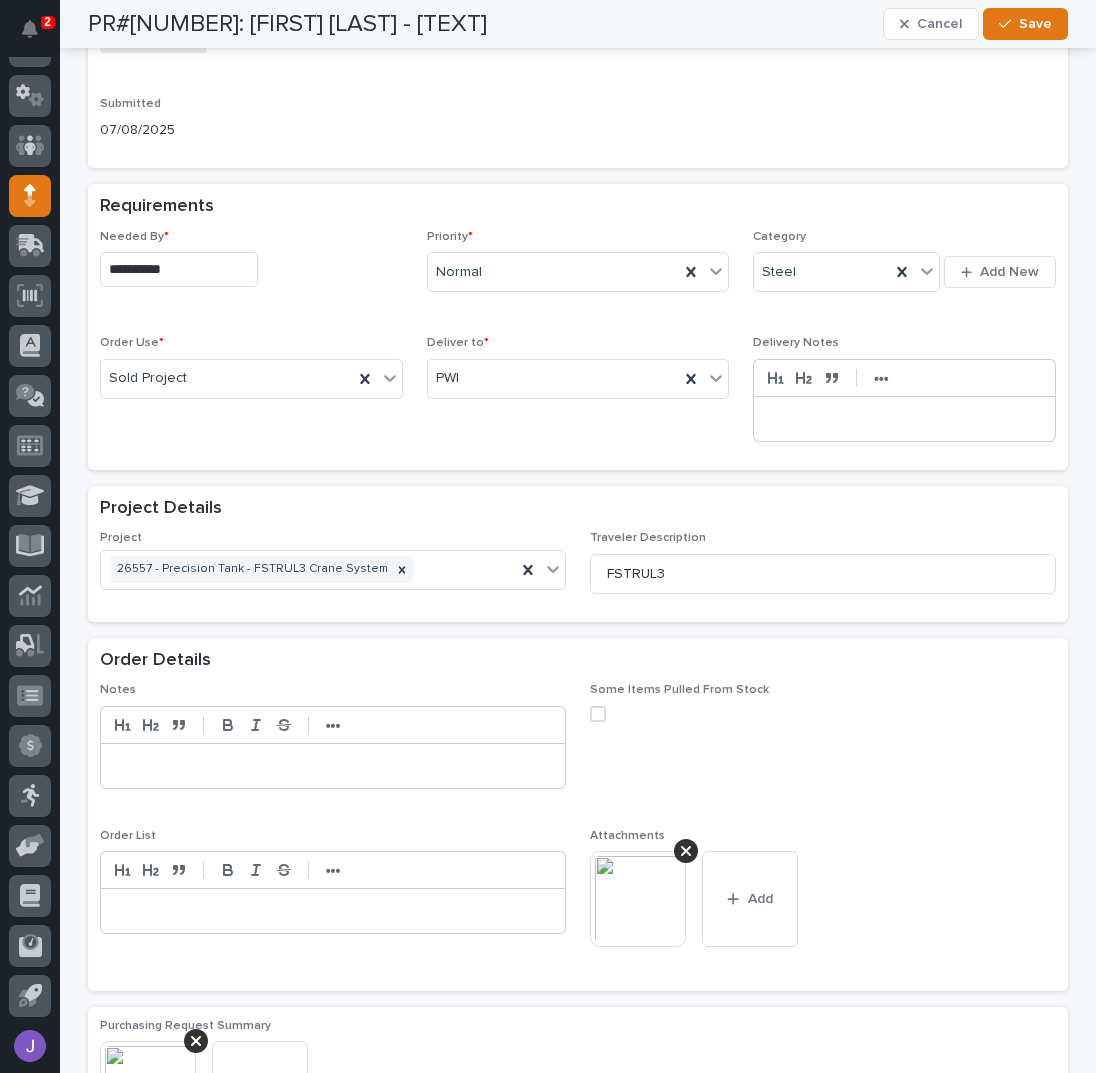 scroll, scrollTop: 766, scrollLeft: 0, axis: vertical 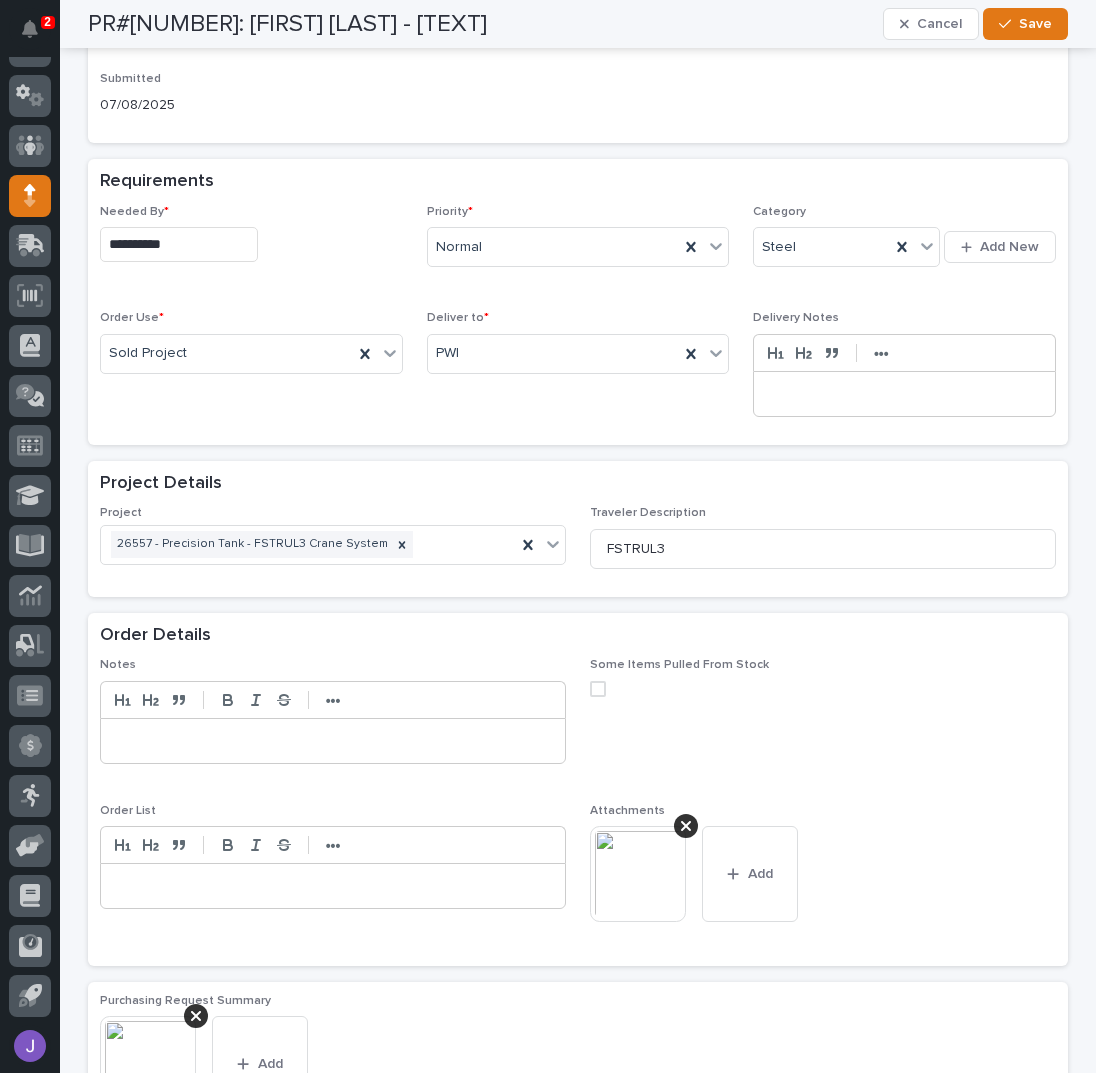 click at bounding box center [686, 826] 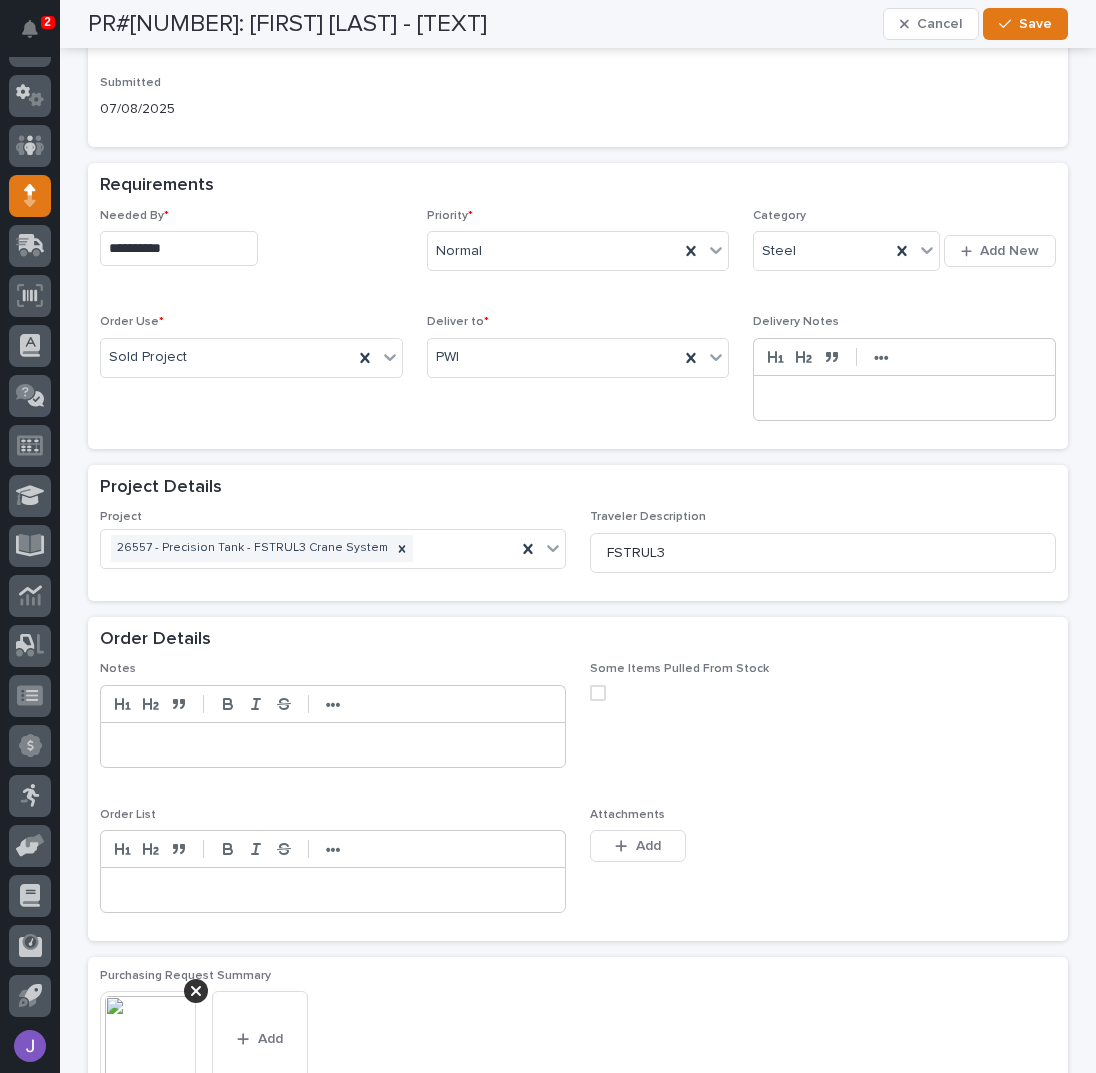 scroll, scrollTop: 752, scrollLeft: 0, axis: vertical 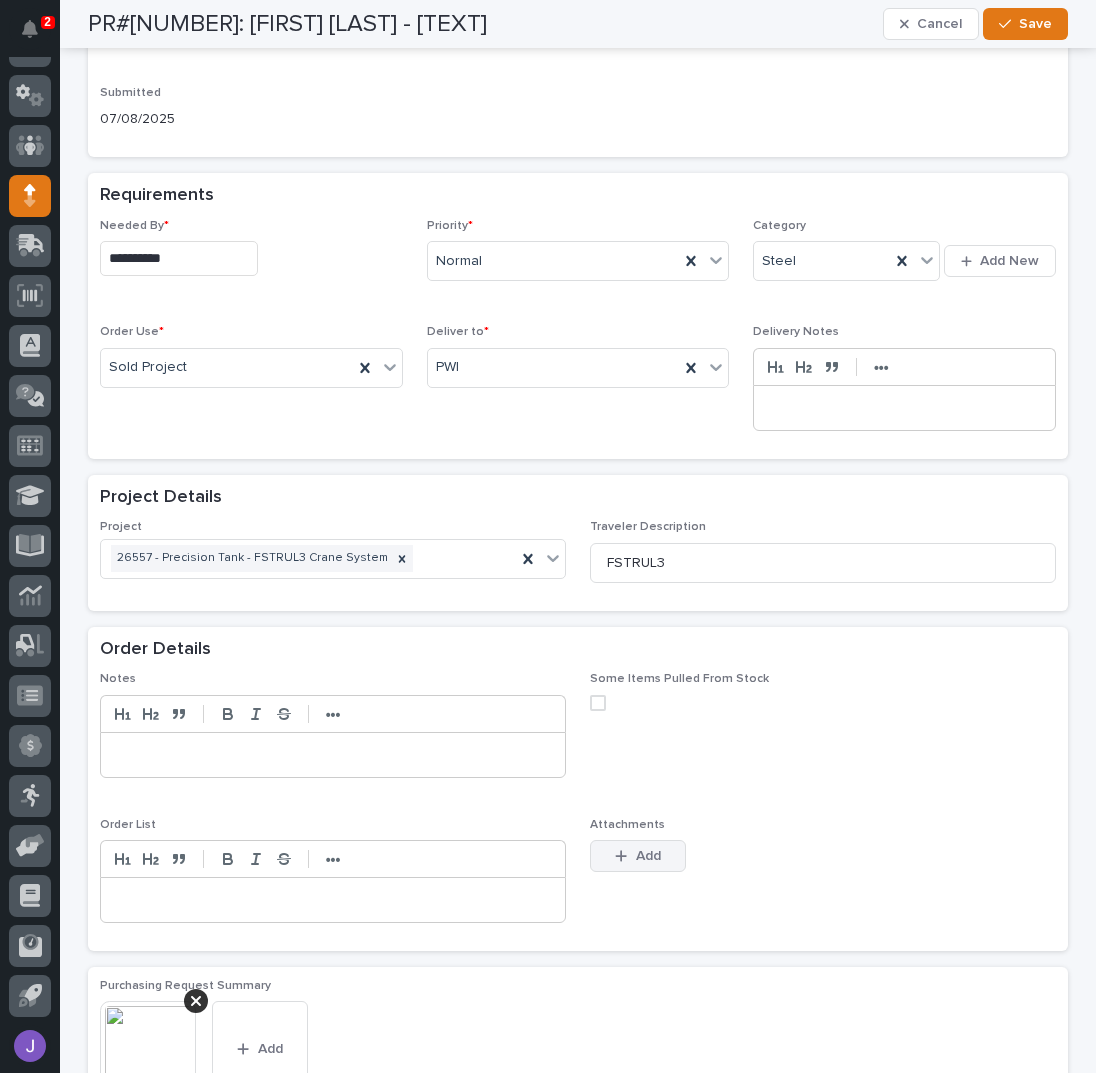 click on "Add" at bounding box center (638, 856) 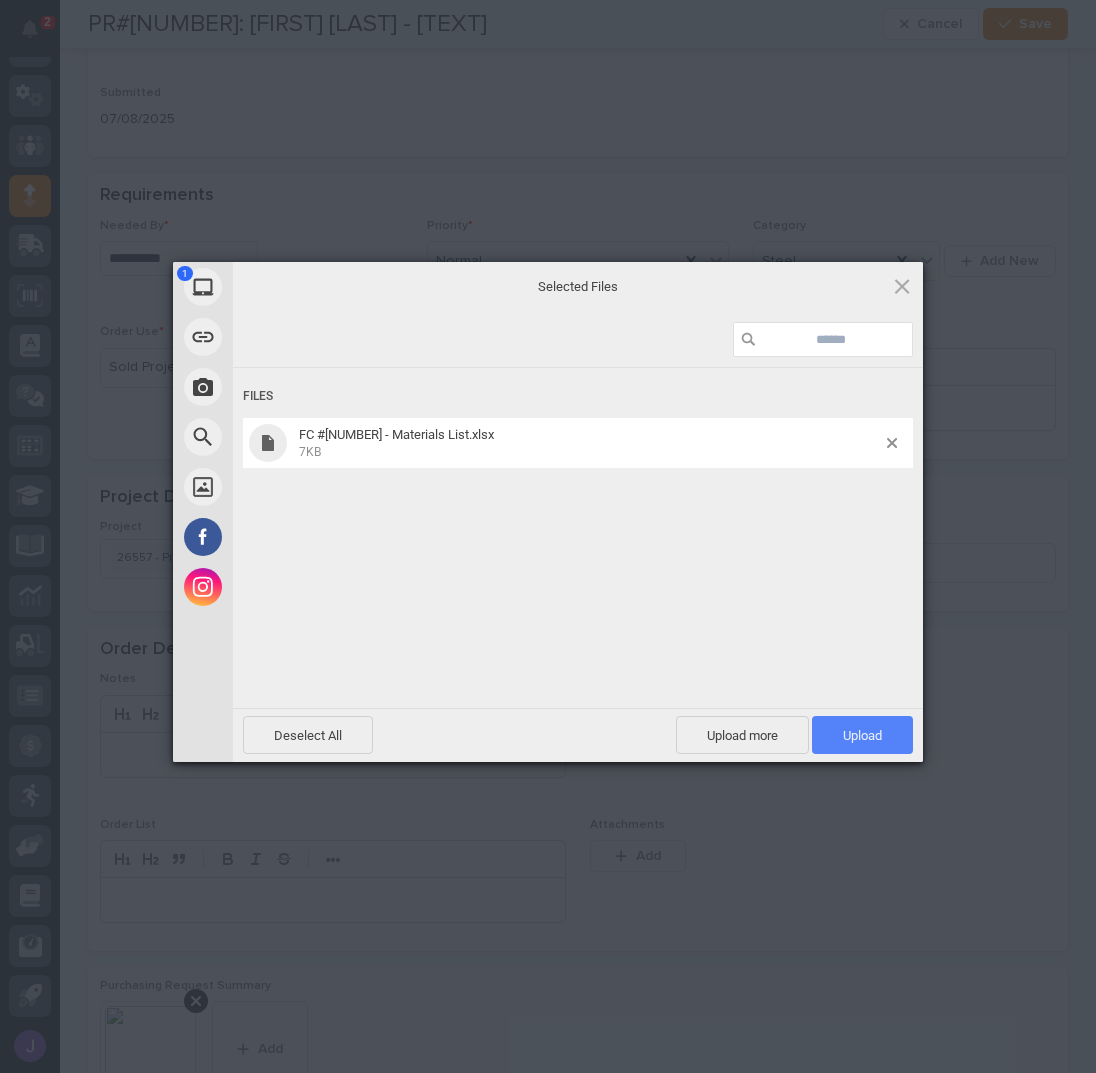 click on "Upload
1" at bounding box center [862, 735] 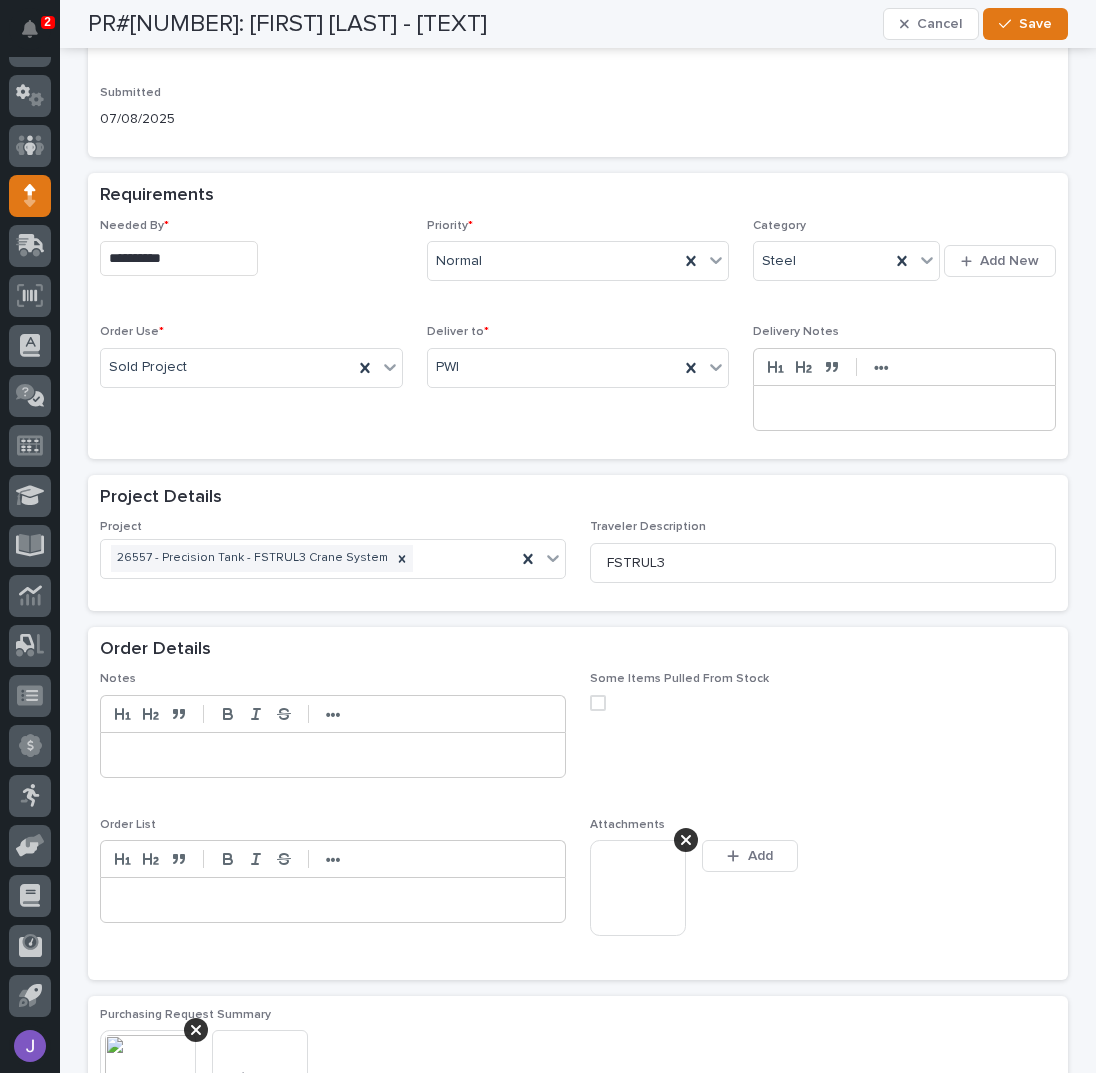 scroll, scrollTop: 766, scrollLeft: 0, axis: vertical 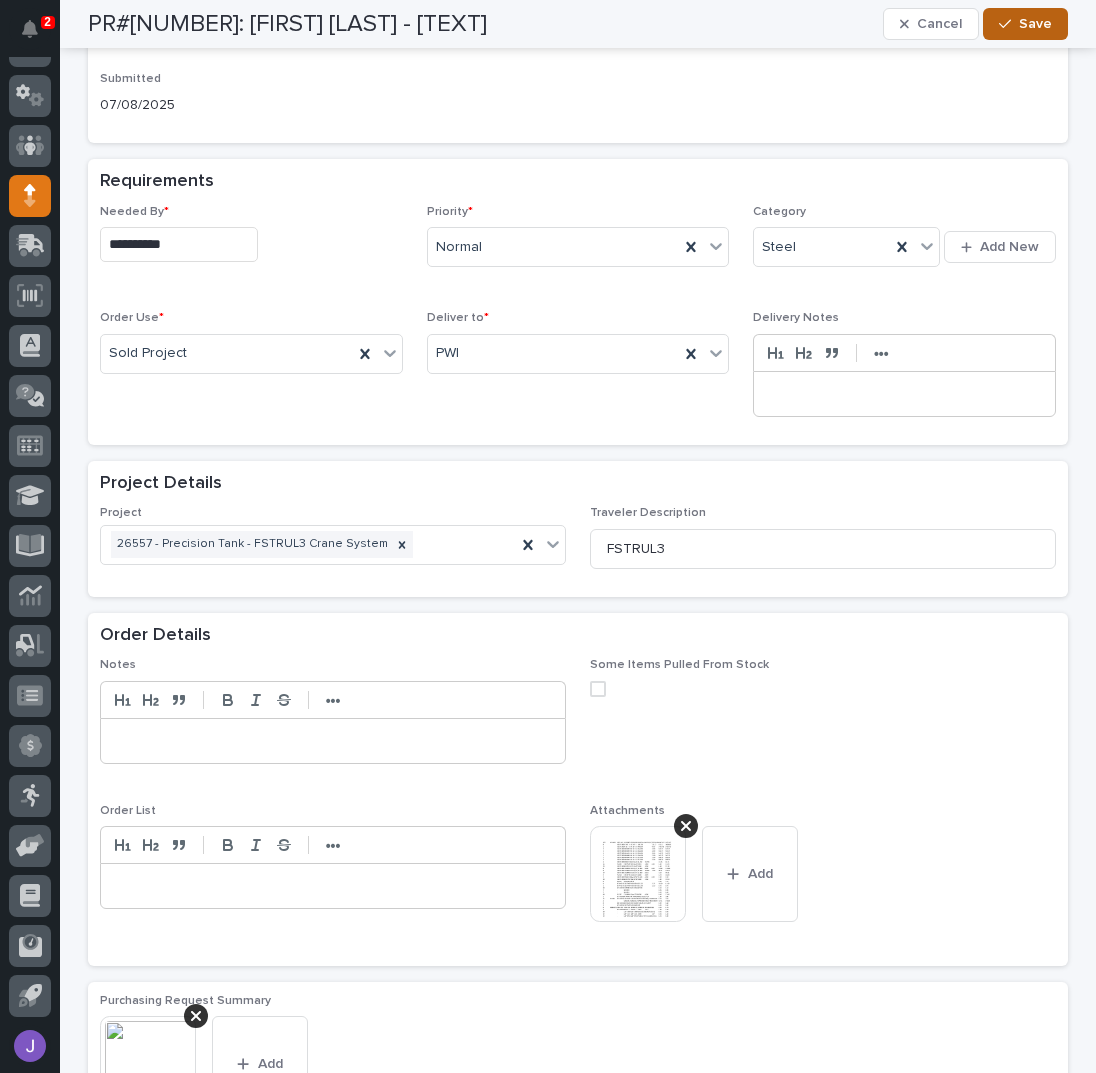 click on "Save" at bounding box center [1035, 24] 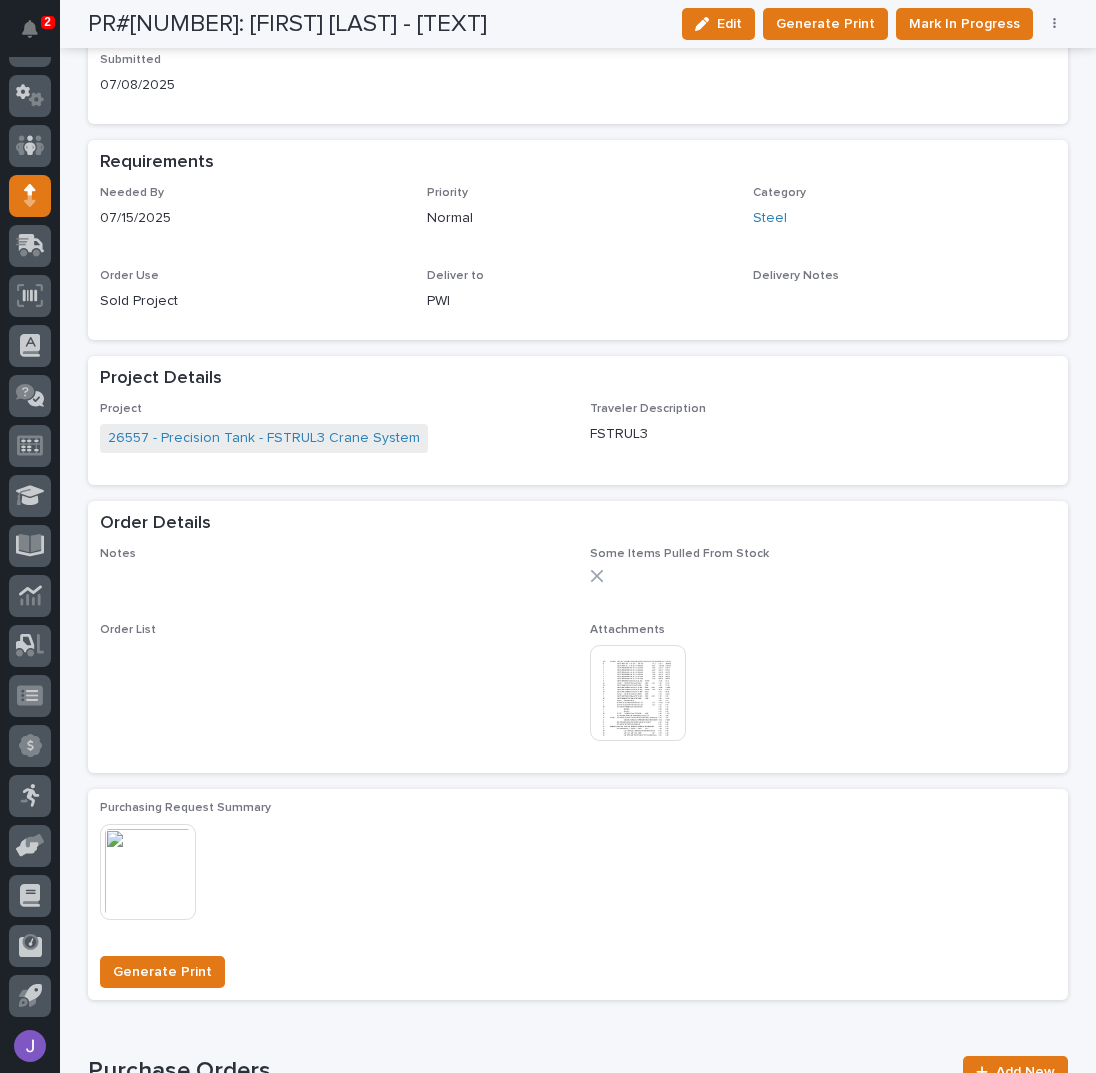 scroll, scrollTop: 666, scrollLeft: 0, axis: vertical 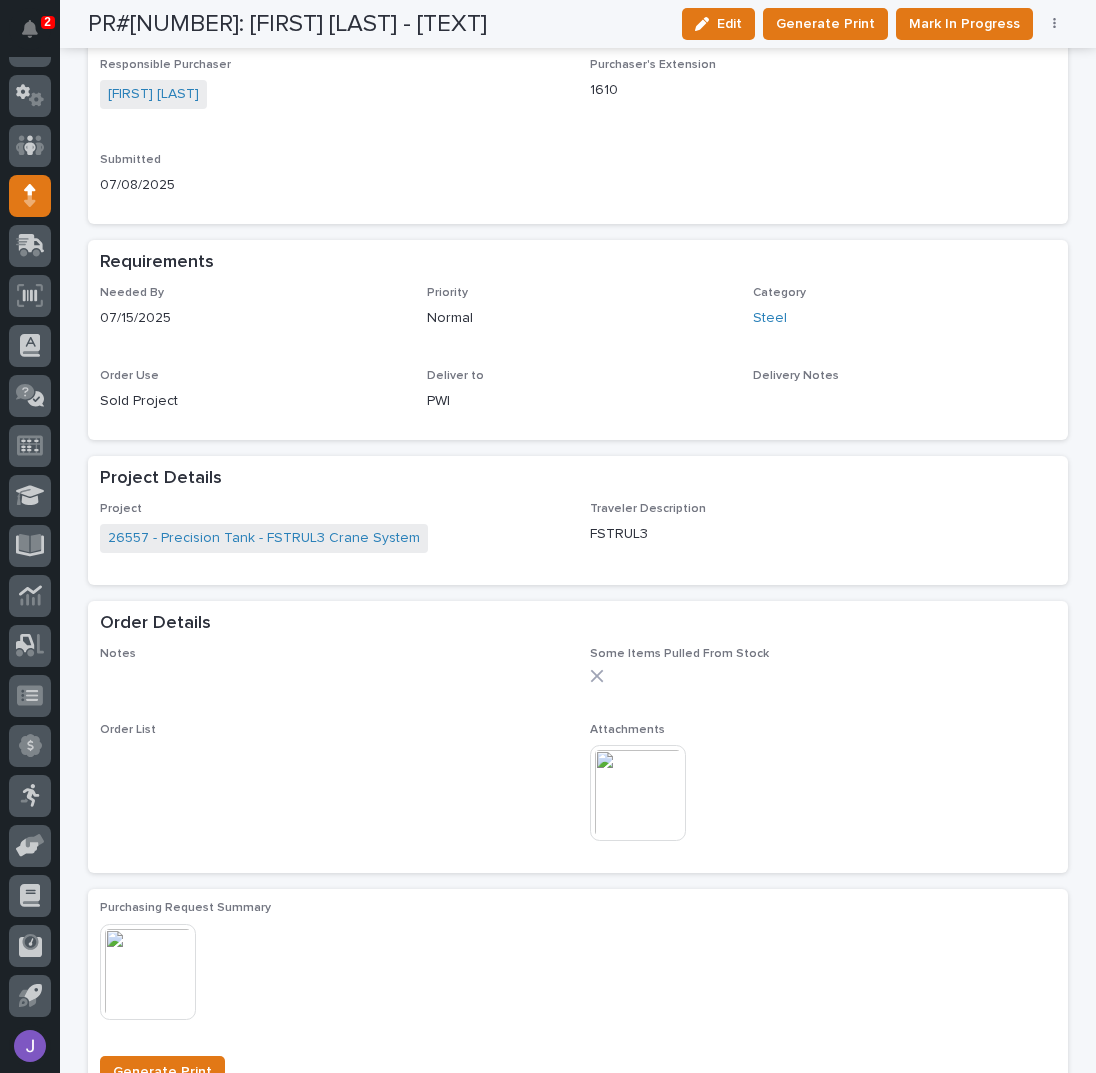 click at bounding box center [638, 793] 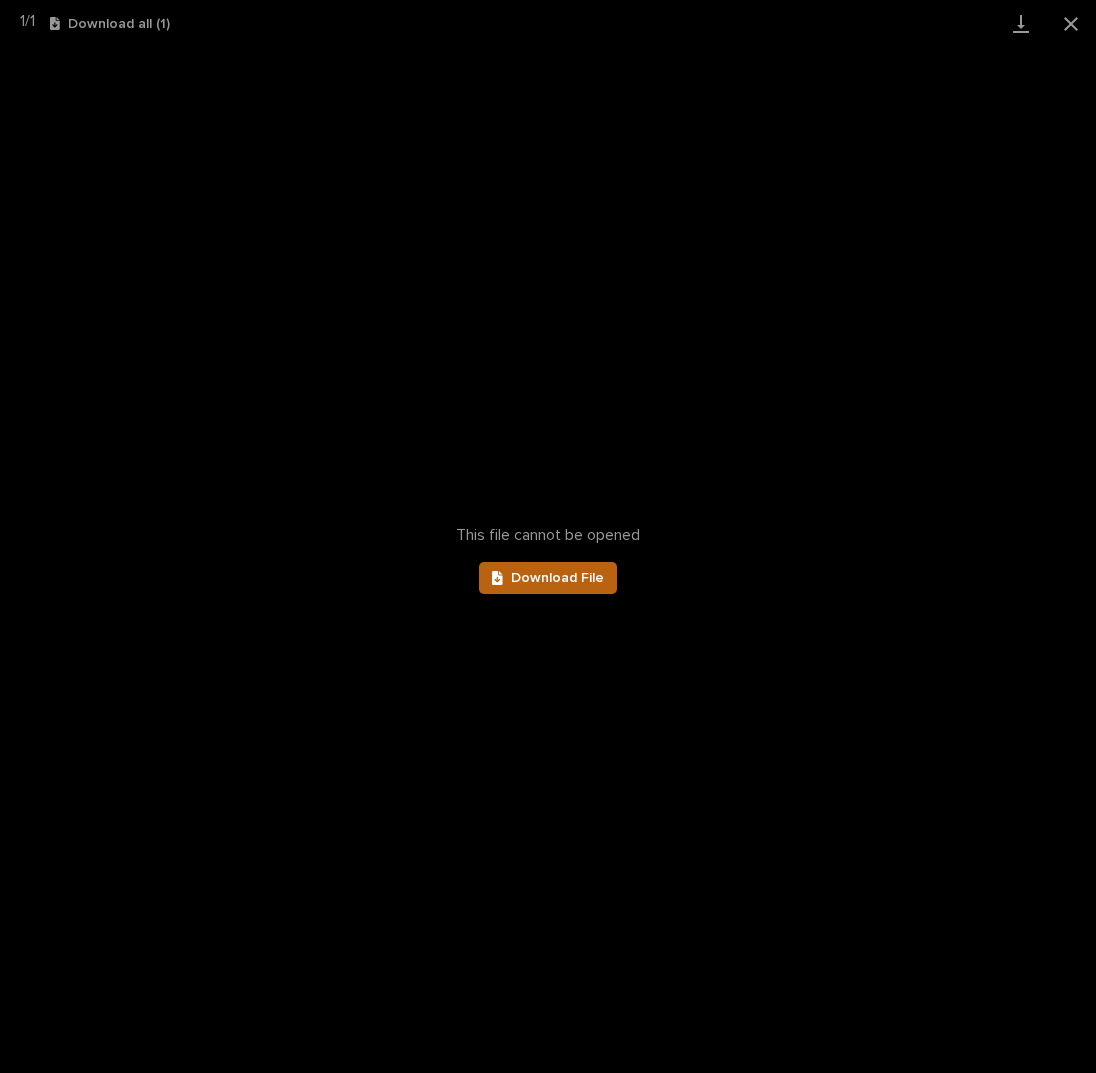 click on "Download File" at bounding box center [548, 578] 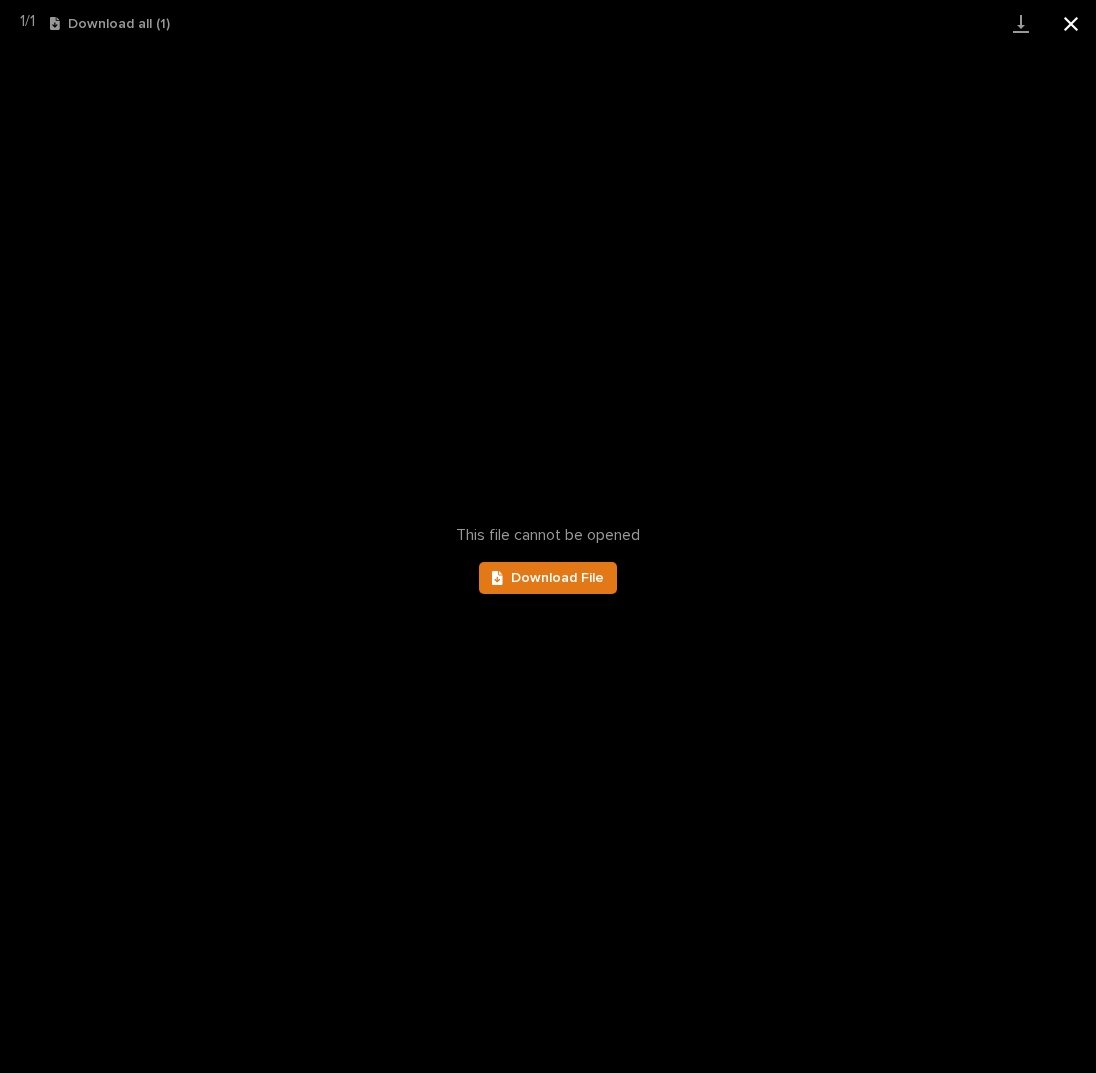 click at bounding box center (1071, 23) 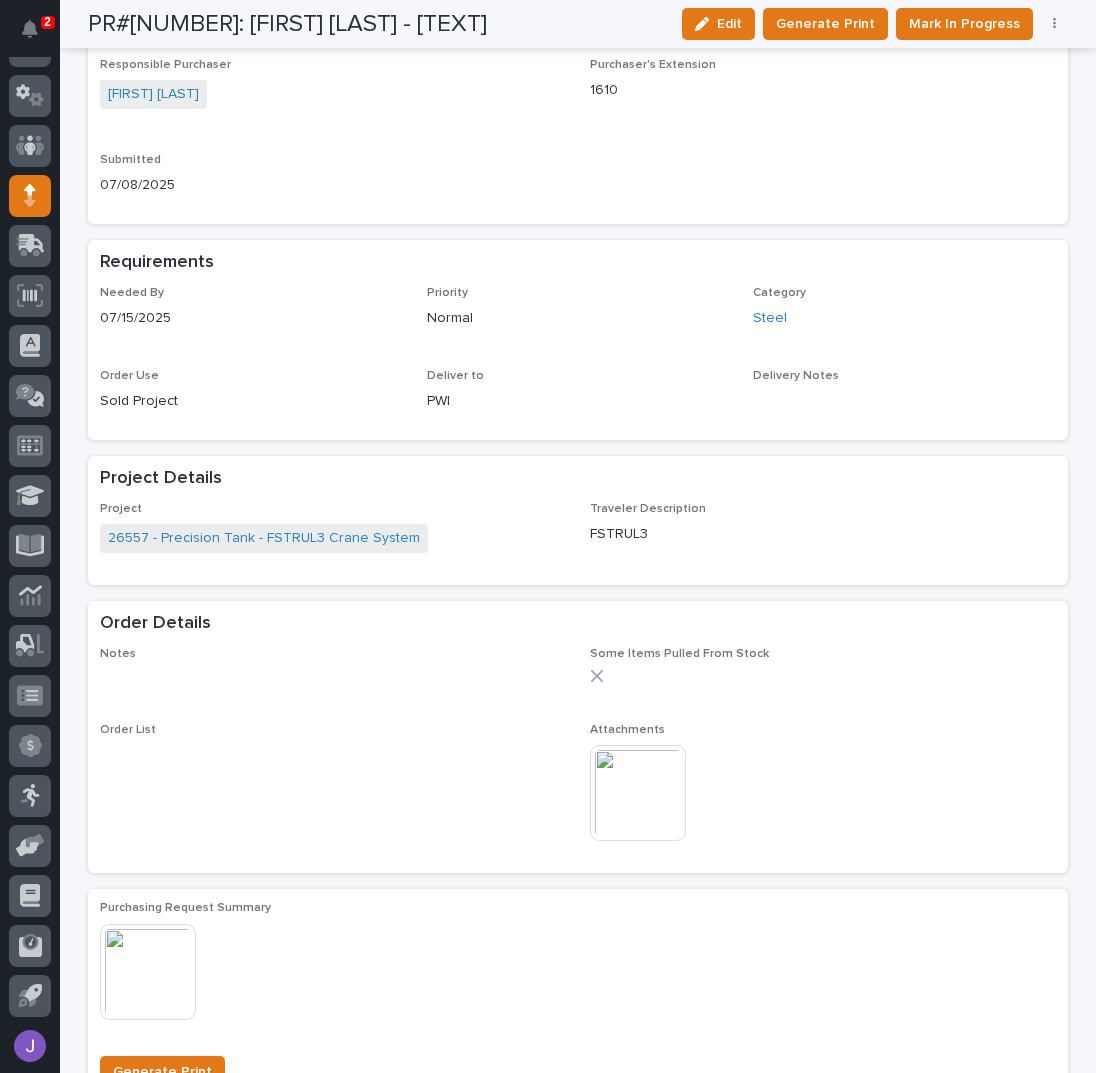 click on "Requested By [FIRST] [LAST]   Orderer's Extension - Responsible Purchaser [FIRST] [LAST]   Purchaser's Extension [NUMBER] Submitted [MONTH]/[DAY]/[YEAR]" at bounding box center (578, 94) 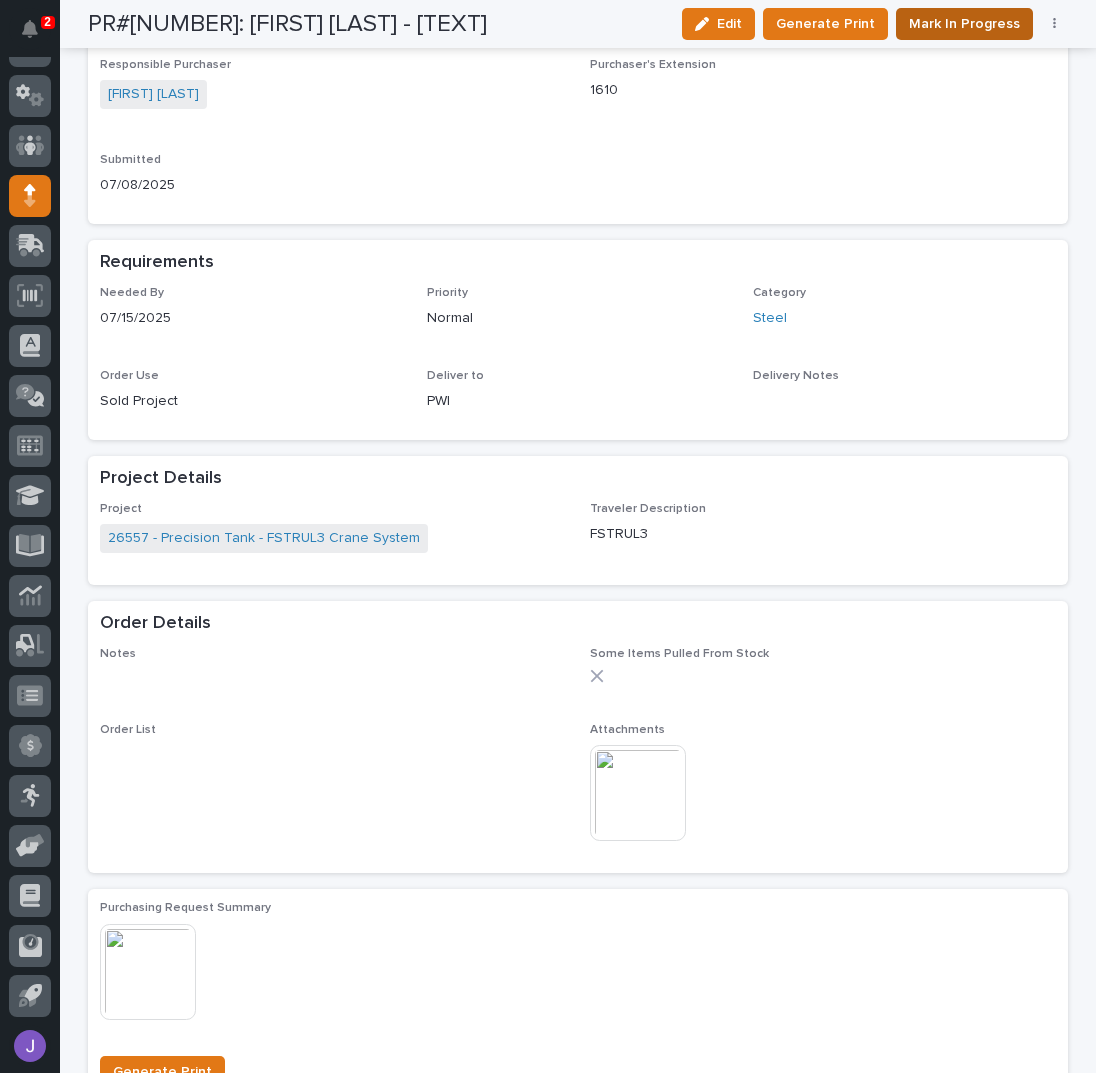 click on "Mark In Progress" at bounding box center (964, 24) 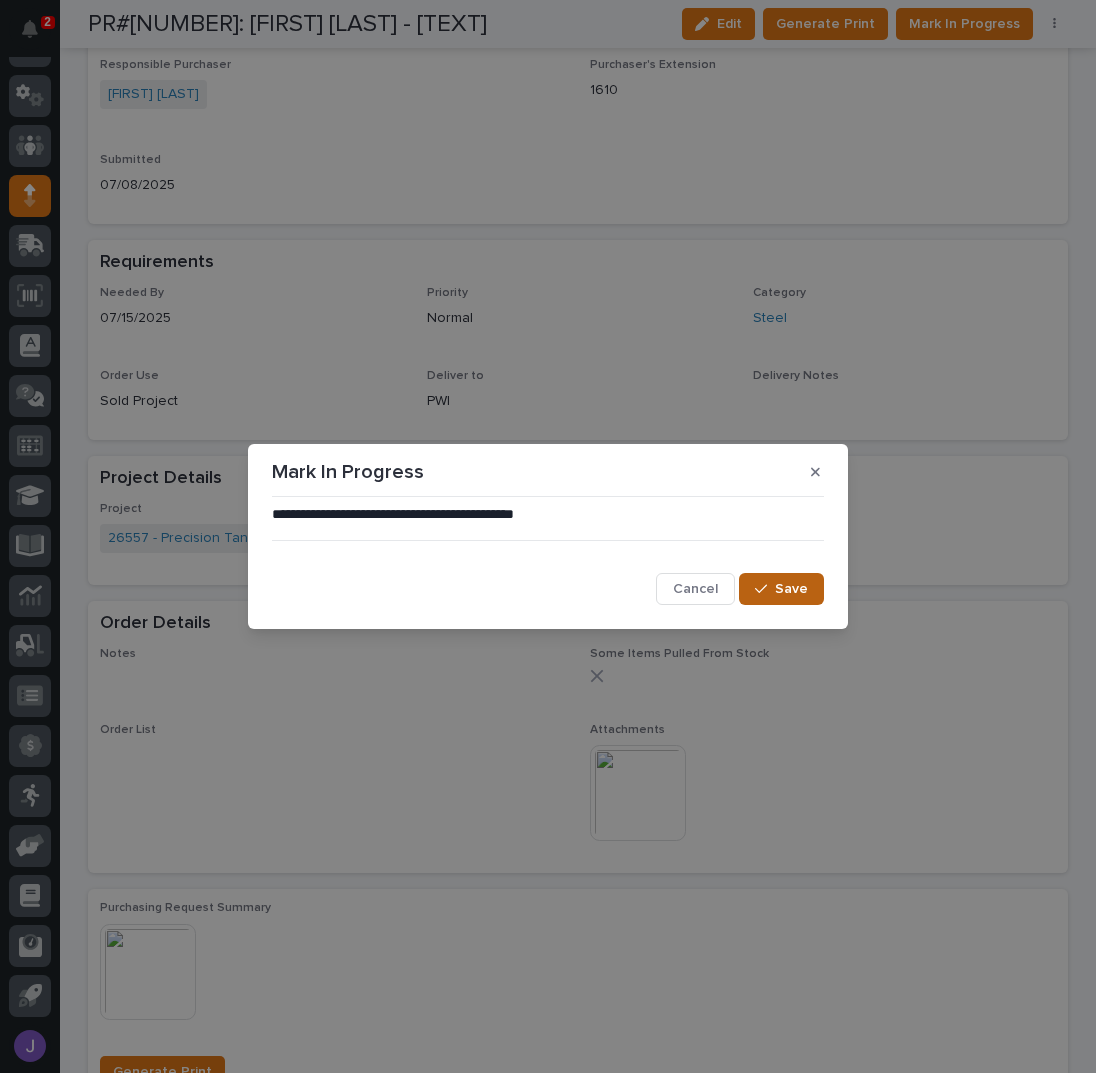 click on "Save" at bounding box center (781, 589) 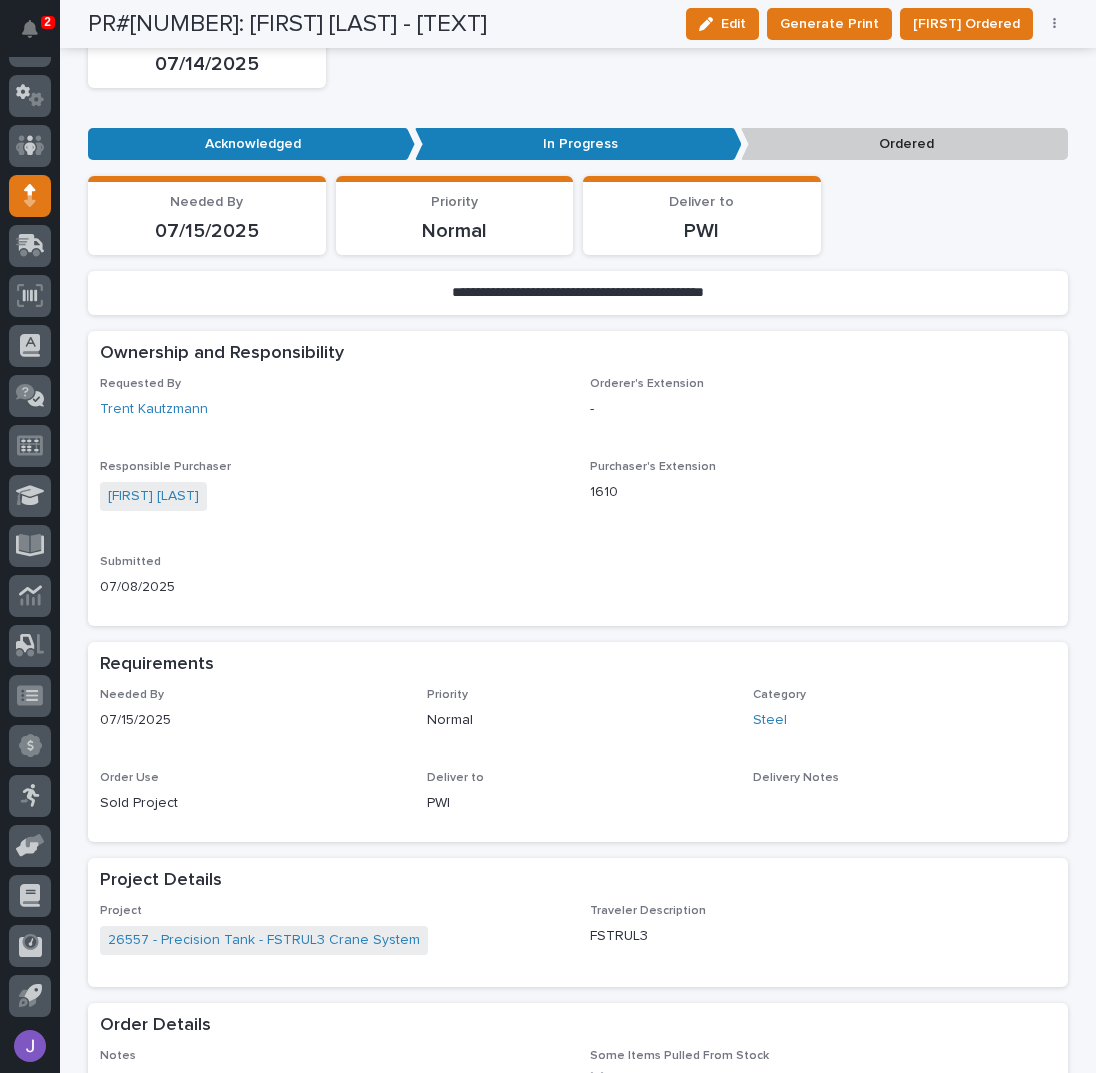 scroll, scrollTop: 0, scrollLeft: 0, axis: both 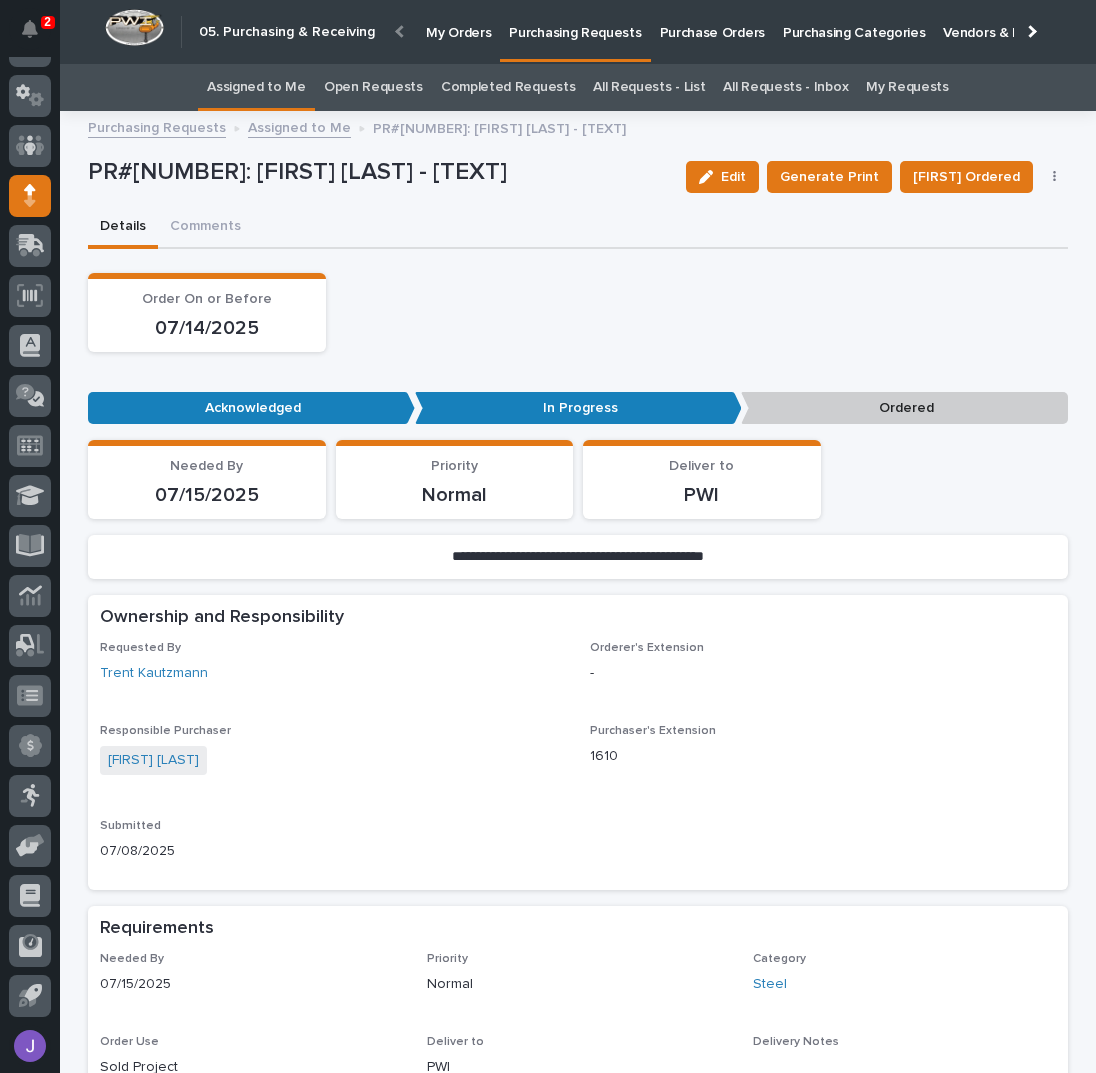 click on "Assigned to Me" at bounding box center (256, 87) 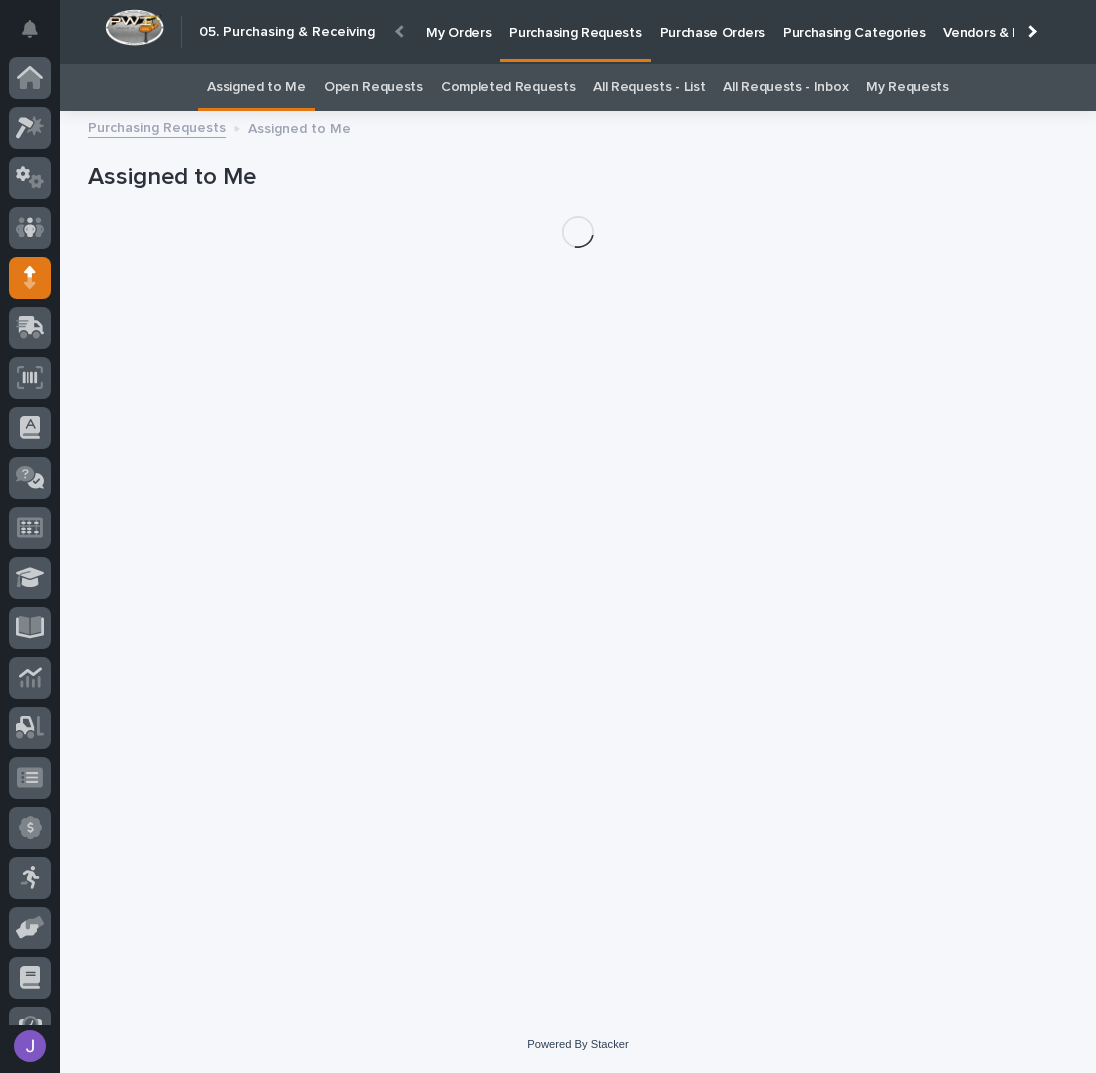 scroll, scrollTop: 82, scrollLeft: 0, axis: vertical 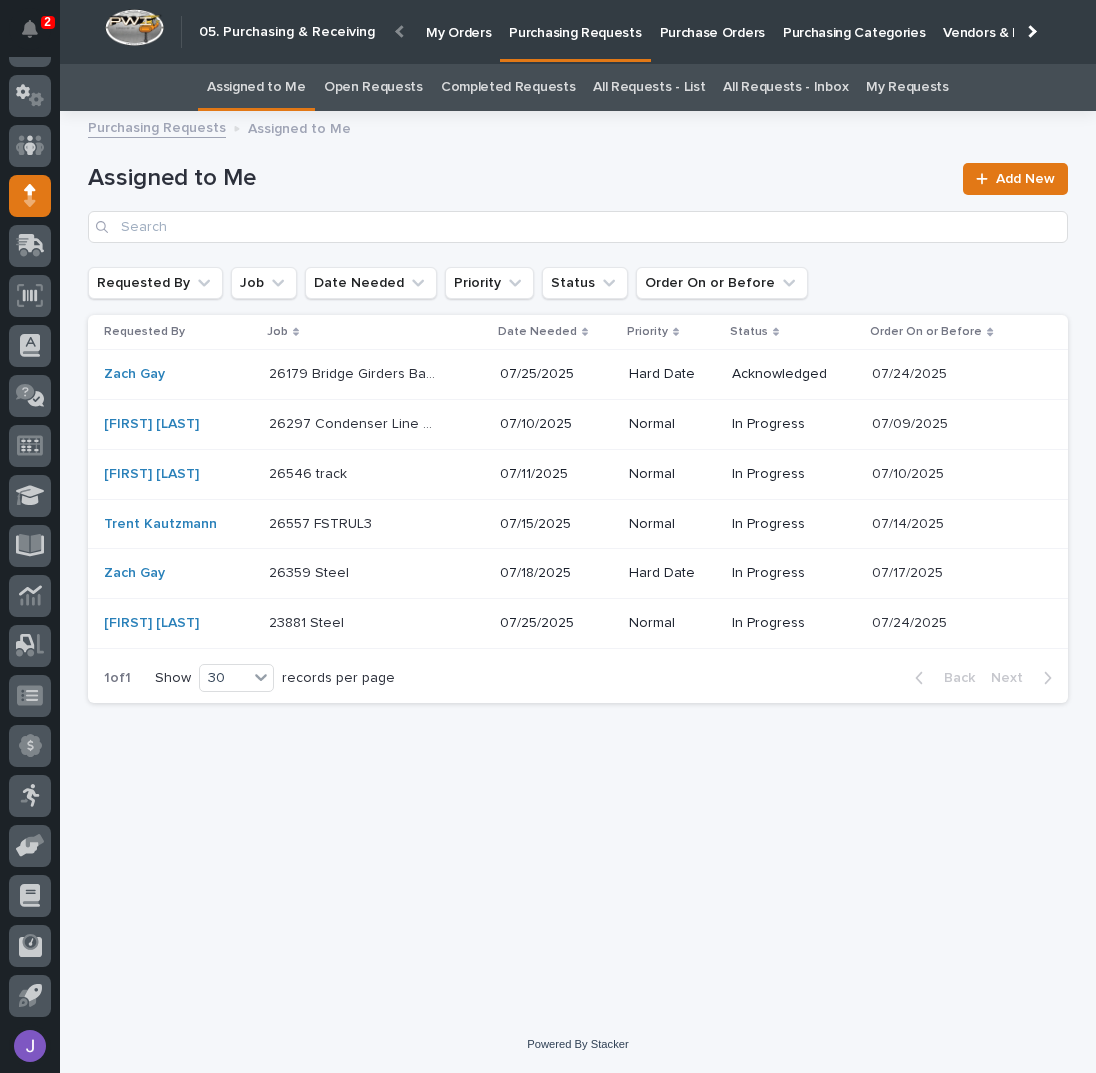 click on "Loading... Saving… Loading... Saving… Assigned to Me Add New Requested By Job Date Needed Priority Status Order On or Before Requested By Job Date Needed Priority Status Order On or Before [FIRST] [LAST]   [NUMBER] [TEXT] [NUMBER] [TEXT]   [MONTH]/[DAY]/[YEAR] Hard Date Acknowledged [MONTH]/[DAY]/[YEAR] [MONTH]/[DAY]/[YEAR]   [FIRST] [LAST]   [NUMBER] [TEXT] [NUMBER] [TEXT]   [MONTH]/[DAY]/[YEAR] Normal In Progress [MONTH]/[DAY]/[YEAR] [MONTH]/[DAY]/[YEAR]   [FIRST] [LAST]   [NUMBER] [TEXT] [NUMBER] [TEXT]   [MONTH]/[DAY]/[YEAR] Normal In Progress [MONTH]/[DAY]/[YEAR] [MONTH]/[DAY]/[YEAR]   [FIRST] [LAST]   [NUMBER] [TEXT] [NUMBER] [TEXT]   [MONTH]/[DAY]/[YEAR] Hard Date In Progress [MONTH]/[DAY]/[YEAR] [MONTH]/[DAY]/[YEAR]   [FIRST] [LAST]   [NUMBER] [TEXT] [NUMBER] [TEXT]   [MONTH]/[DAY]/[YEAR] Normal In Progress [MONTH]/[DAY]/[YEAR] [MONTH]/[DAY]/[YEAR]   1  of  1 Show 30 records per page Back Next" at bounding box center (578, 544) 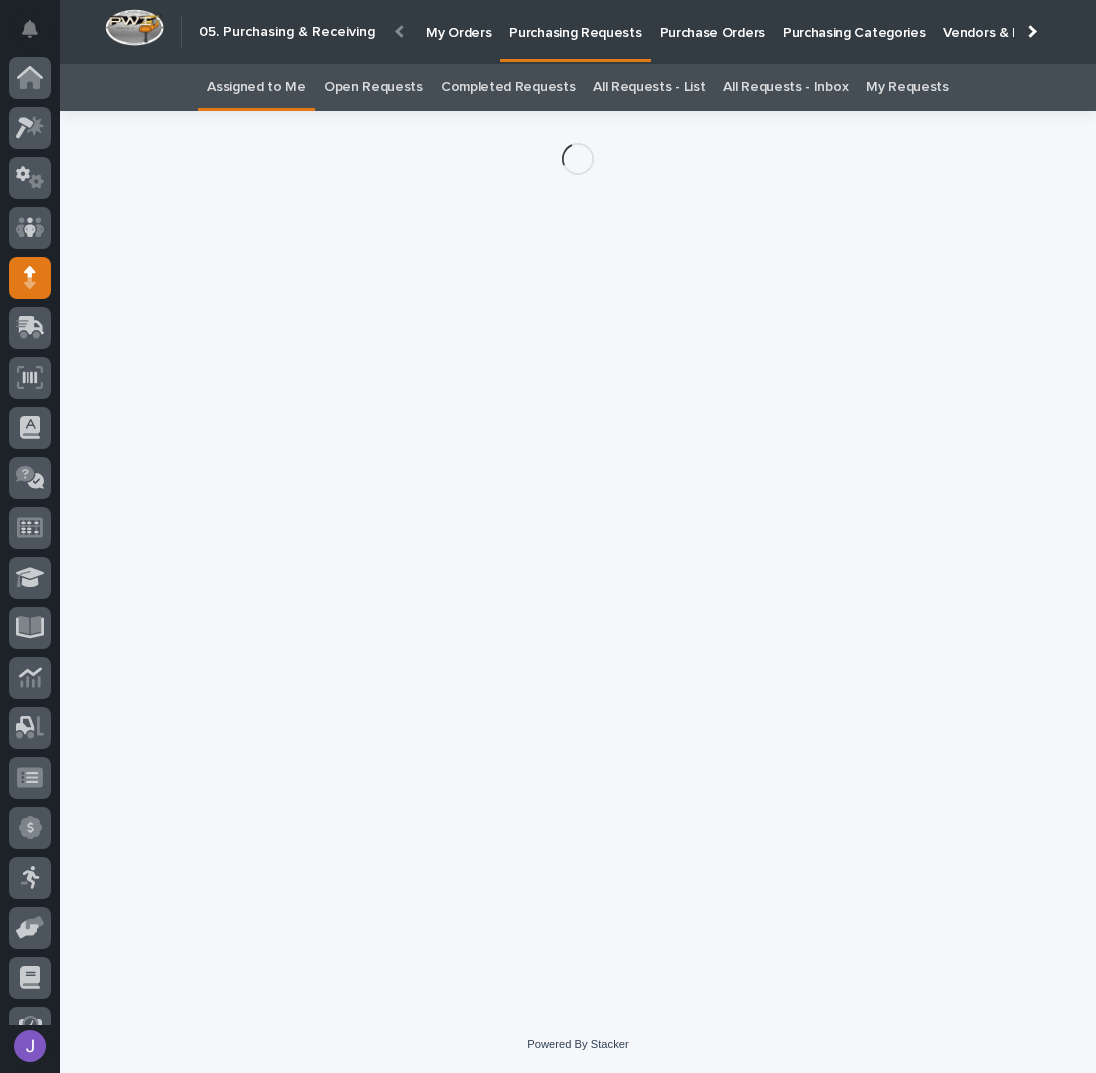 scroll, scrollTop: 82, scrollLeft: 0, axis: vertical 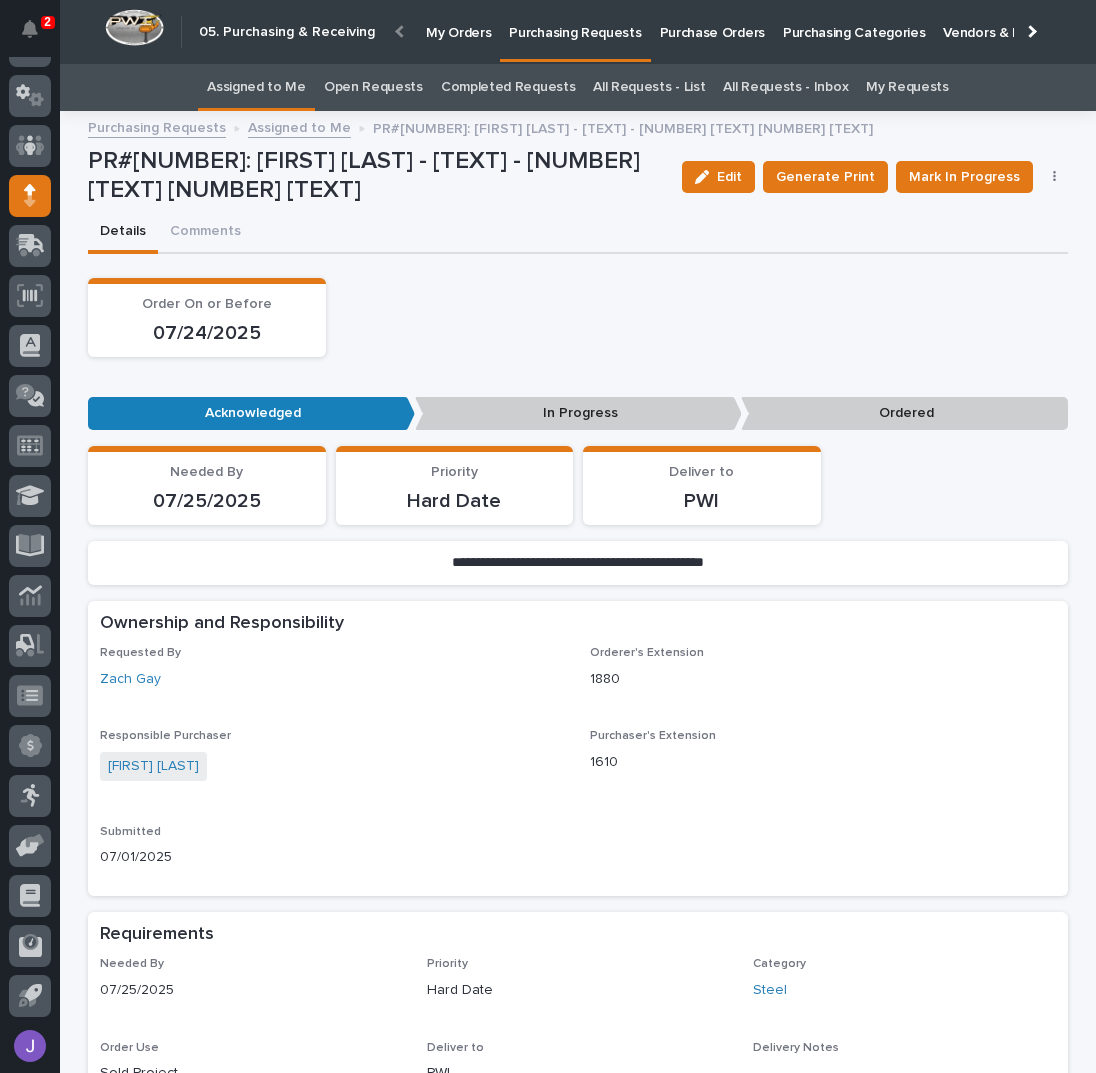 click on "Assigned to Me" at bounding box center [256, 87] 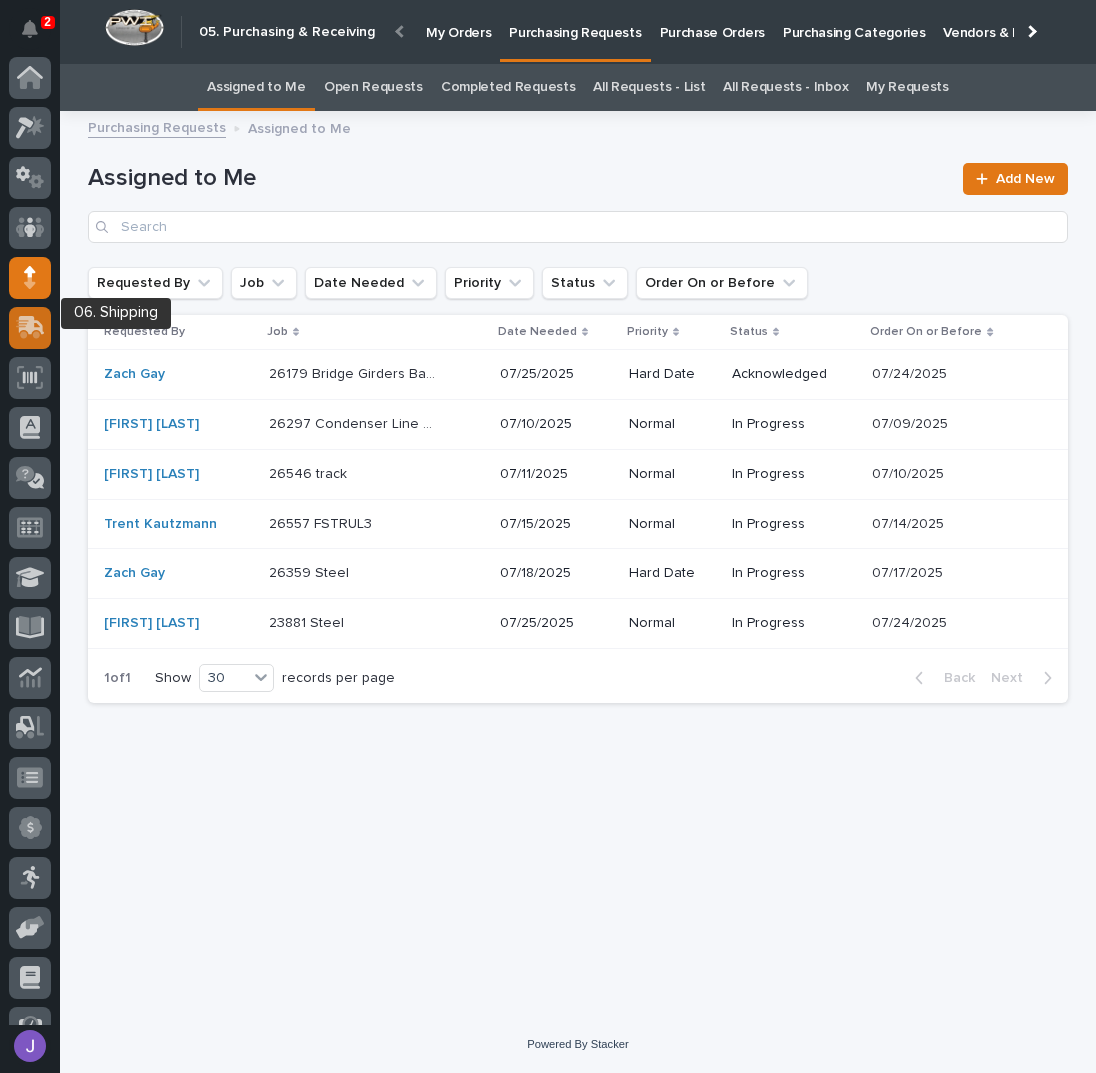 scroll, scrollTop: 0, scrollLeft: 0, axis: both 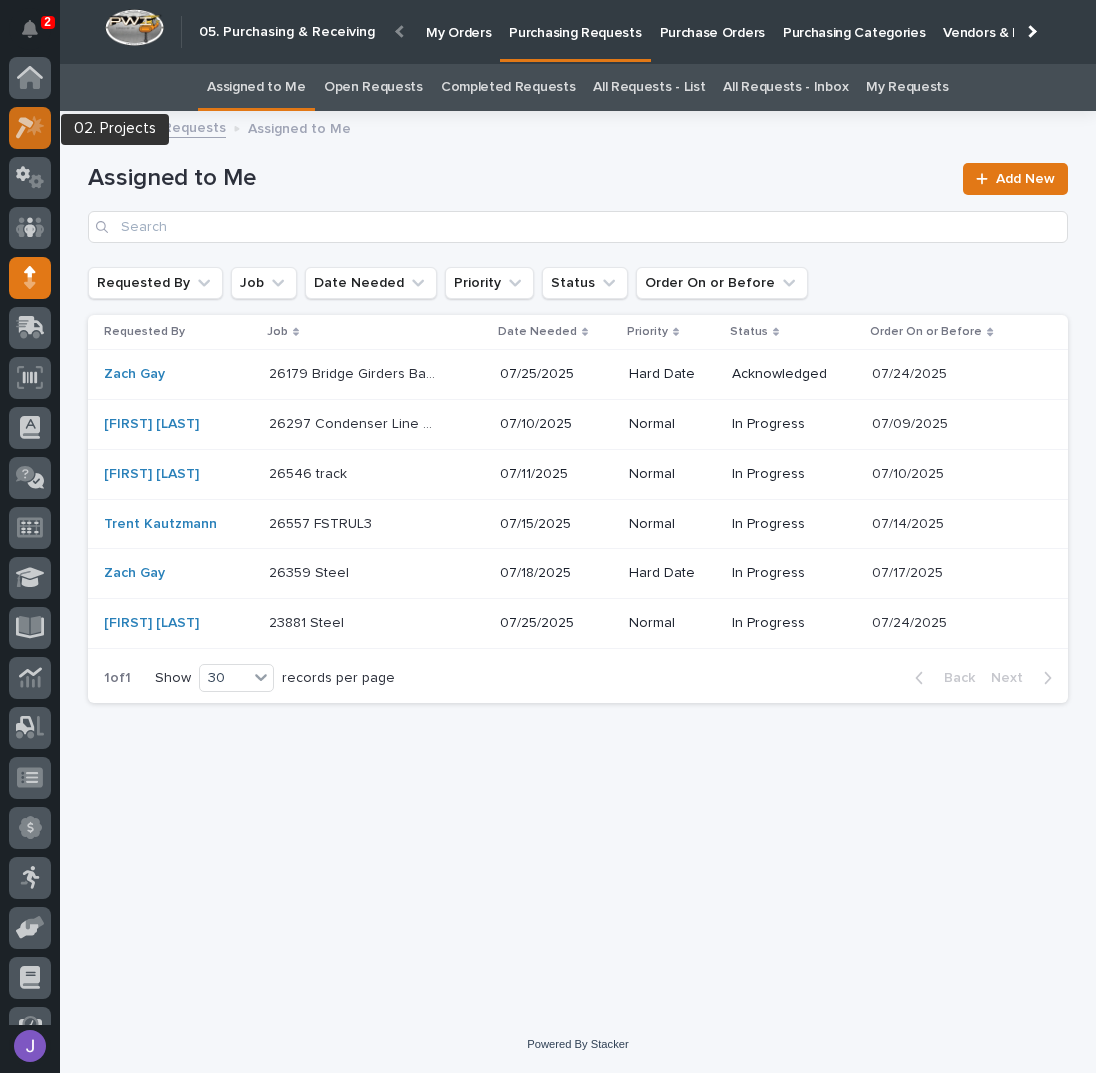 click at bounding box center (25, 128) 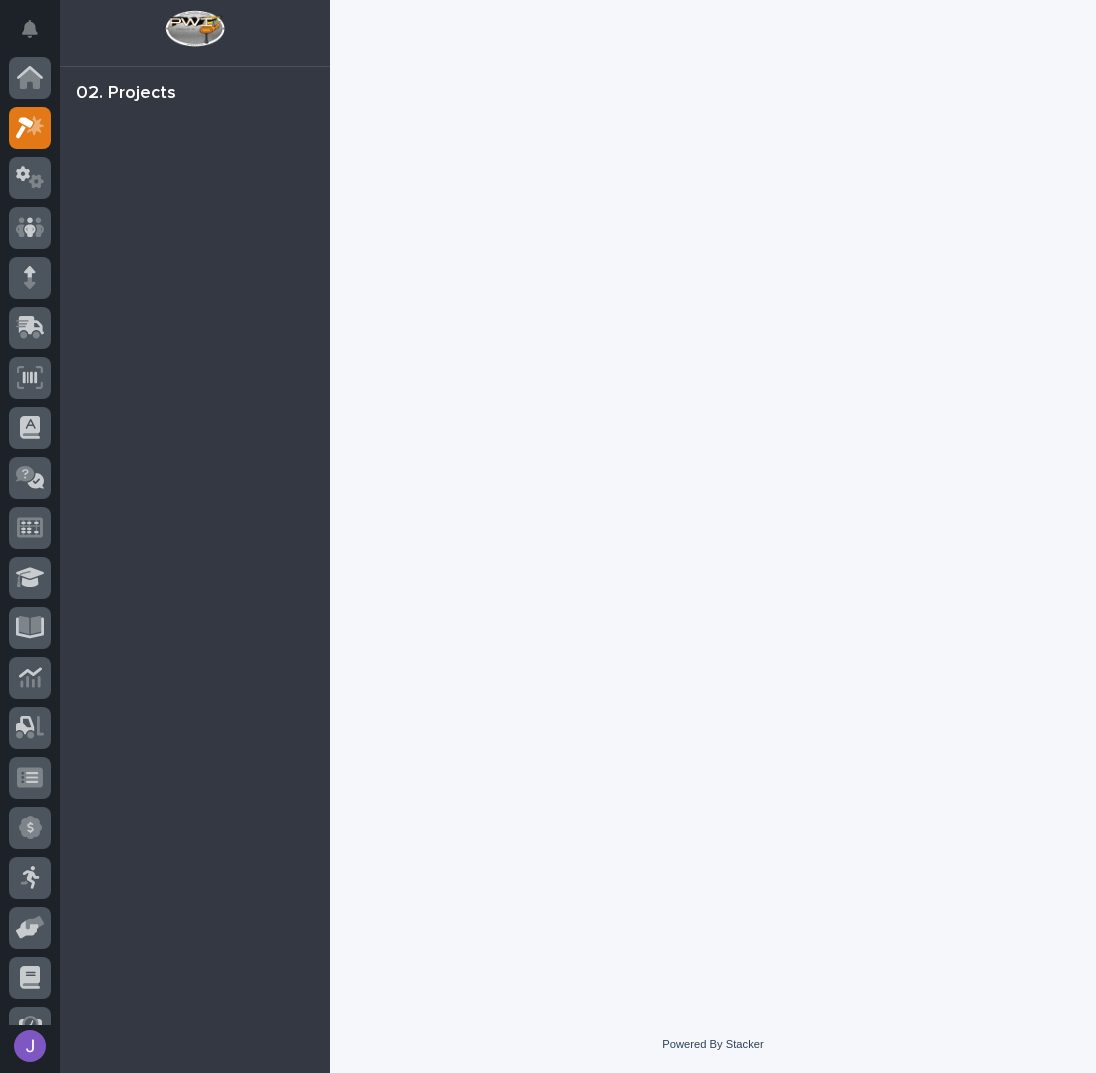scroll, scrollTop: 50, scrollLeft: 0, axis: vertical 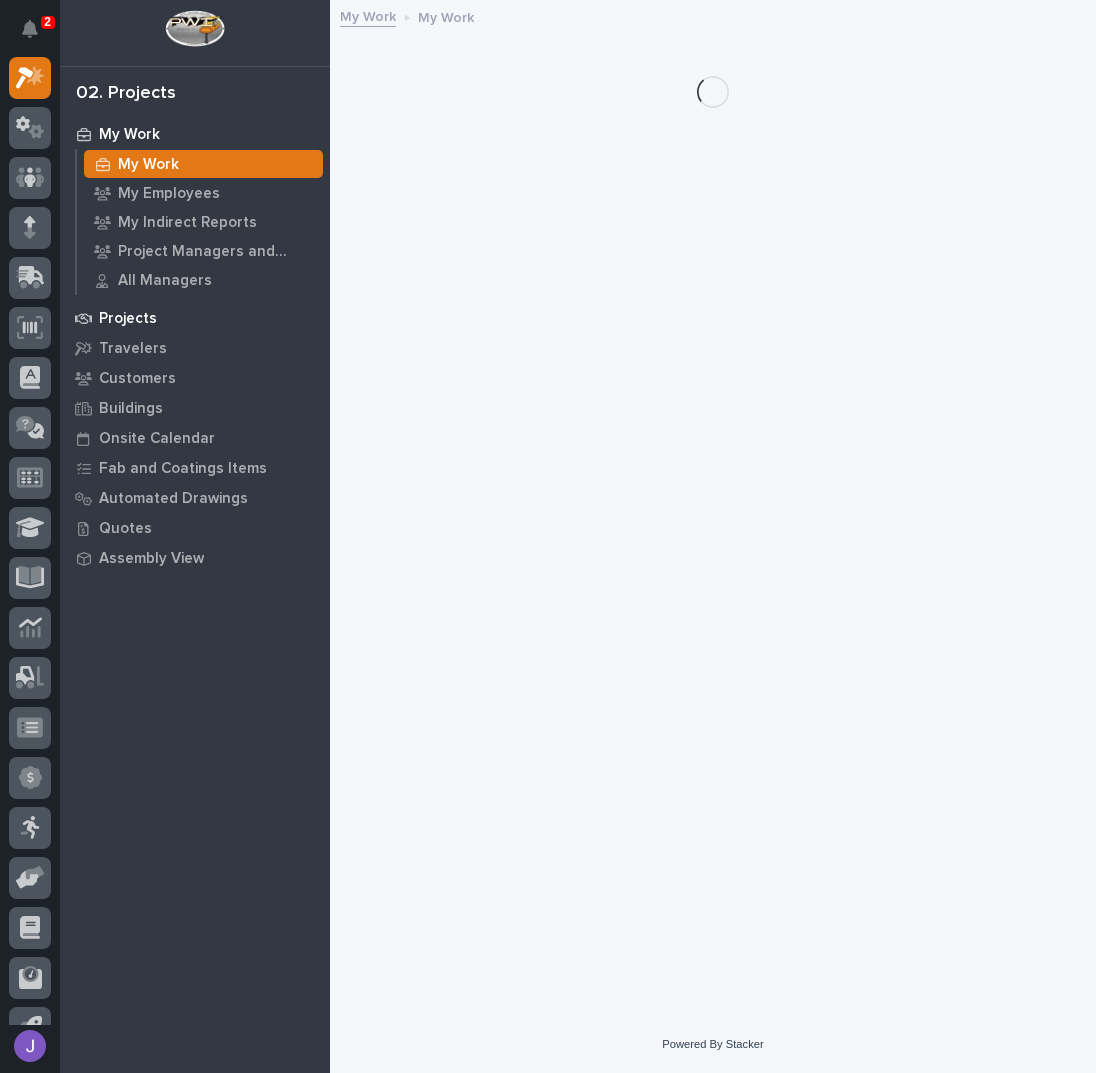click on "Projects" at bounding box center (128, 319) 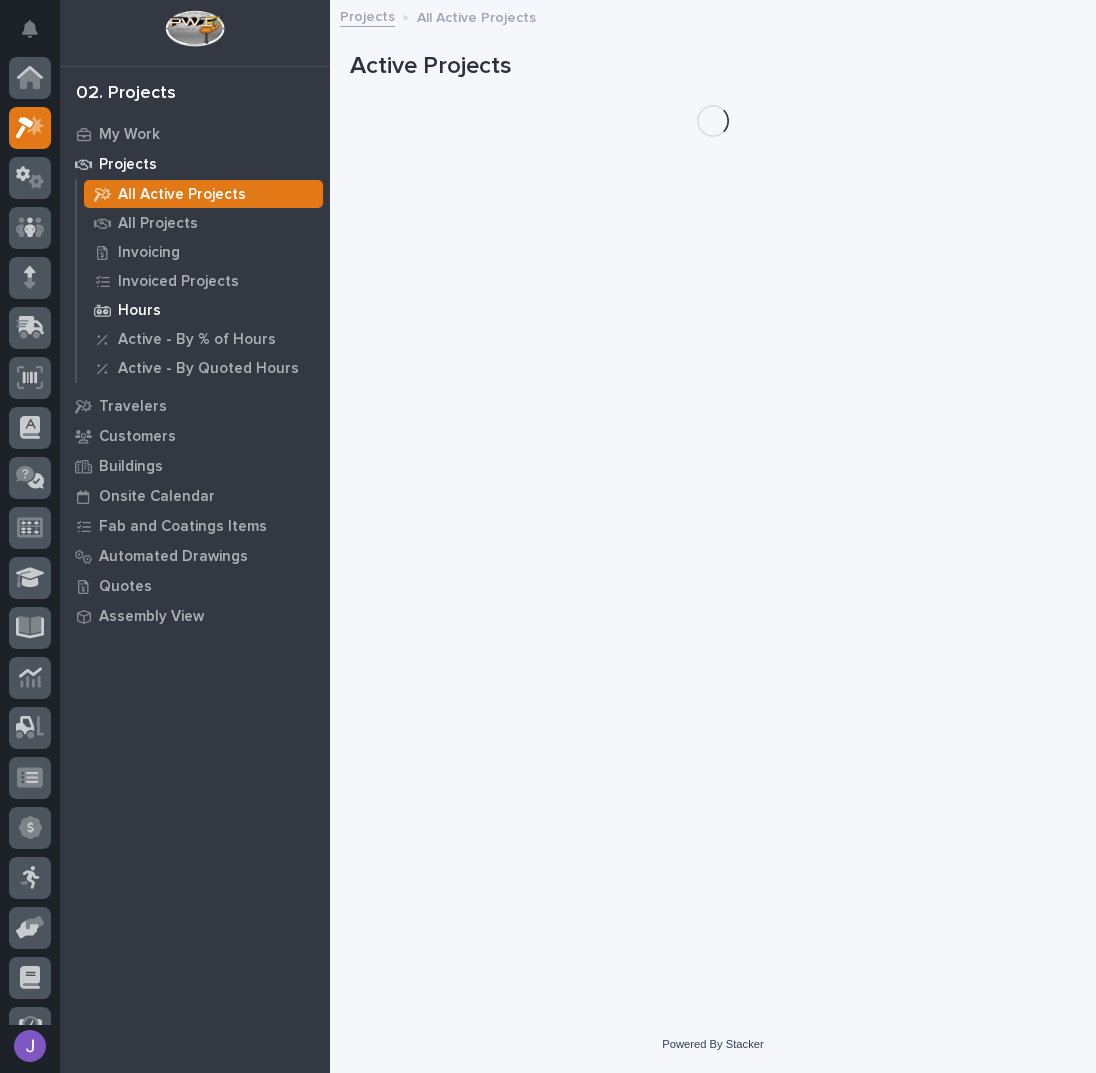 scroll, scrollTop: 50, scrollLeft: 0, axis: vertical 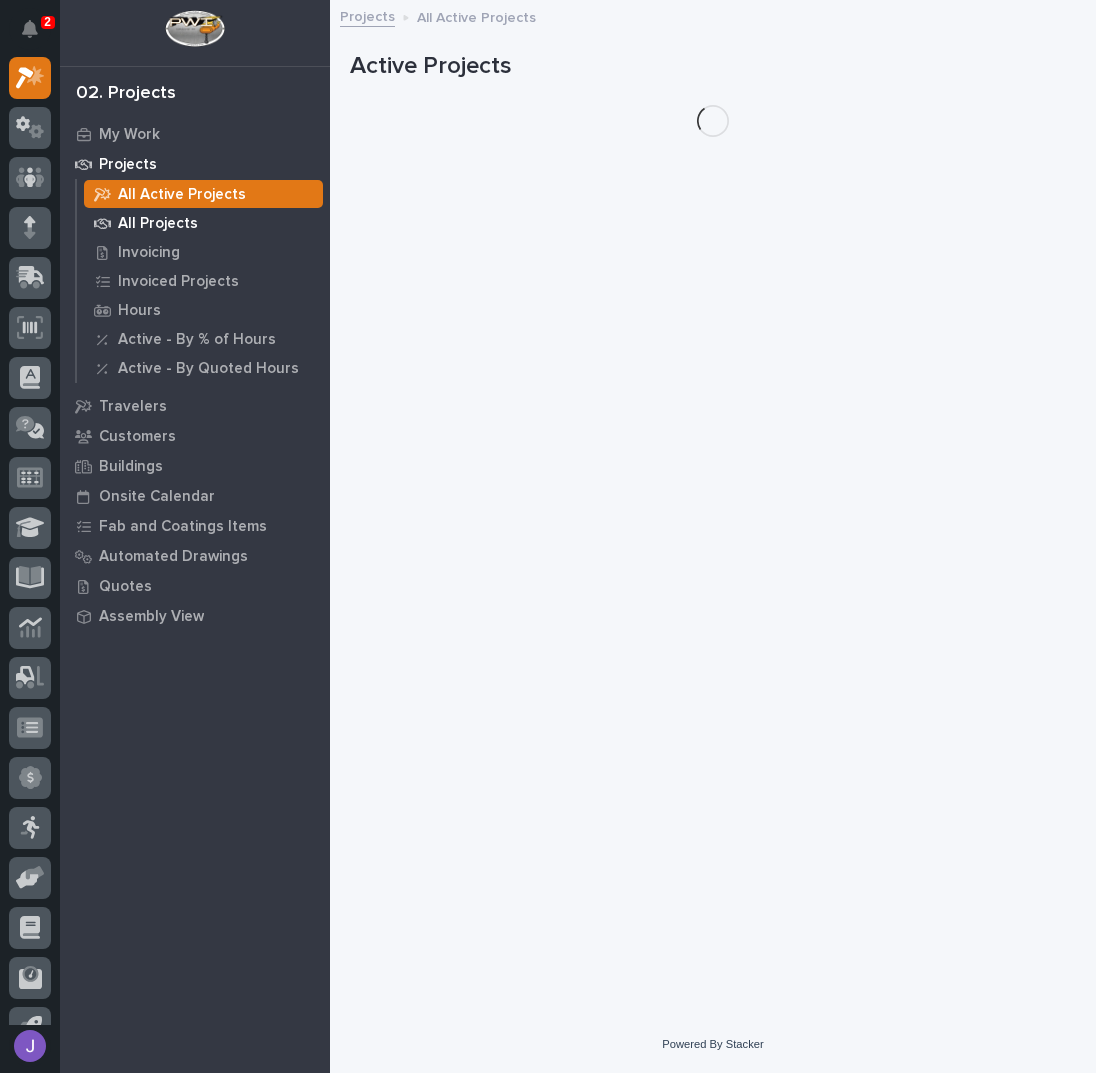 click on "All Projects" at bounding box center [158, 224] 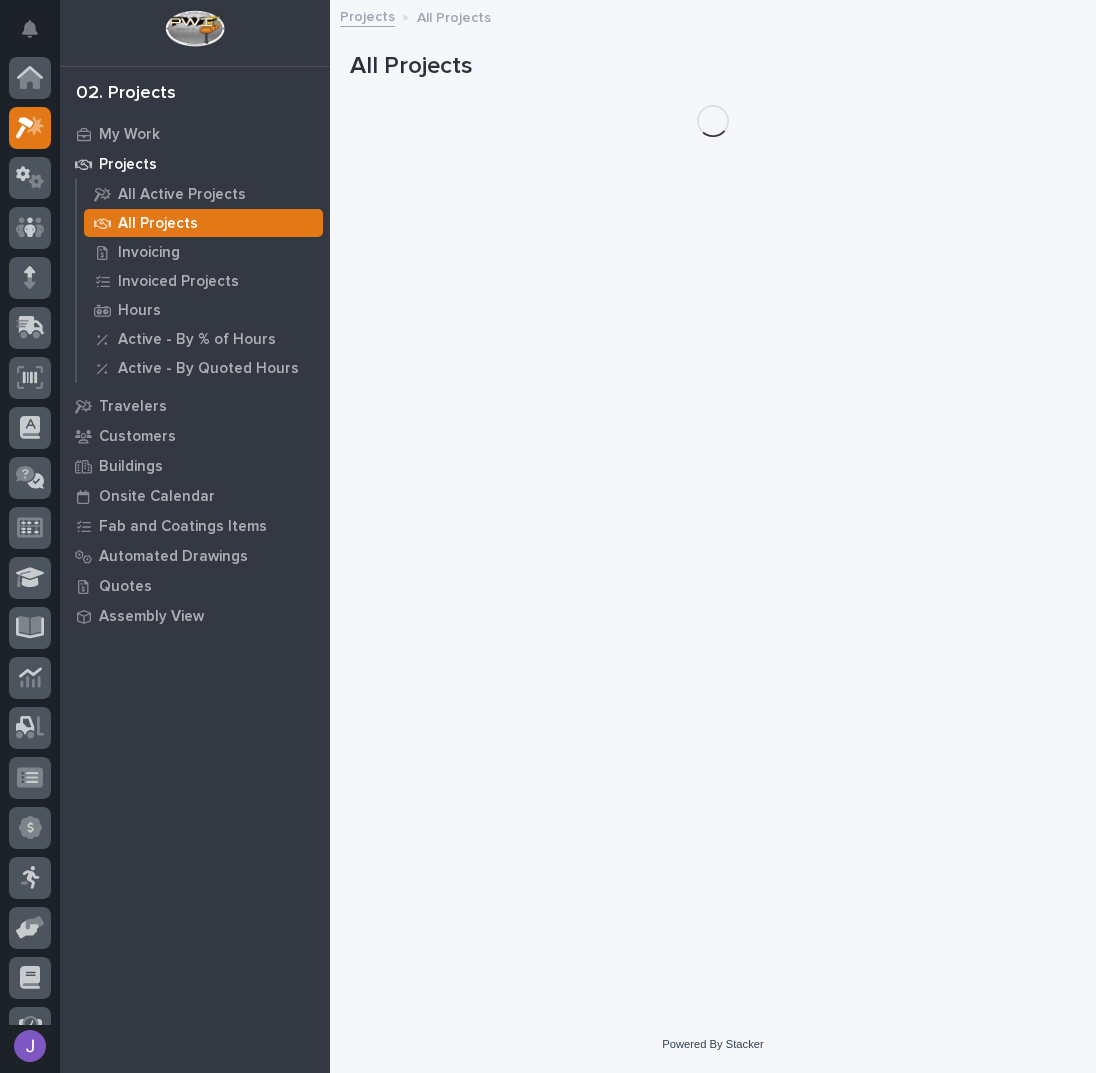 scroll, scrollTop: 50, scrollLeft: 0, axis: vertical 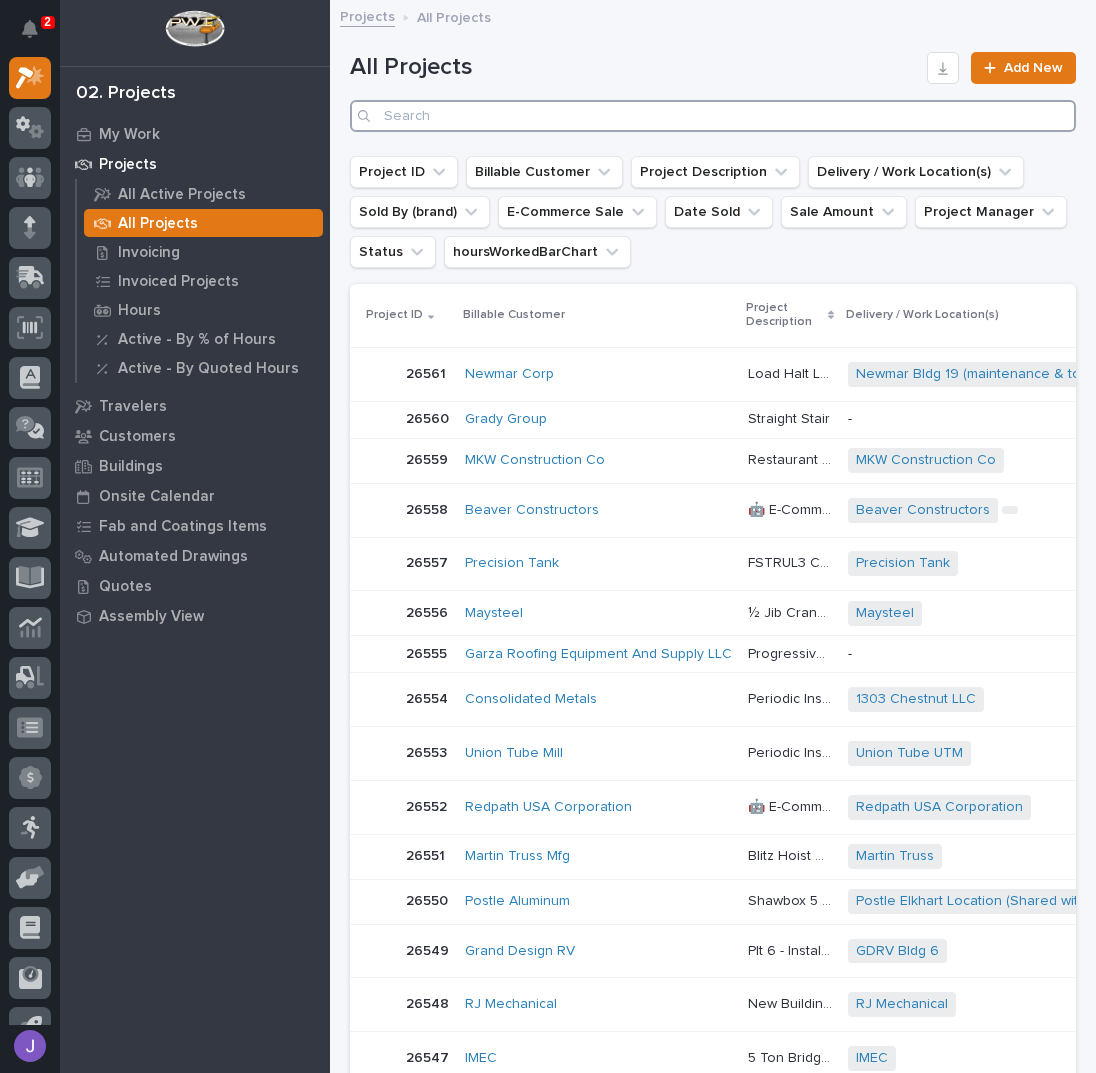 click at bounding box center [713, 116] 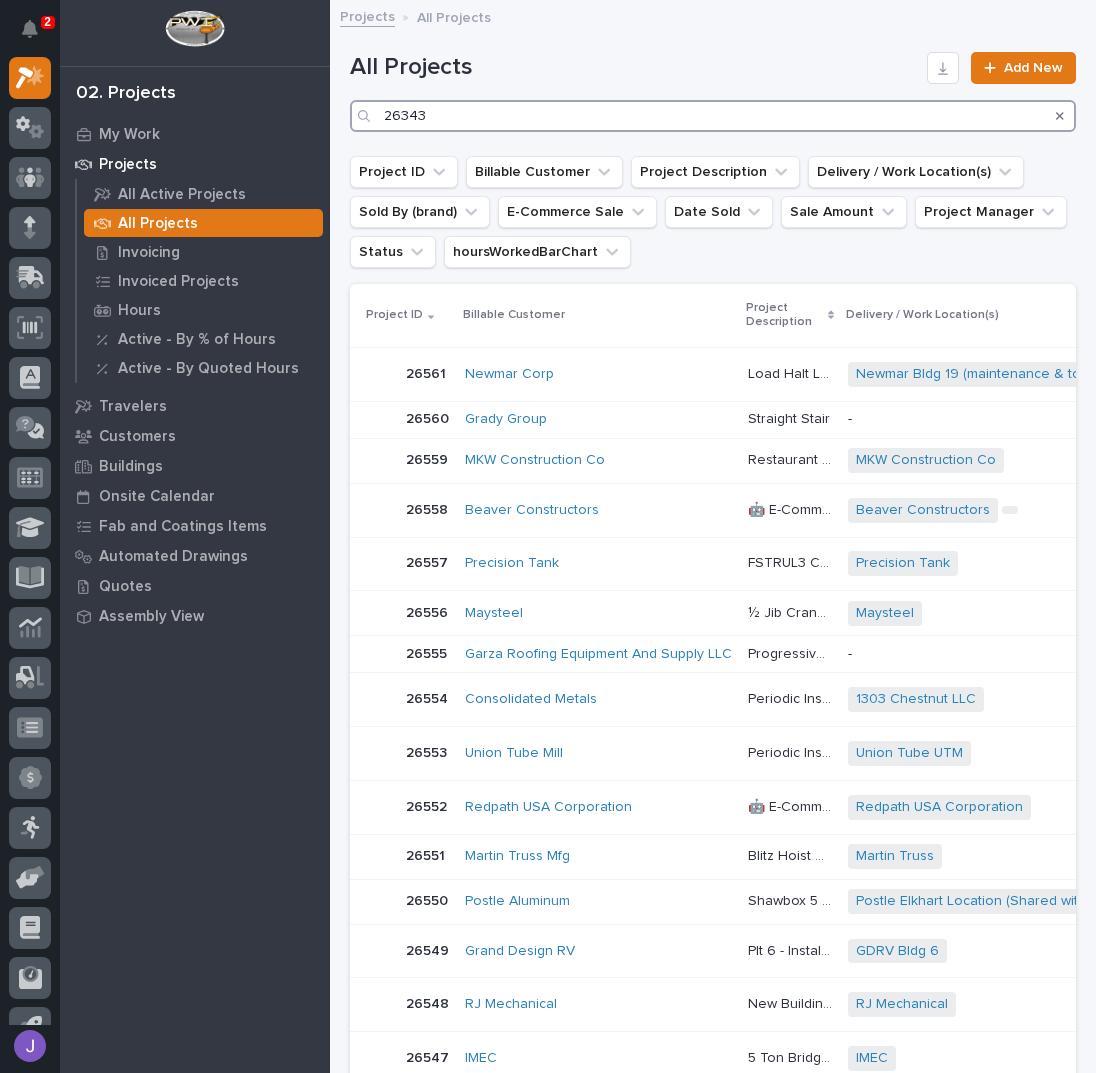 type on "26343" 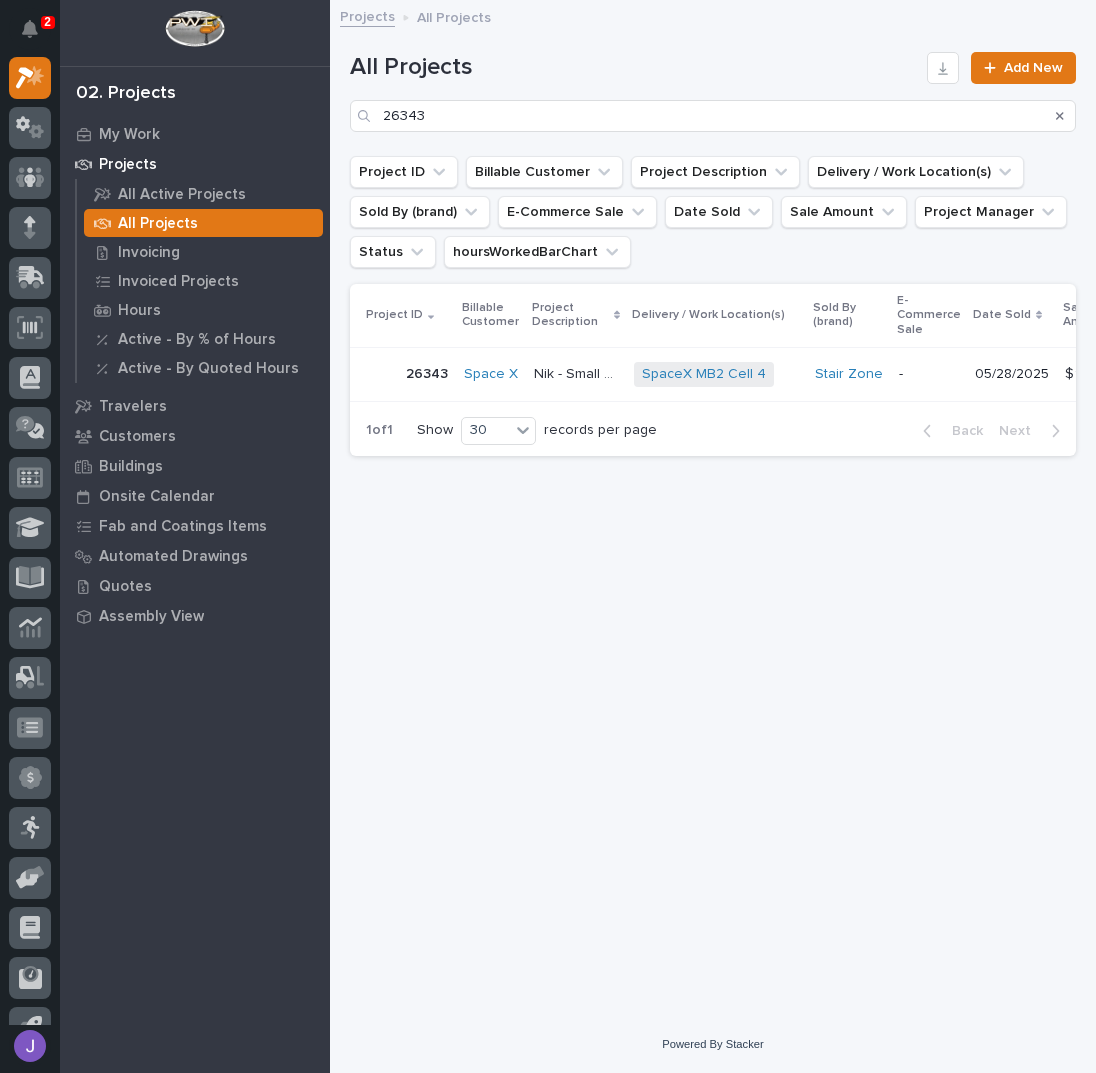 click on "Nik - Small Step" at bounding box center [578, 372] 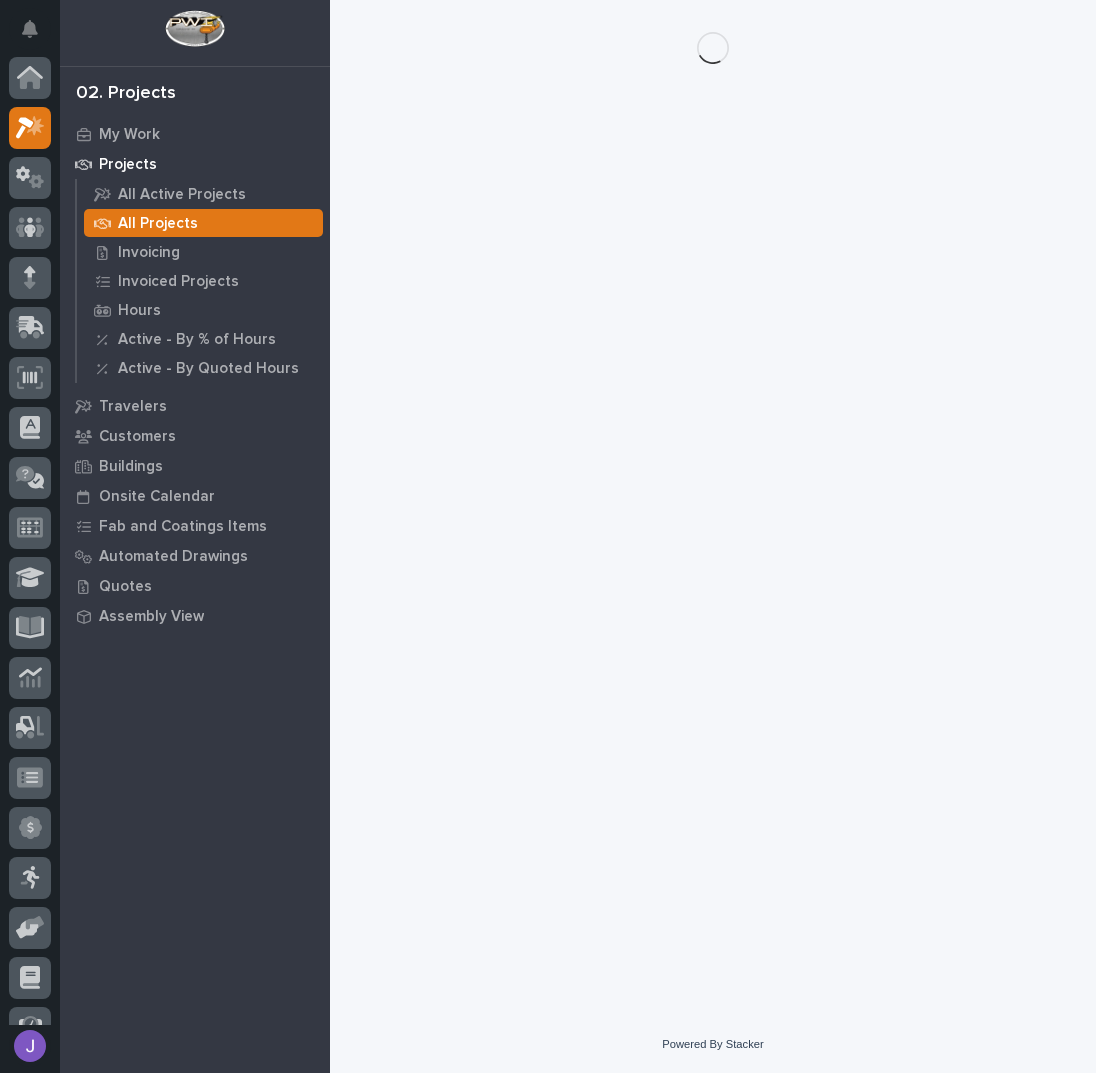 scroll, scrollTop: 50, scrollLeft: 0, axis: vertical 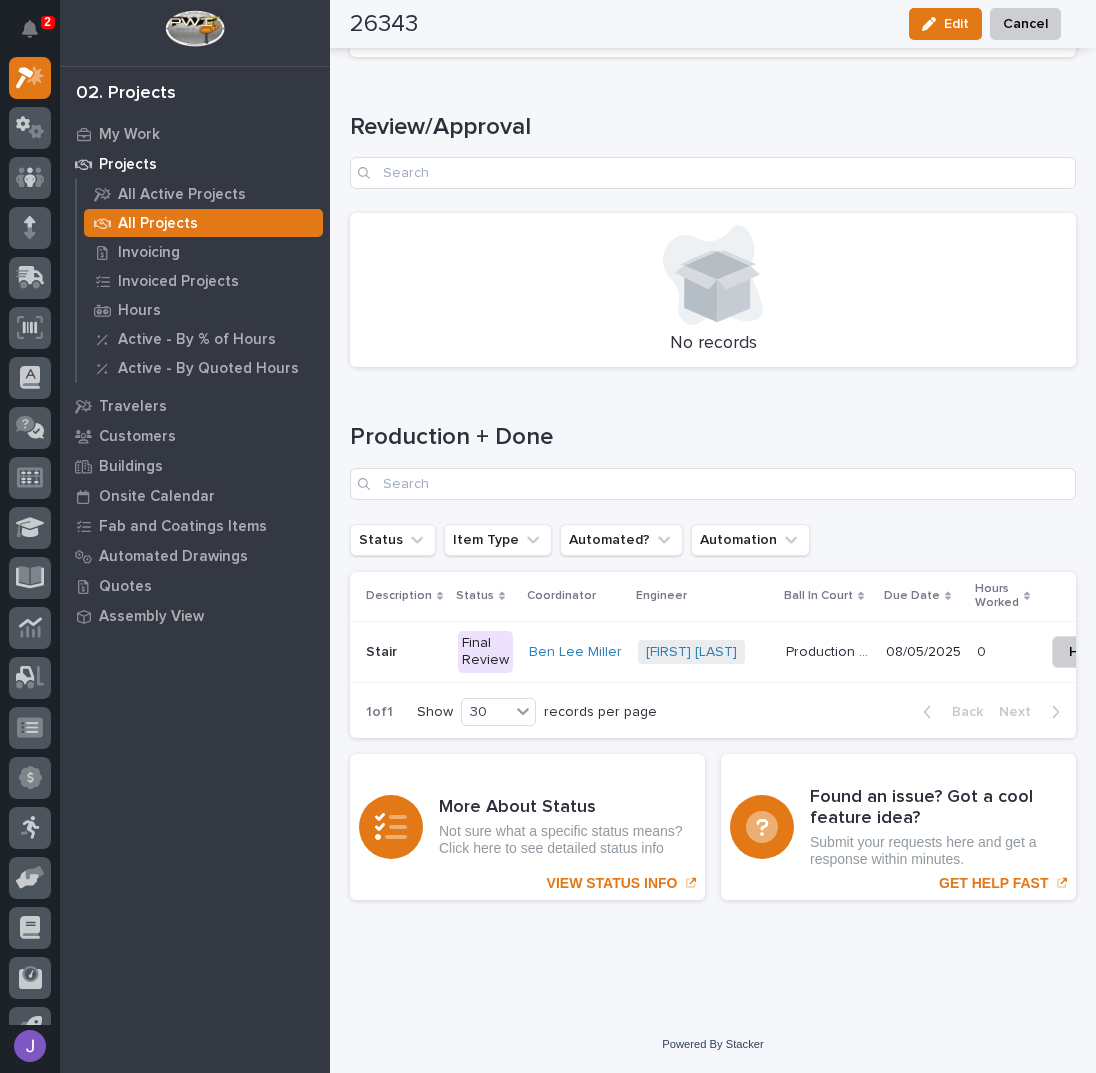 click on "Stair Stair" at bounding box center [404, 652] 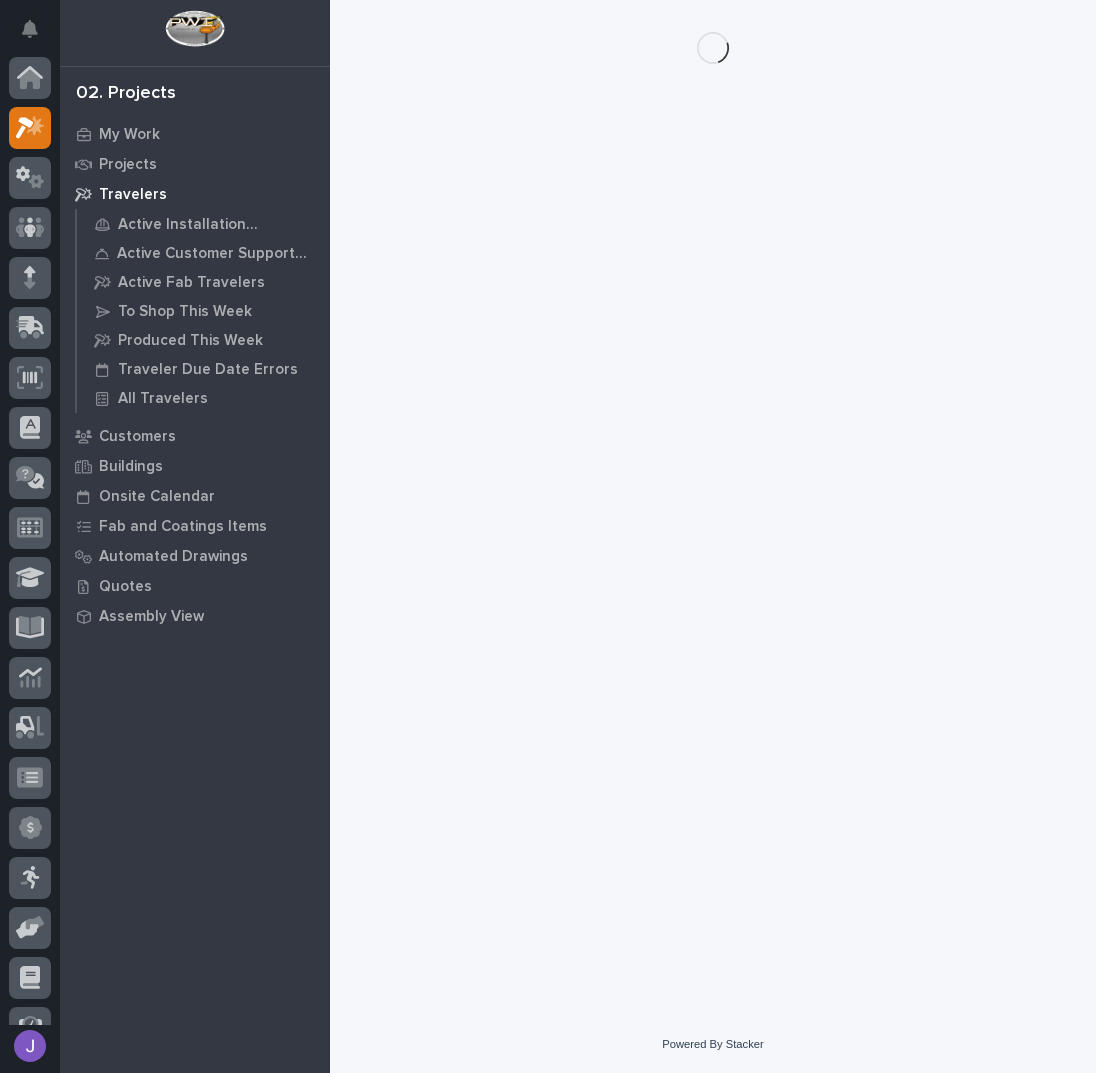 scroll, scrollTop: 0, scrollLeft: 0, axis: both 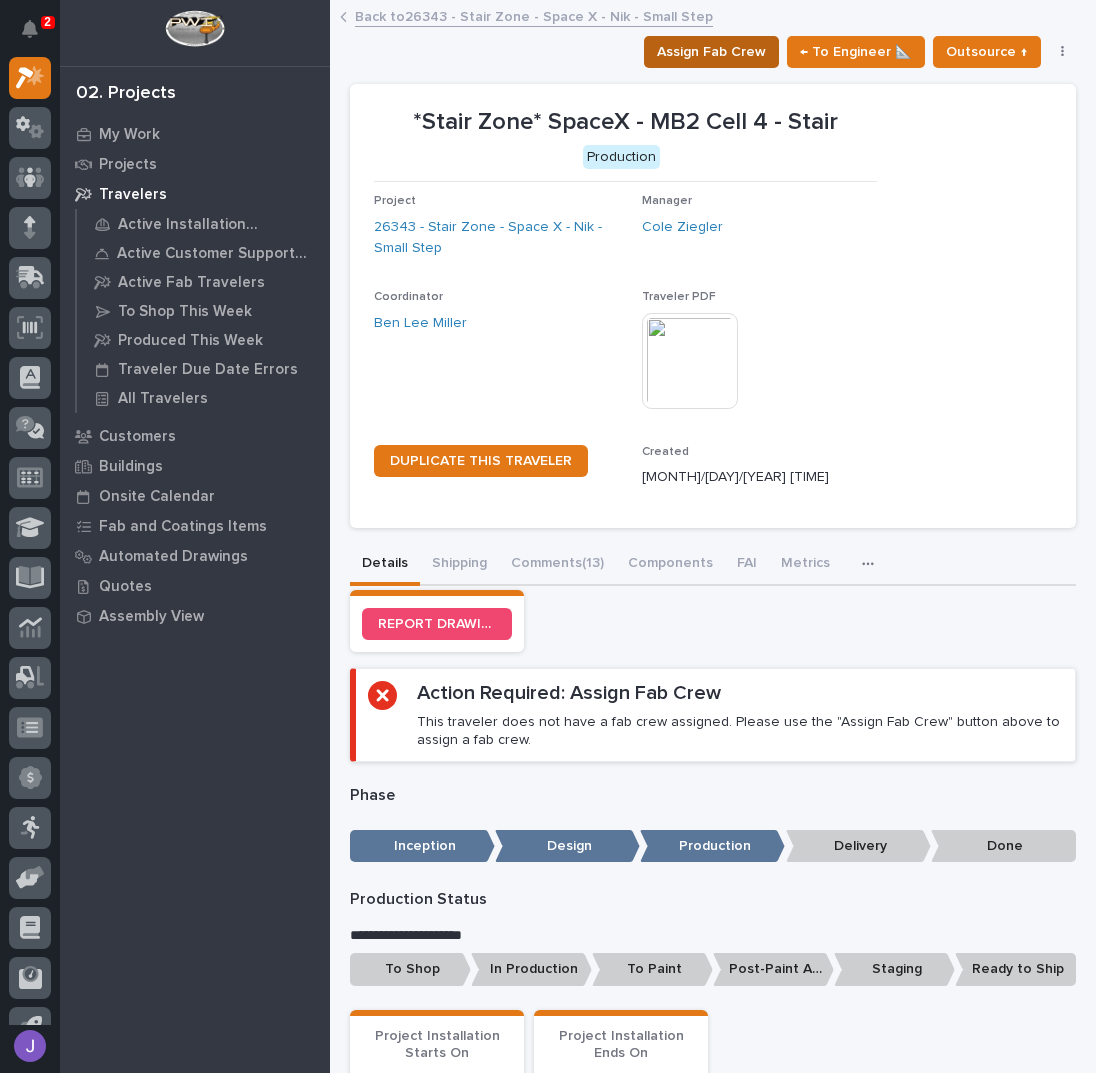 click on "Assign Fab Crew" at bounding box center (711, 52) 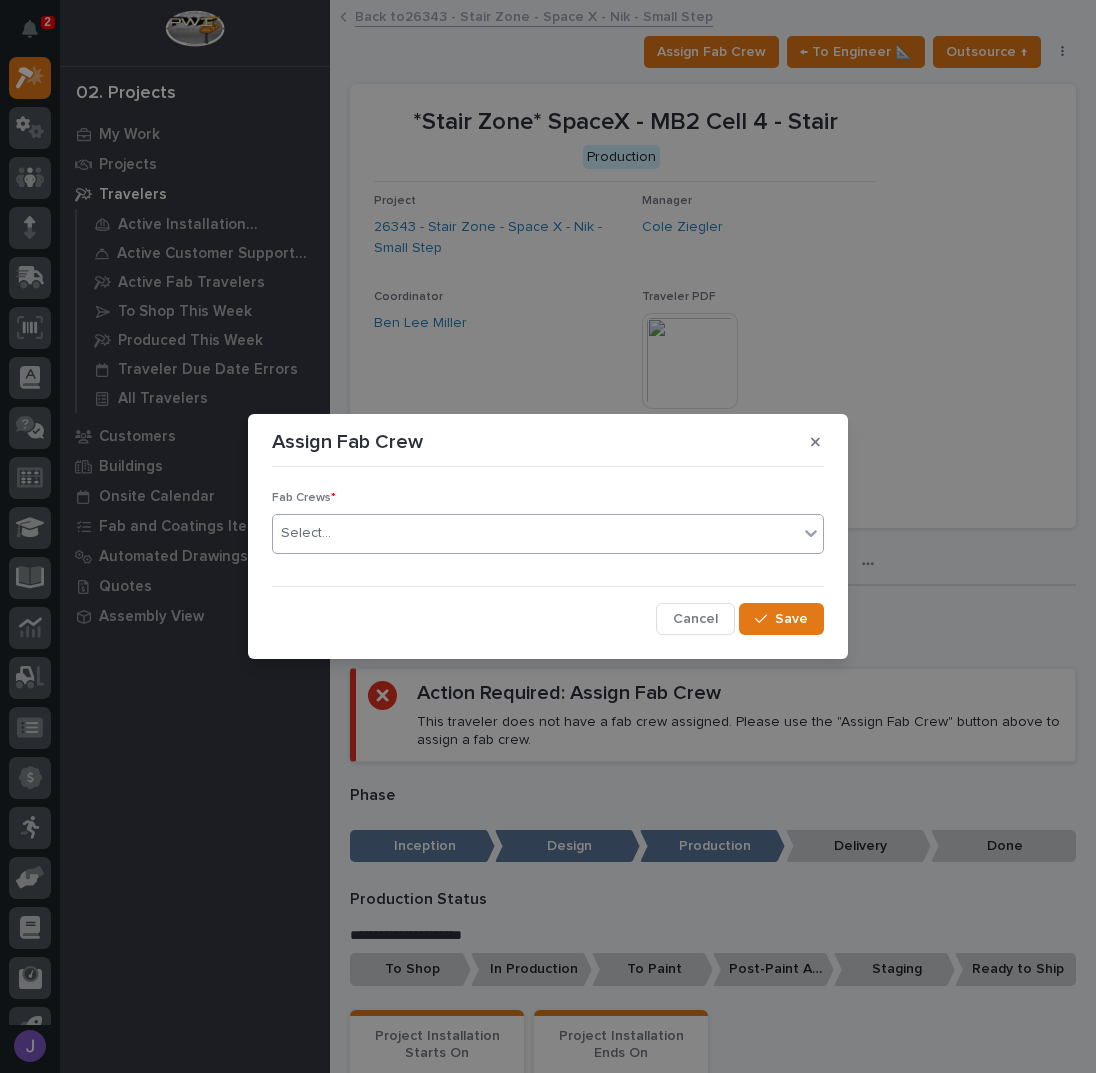click on "Select..." at bounding box center [535, 533] 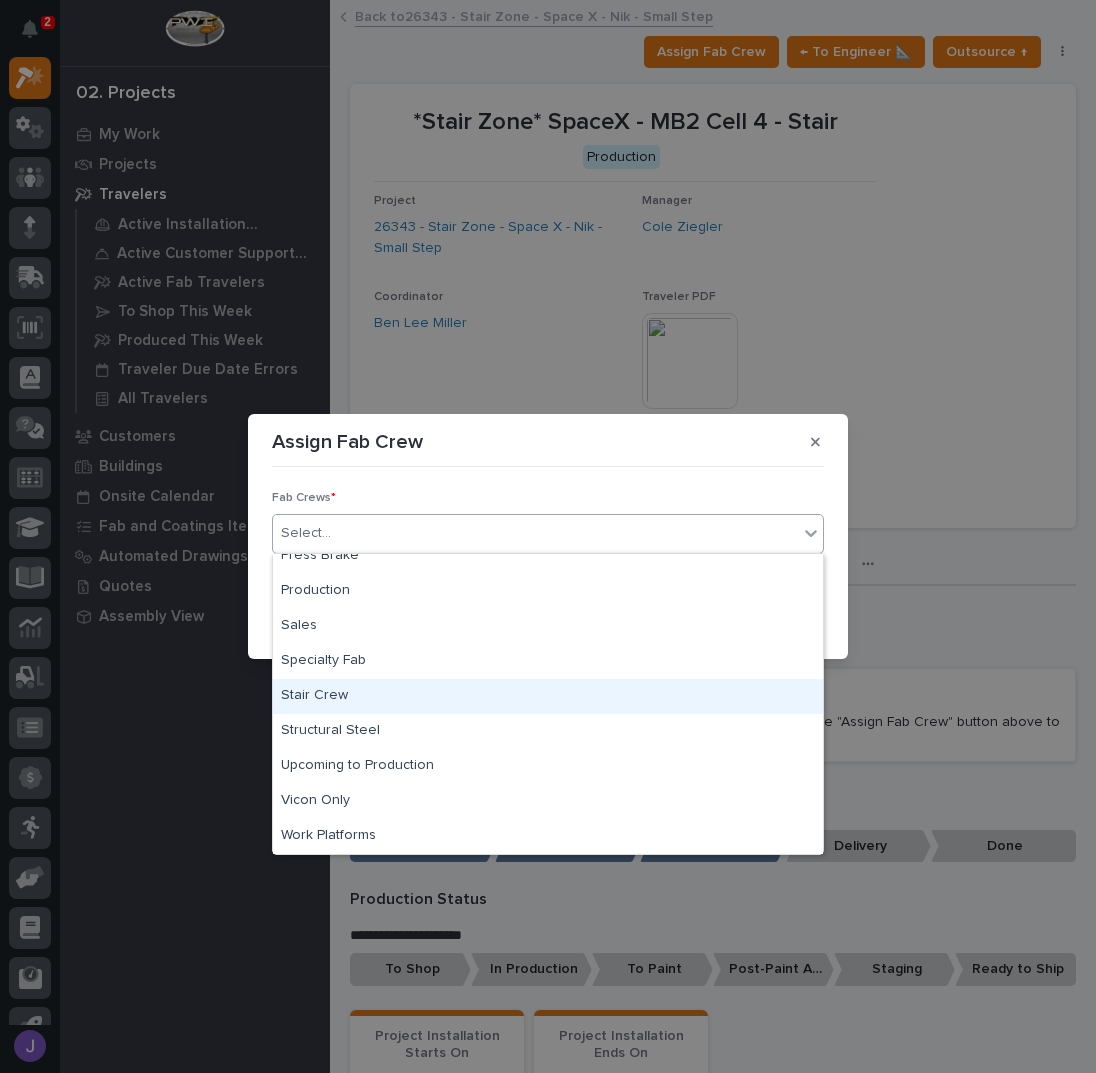 scroll, scrollTop: 470, scrollLeft: 0, axis: vertical 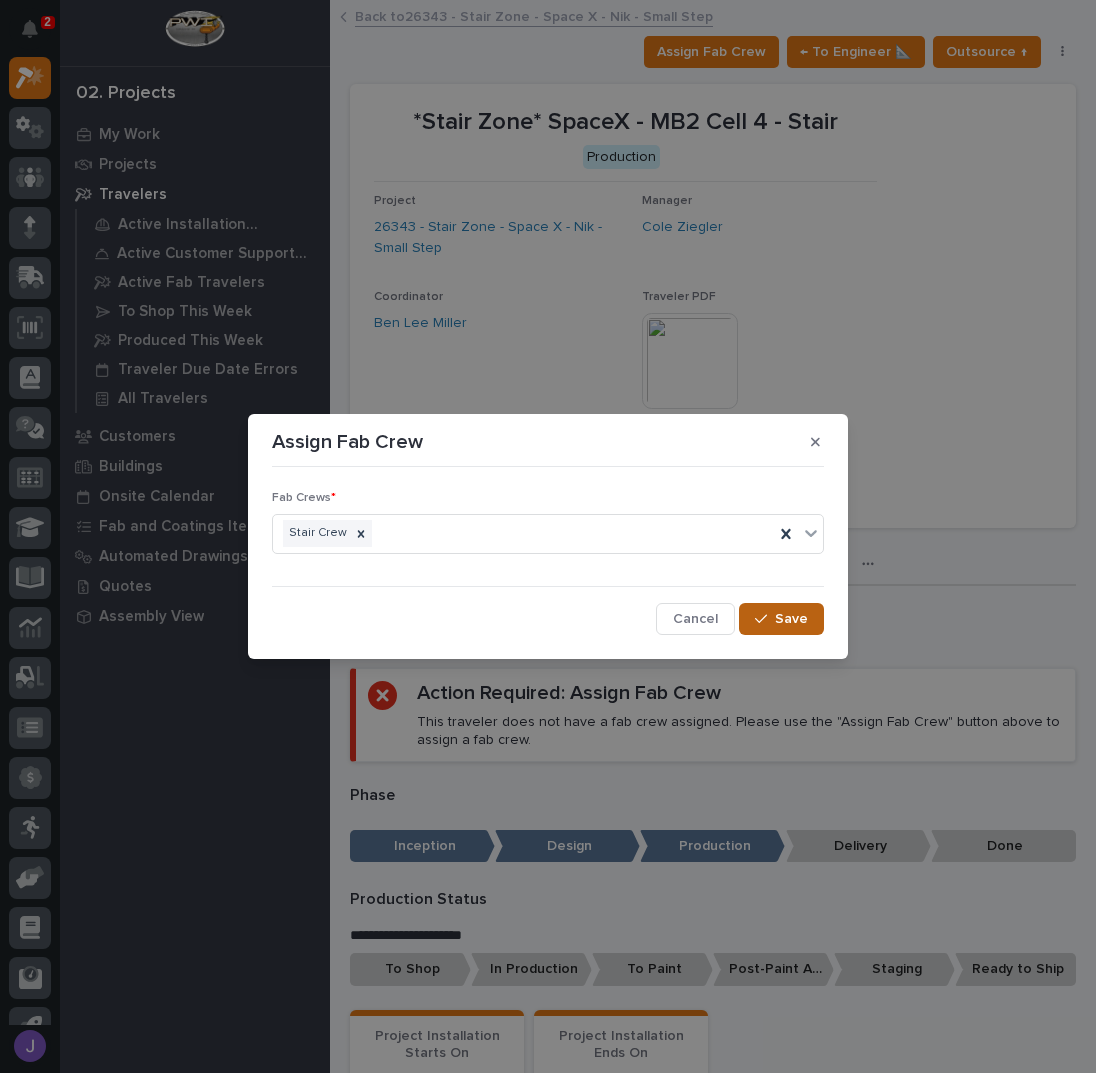 click on "Save" at bounding box center [781, 619] 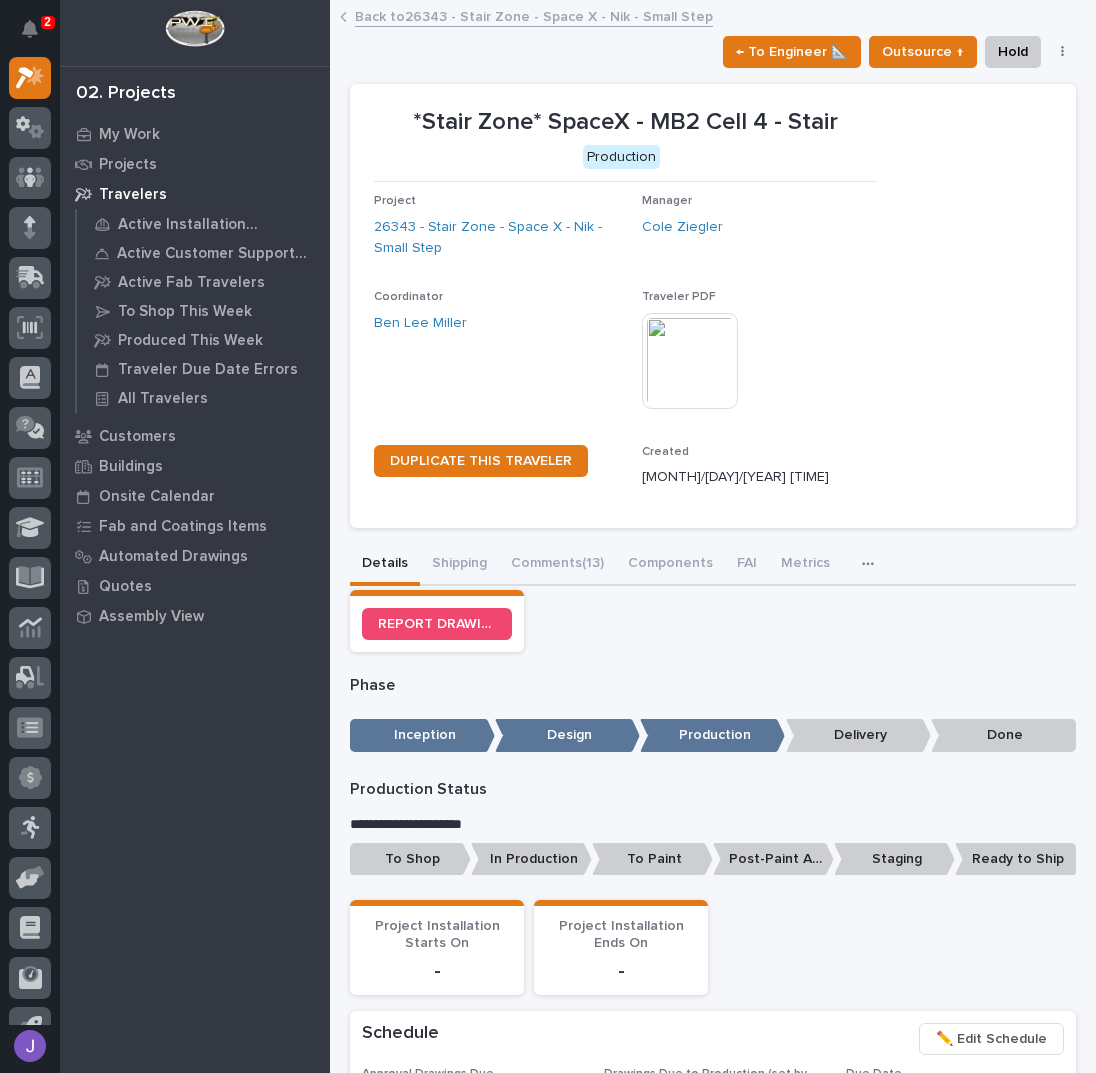 click on "To Shop" at bounding box center [410, 859] 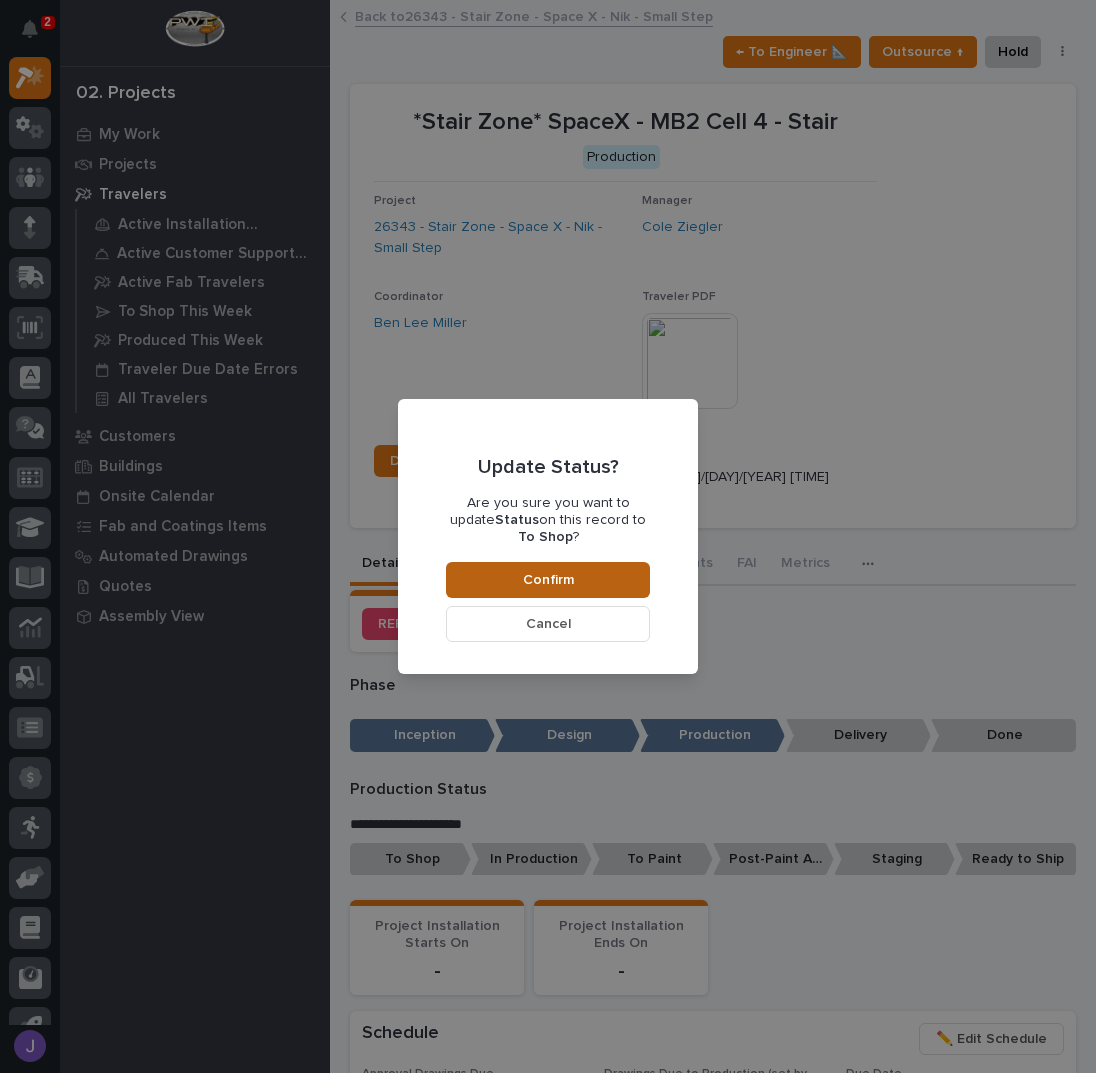 click on "Confirm" at bounding box center [548, 580] 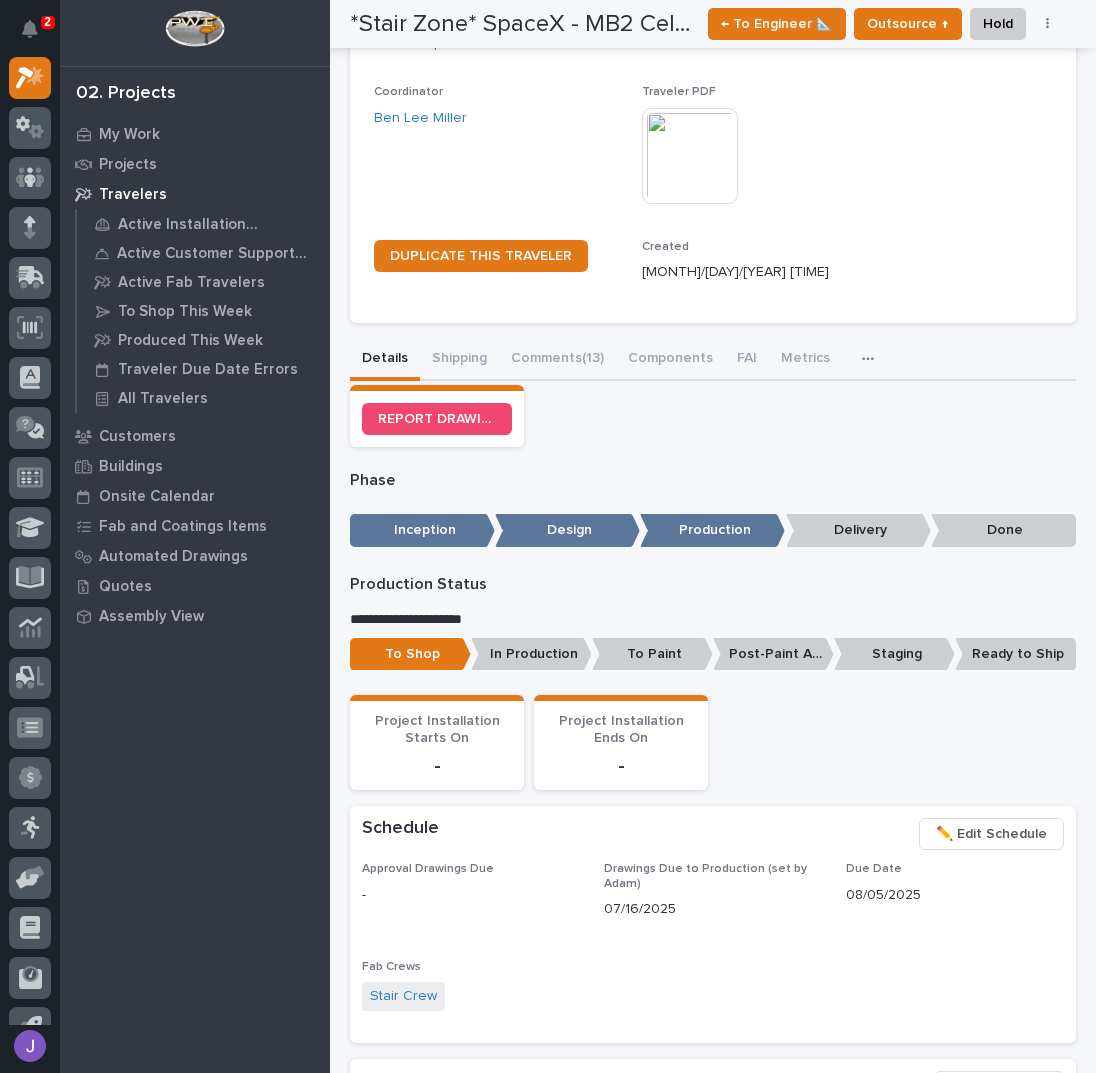 scroll, scrollTop: 0, scrollLeft: 0, axis: both 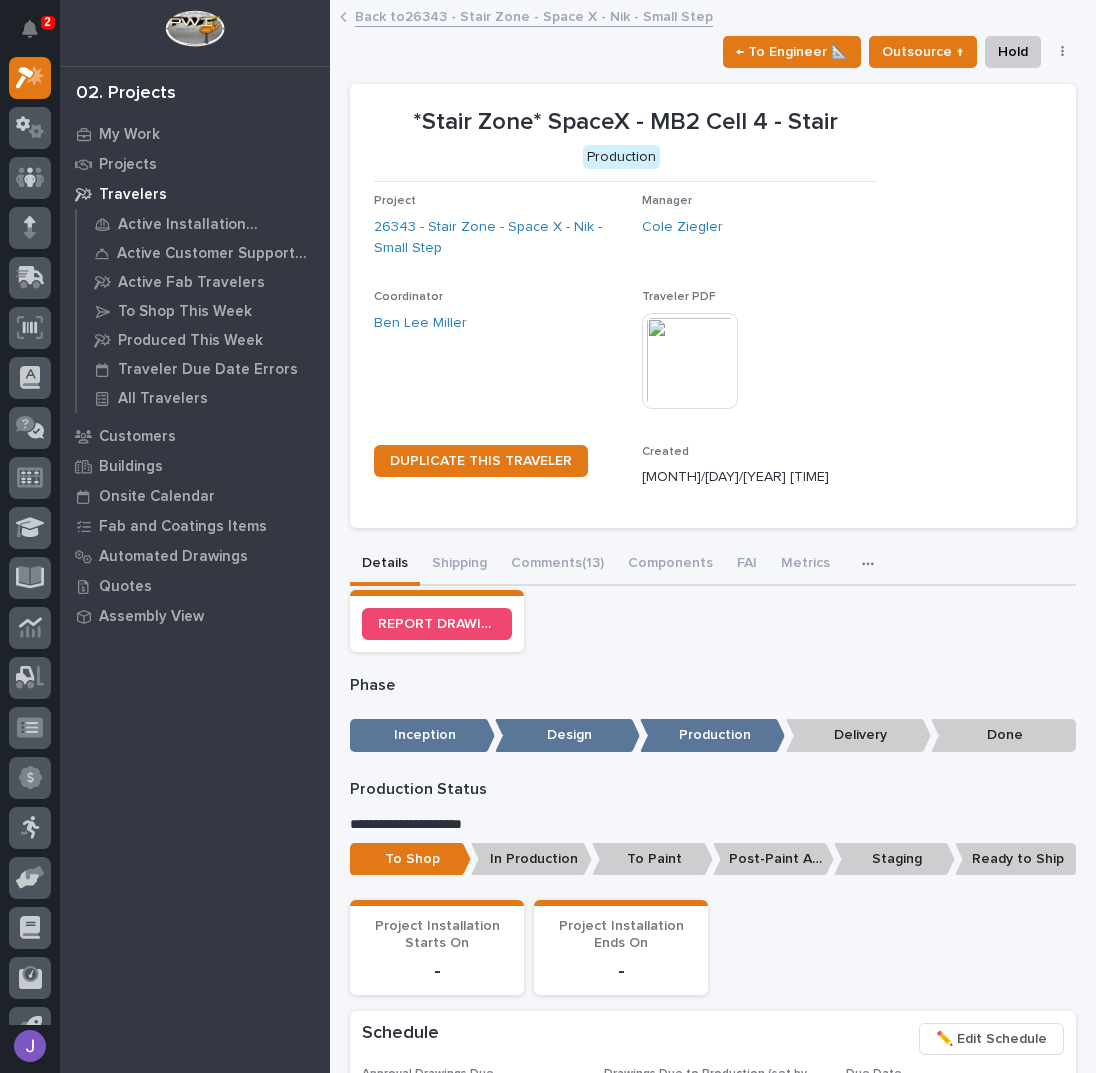 click on "Back to  [NUMBER] - Stair Zone - Space X - Nik - Small Step" at bounding box center (534, 15) 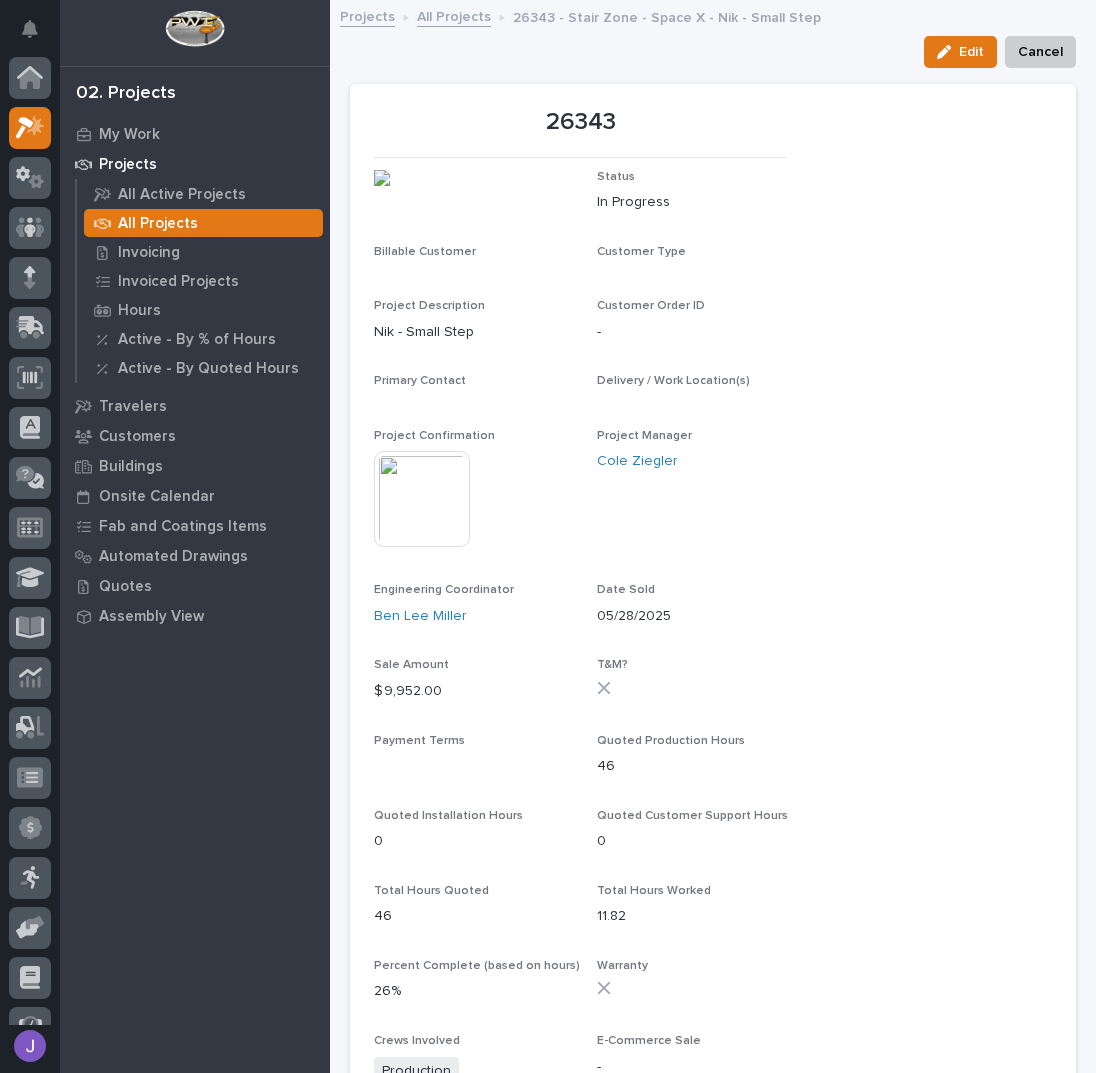 scroll, scrollTop: 50, scrollLeft: 0, axis: vertical 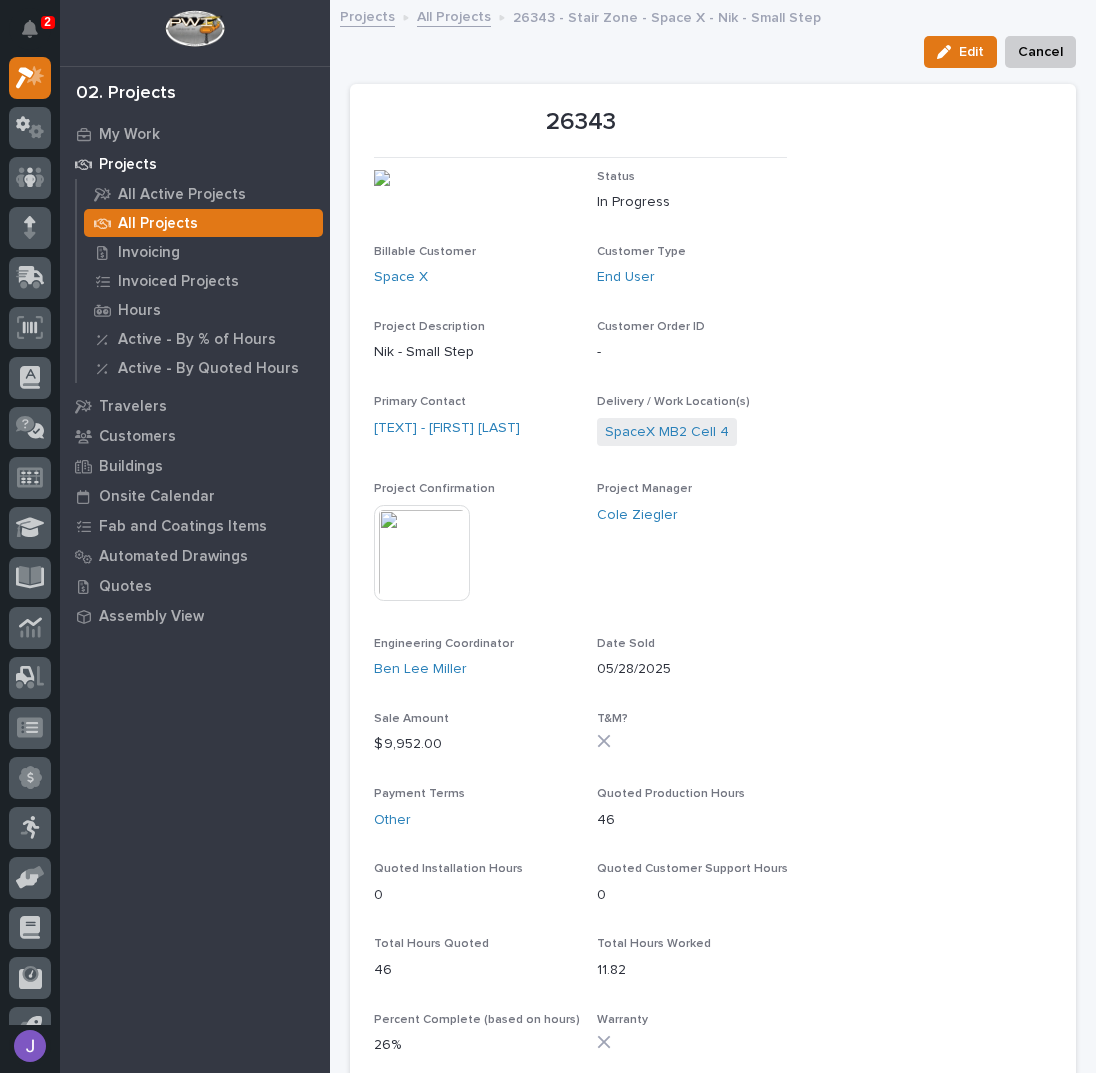 click on "All Projects" at bounding box center [454, 15] 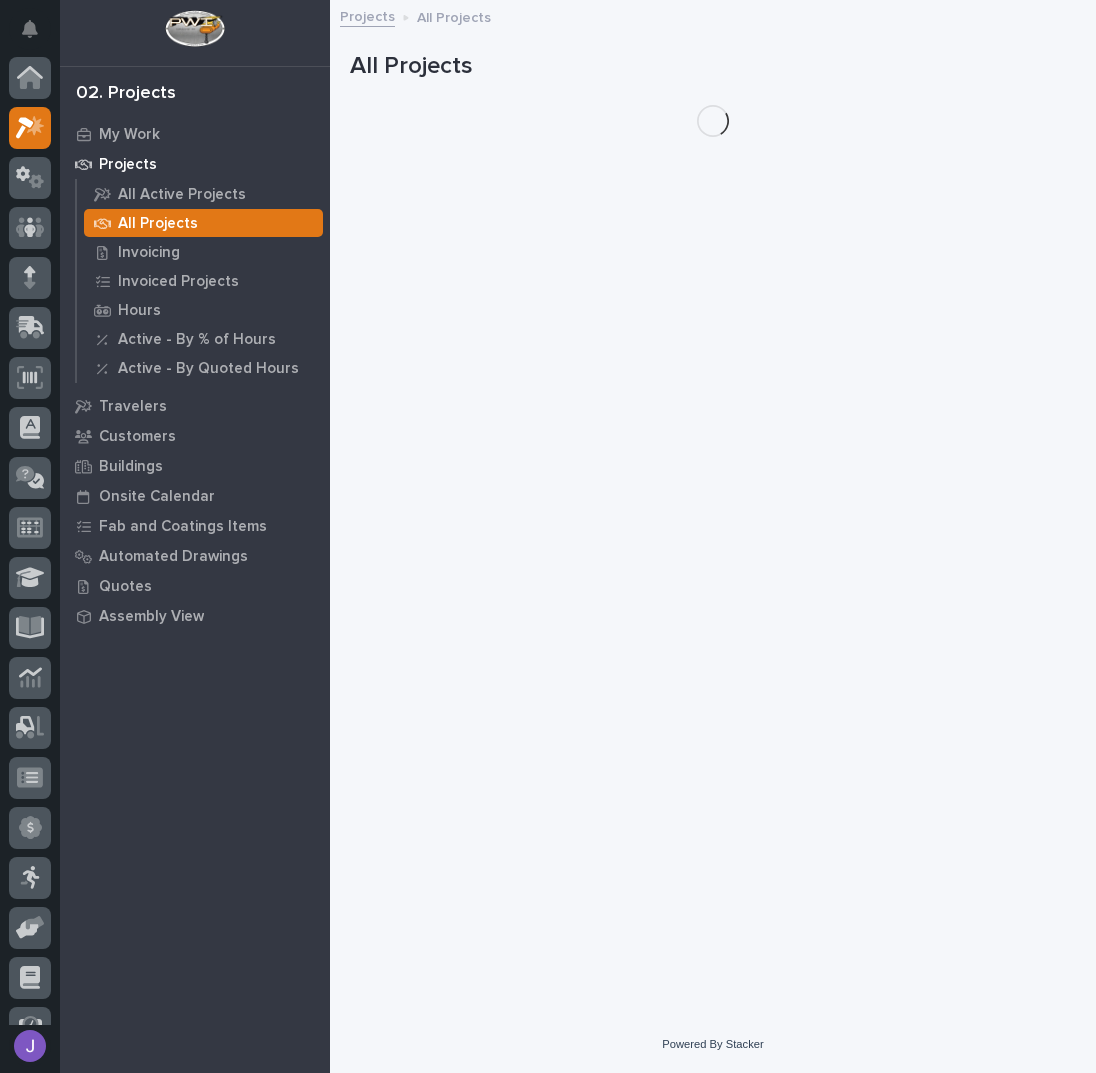 scroll, scrollTop: 50, scrollLeft: 0, axis: vertical 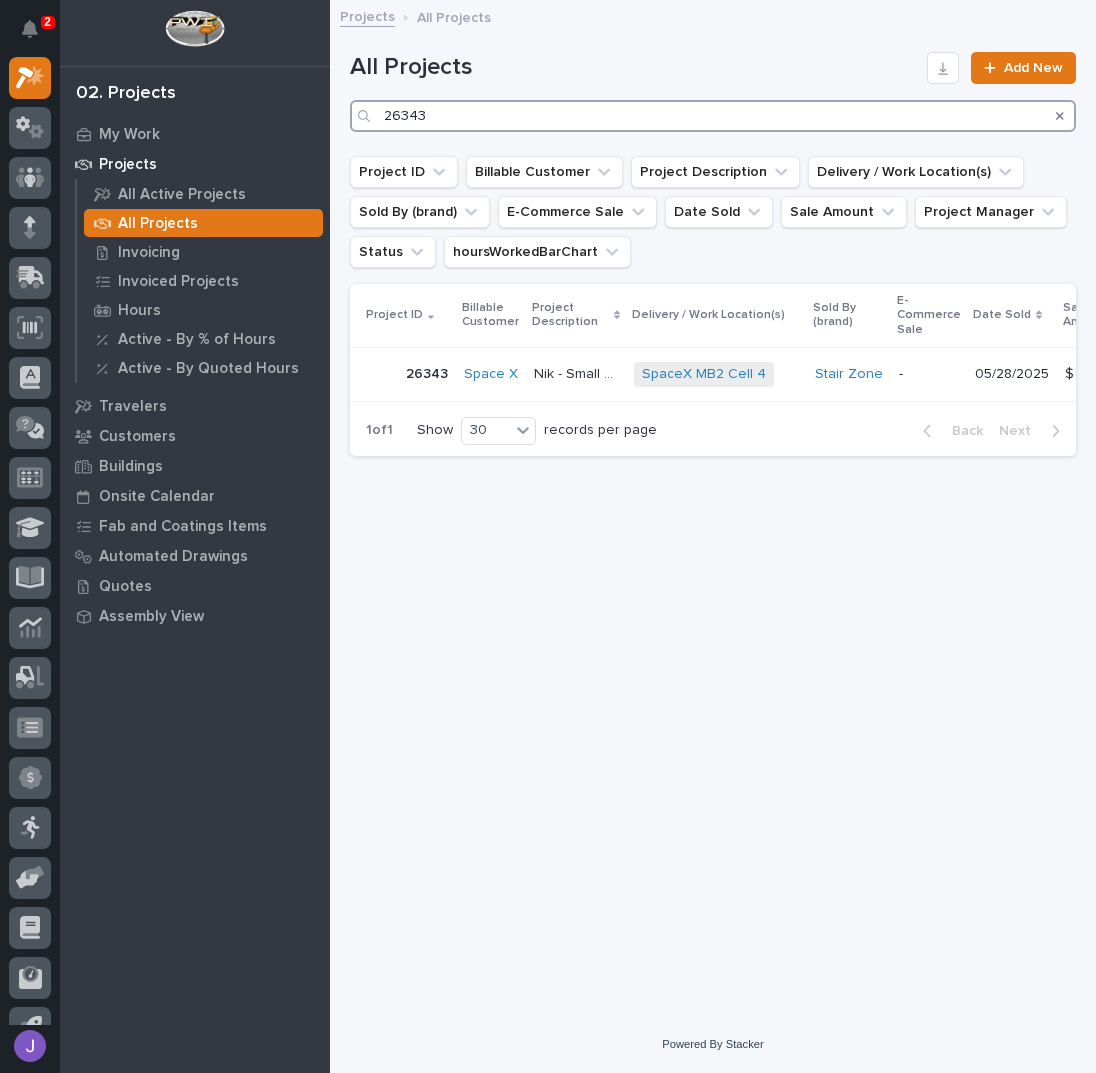 click on "26343" at bounding box center (713, 116) 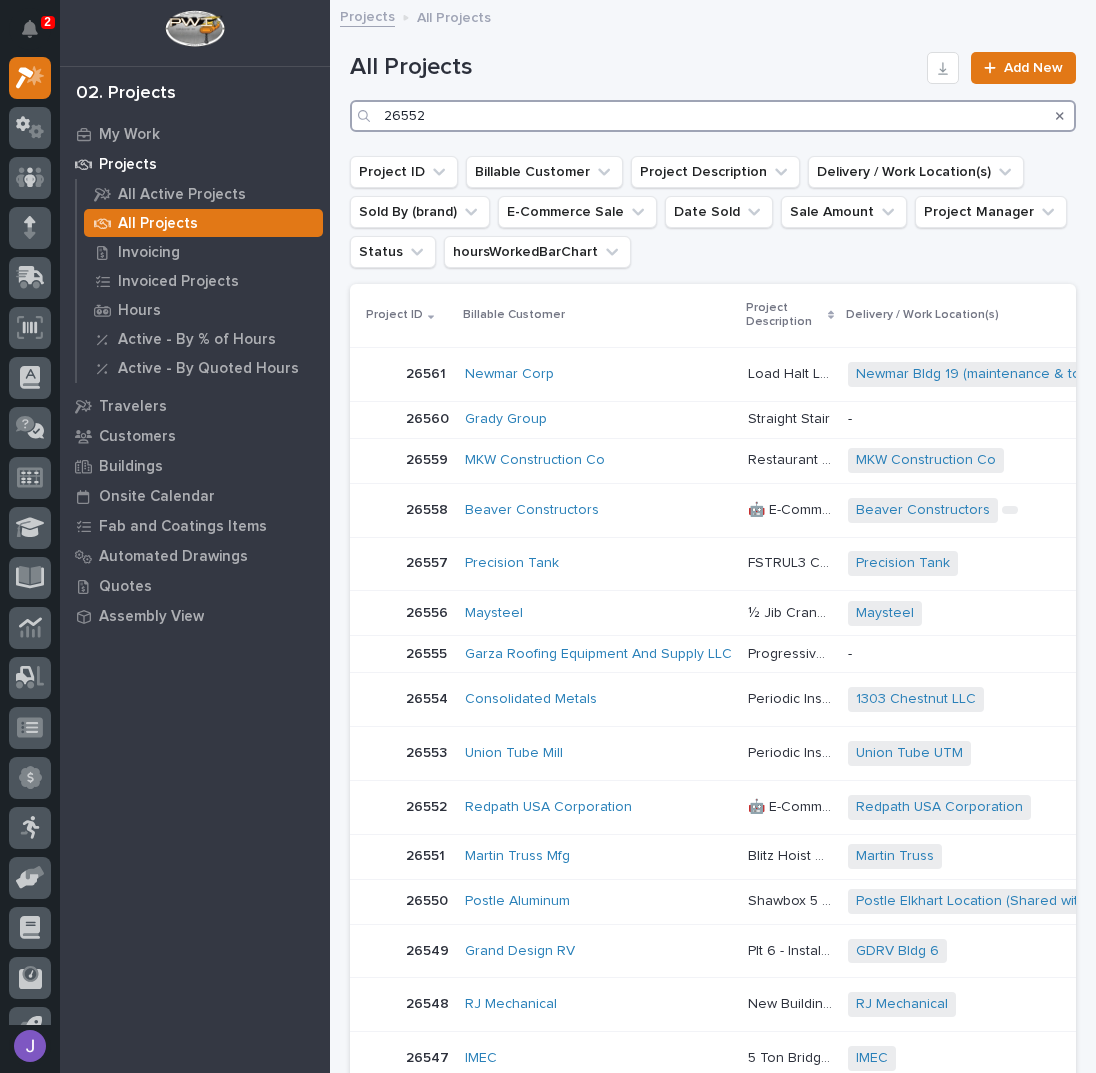 type on "26552" 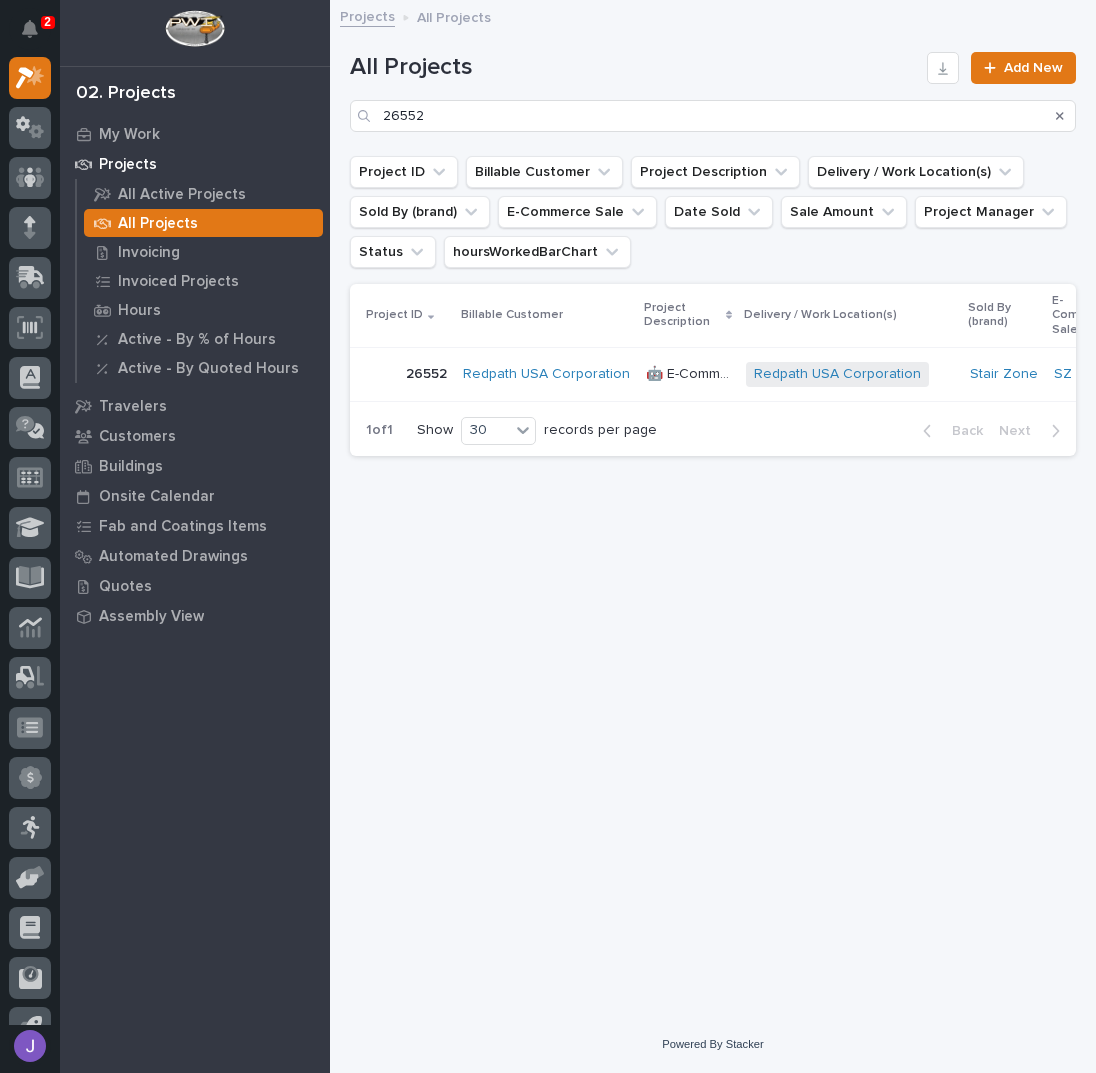 click on "🤖 E-Commerce Stair Order" at bounding box center [690, 372] 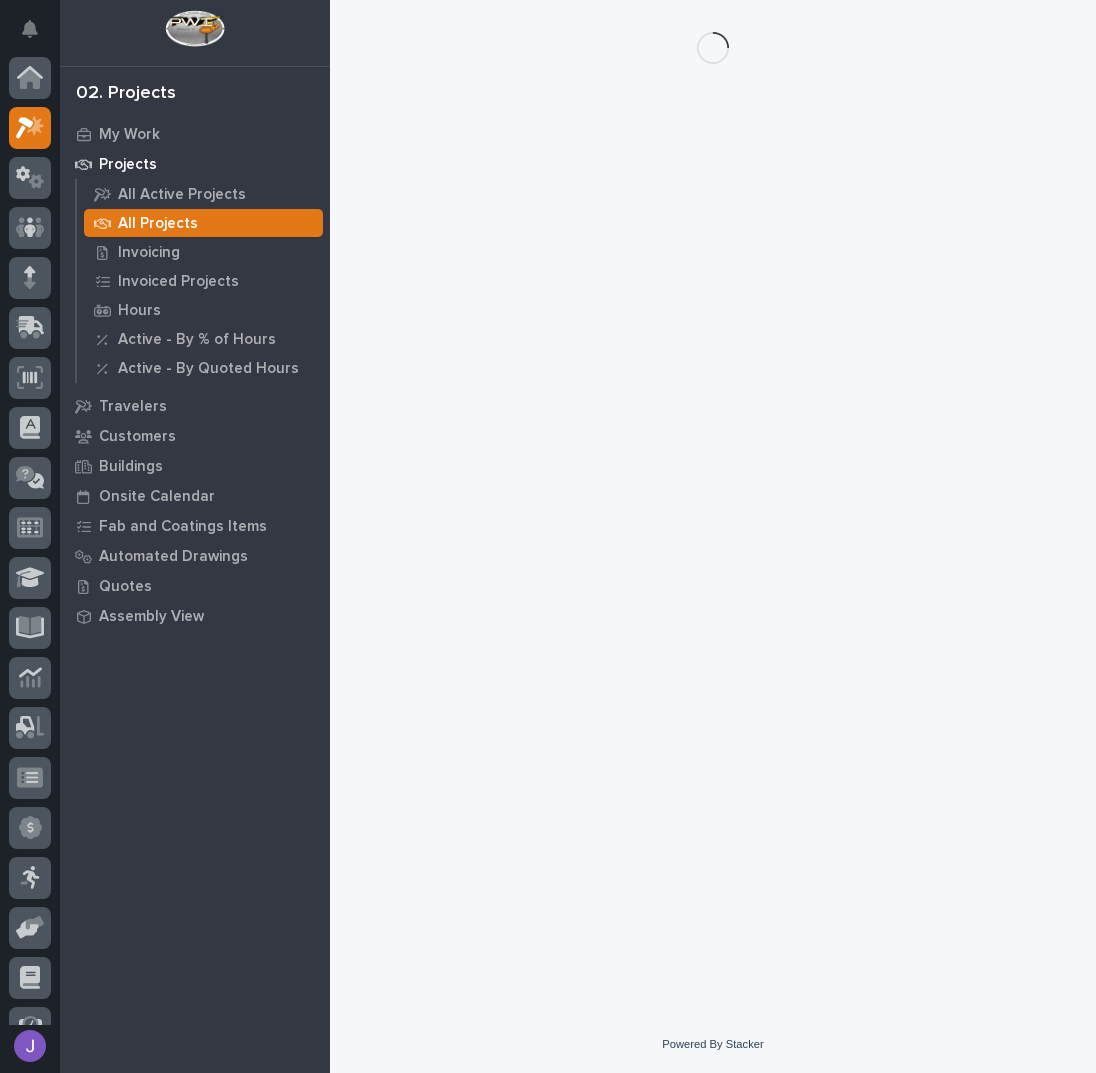 scroll, scrollTop: 50, scrollLeft: 0, axis: vertical 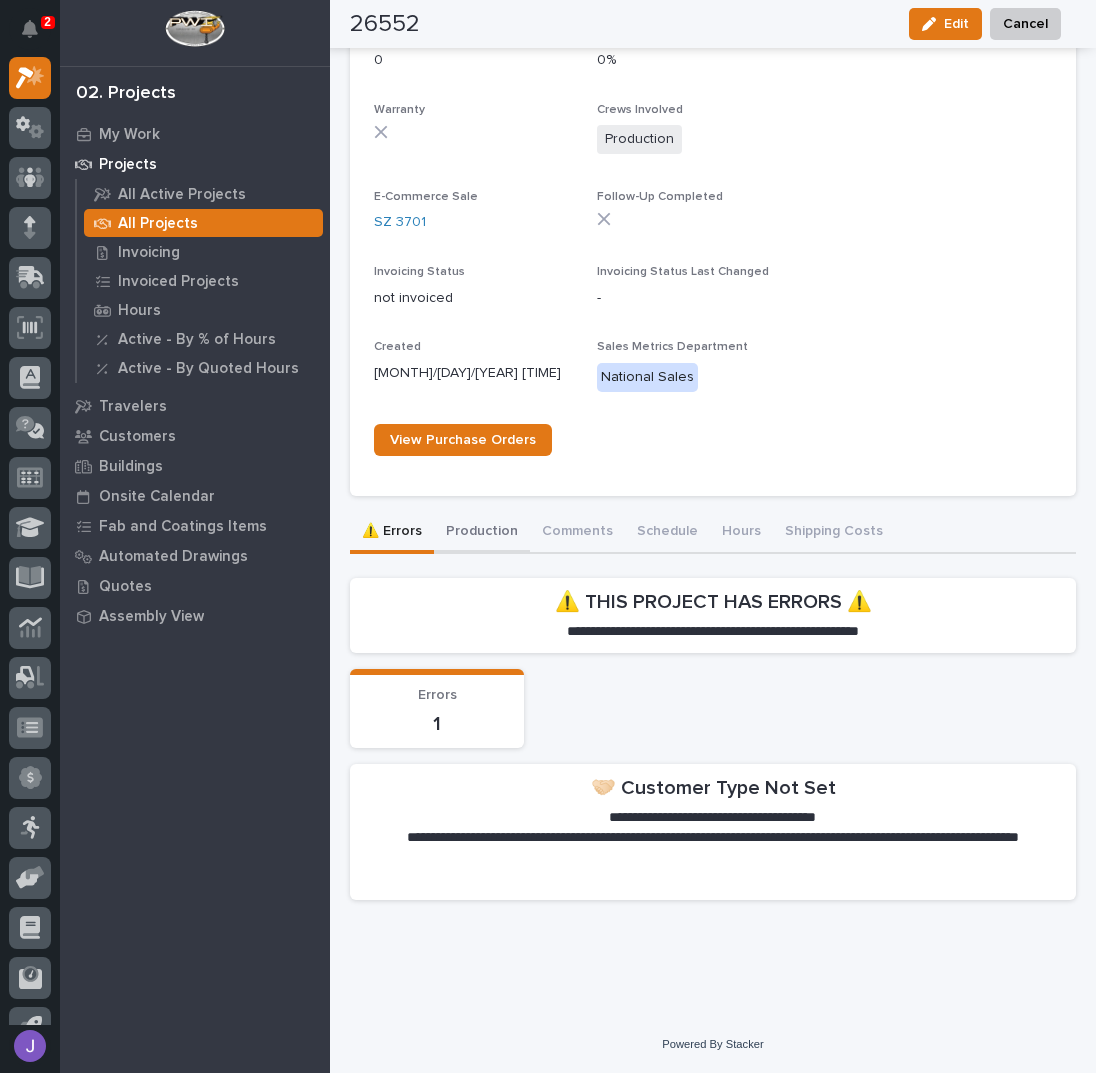 click on "Production" at bounding box center [482, 533] 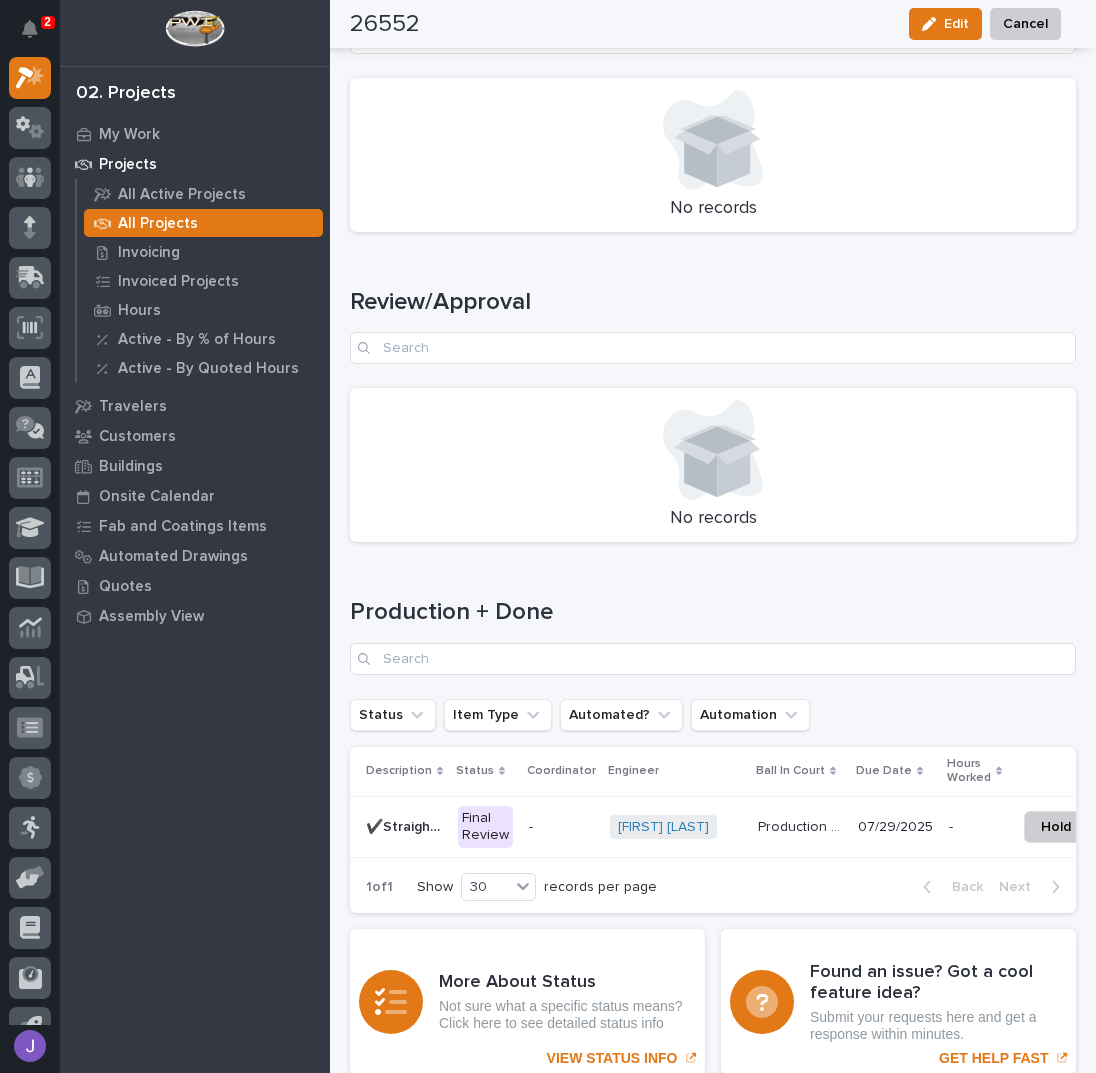 scroll, scrollTop: 2376, scrollLeft: 0, axis: vertical 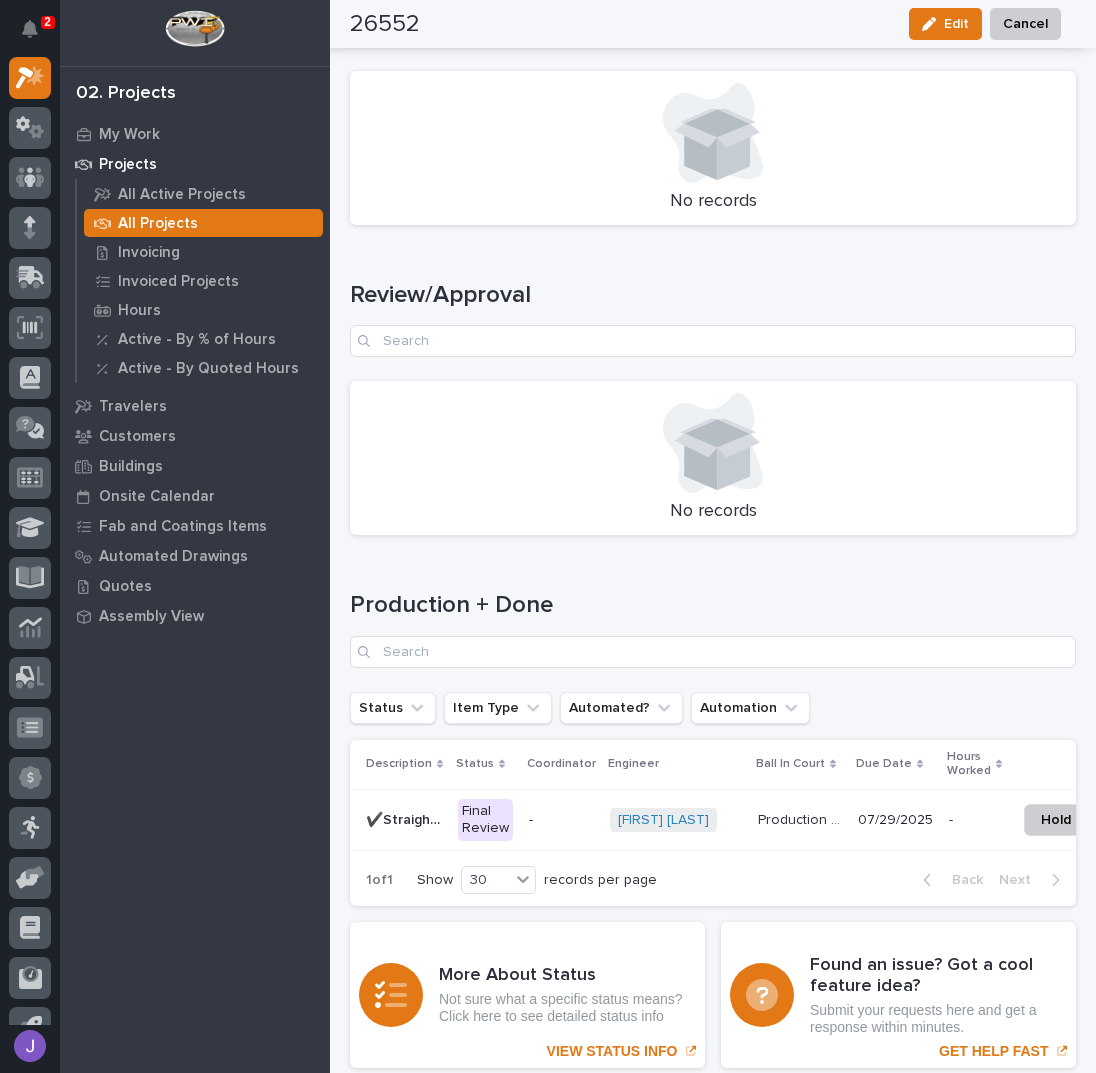 click on "✔️Straight Stair - SZ3701" at bounding box center (406, 818) 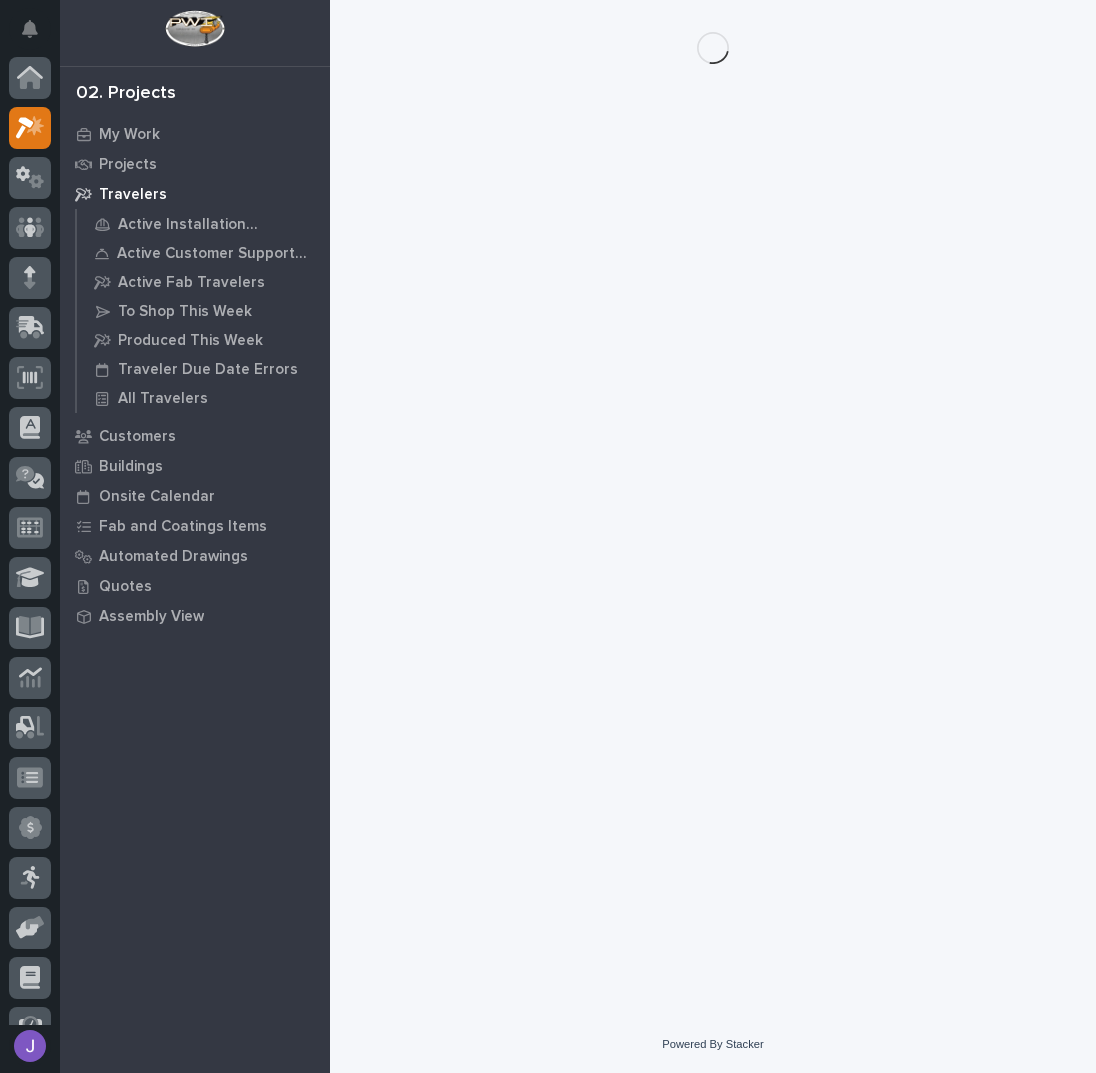scroll, scrollTop: 0, scrollLeft: 0, axis: both 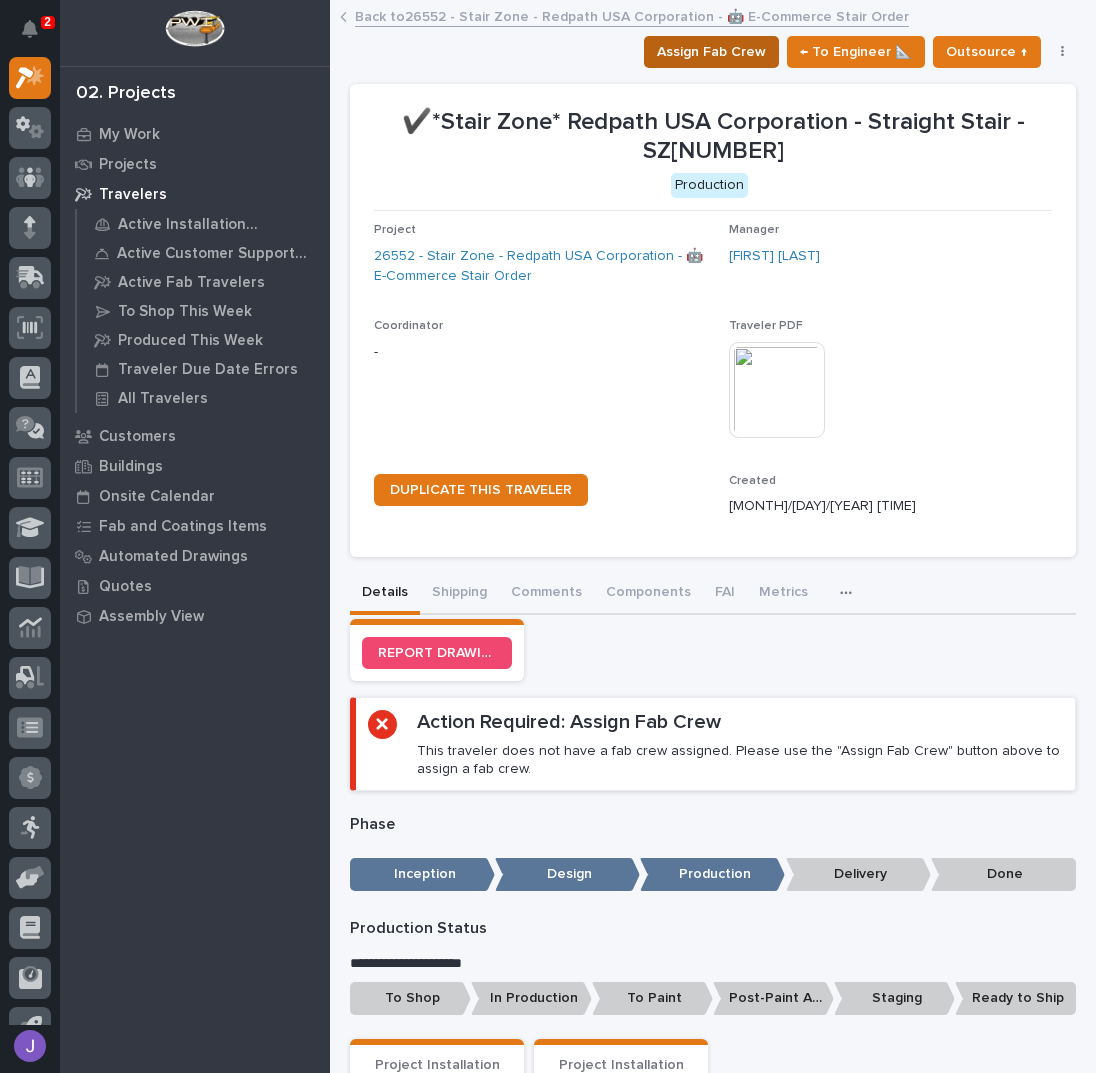 click on "Assign Fab Crew" at bounding box center (711, 52) 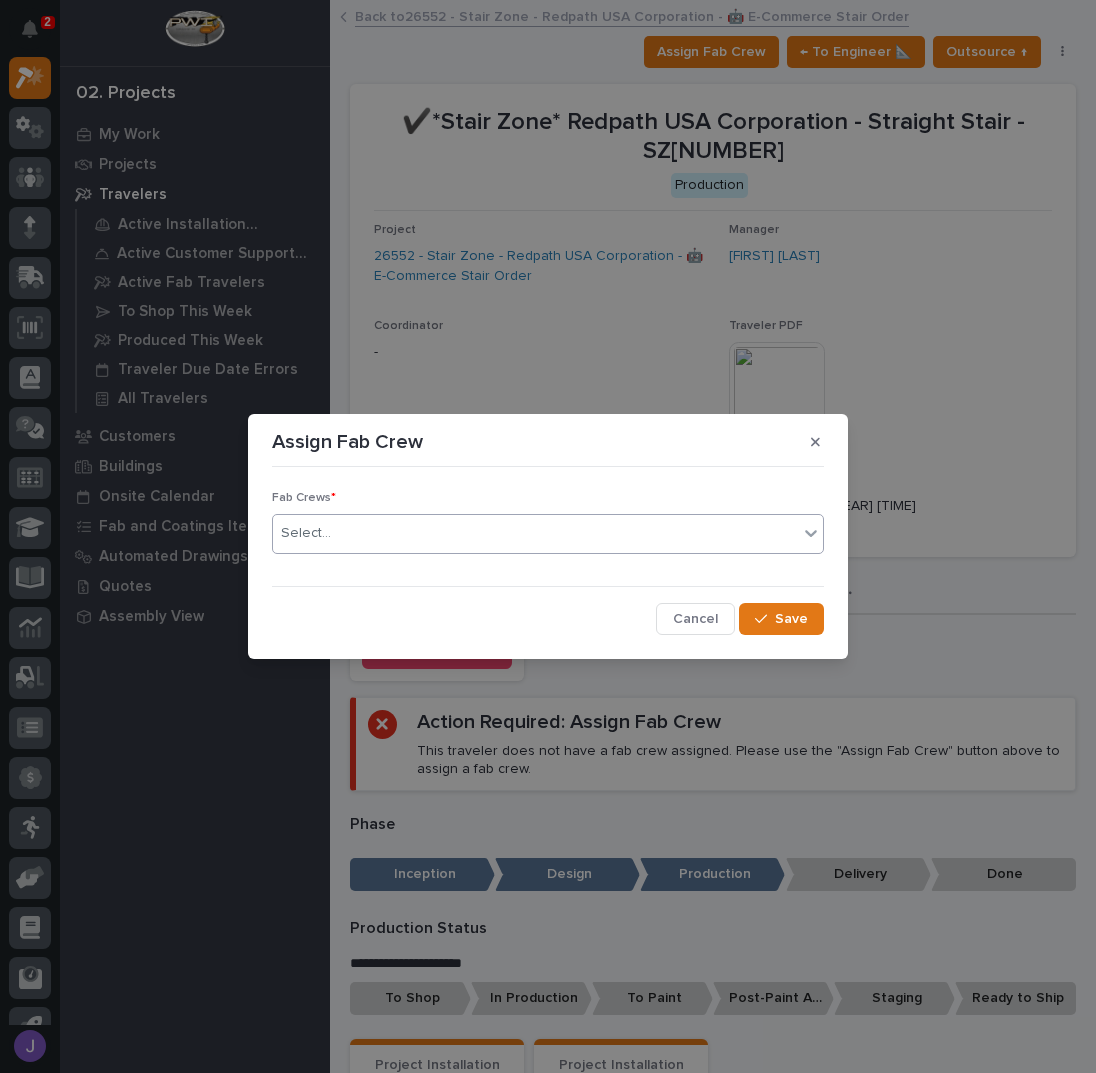 click on "Select..." at bounding box center (535, 533) 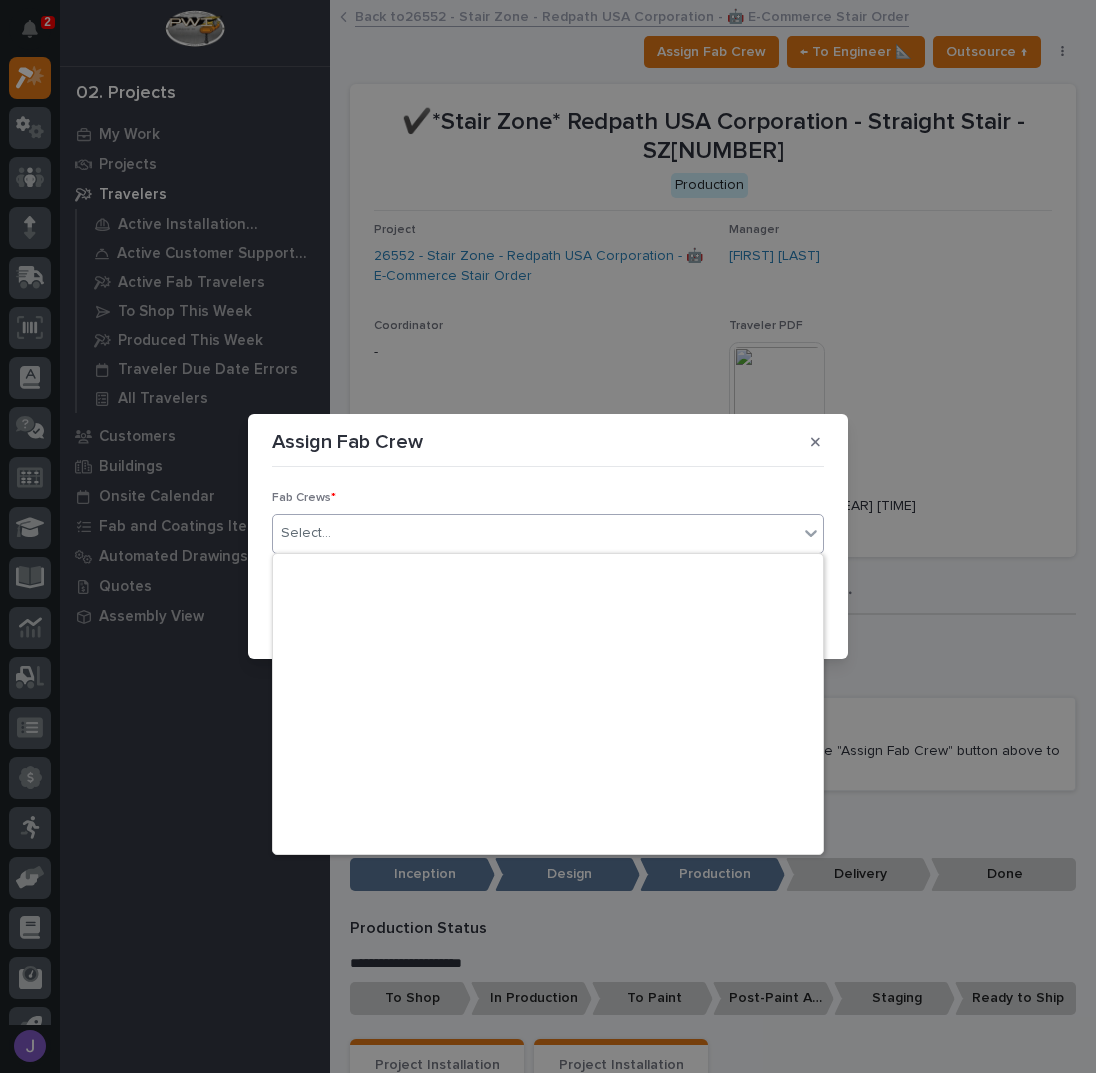 scroll, scrollTop: 470, scrollLeft: 0, axis: vertical 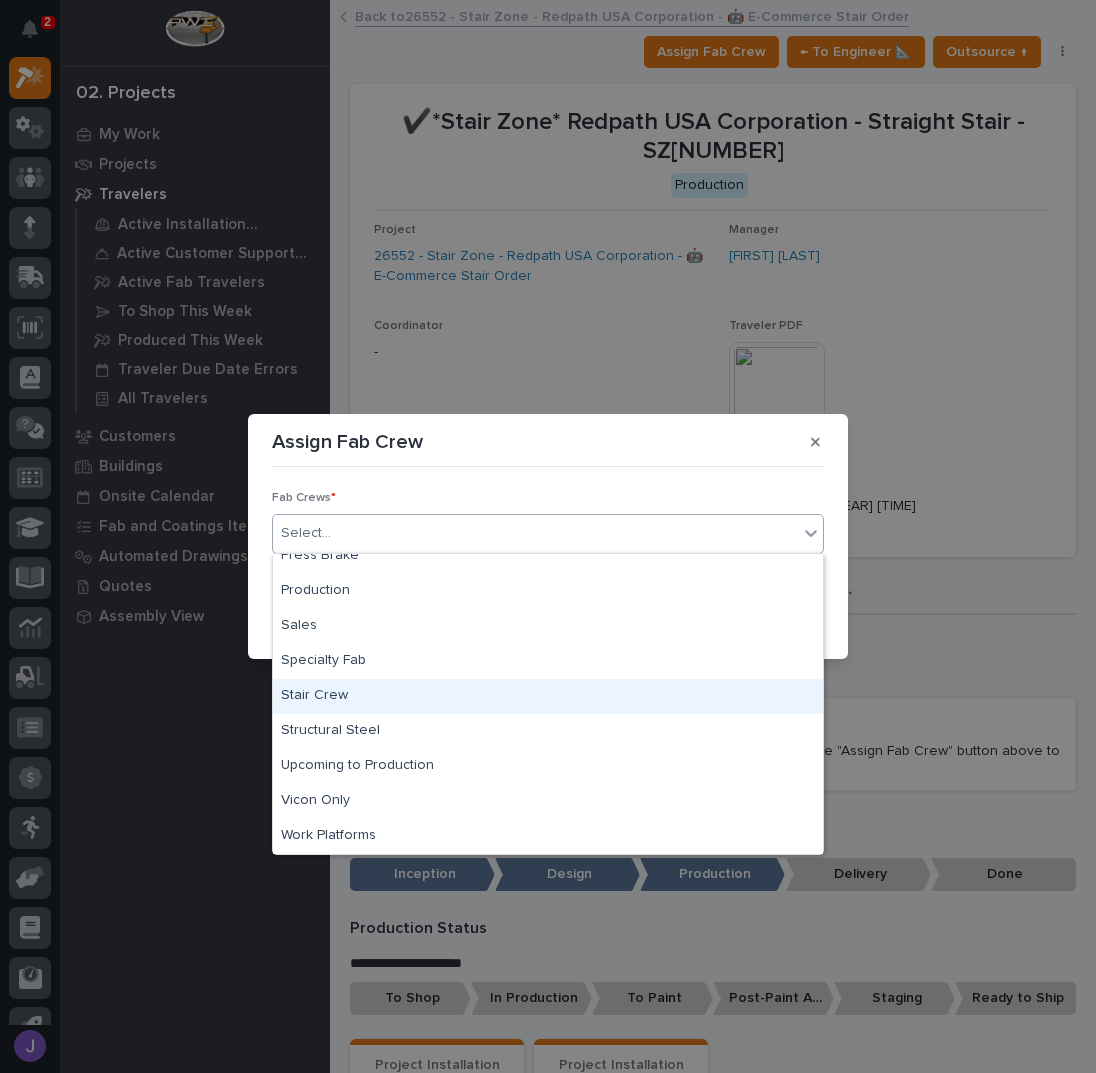 click on "Stair Crew" at bounding box center (548, 696) 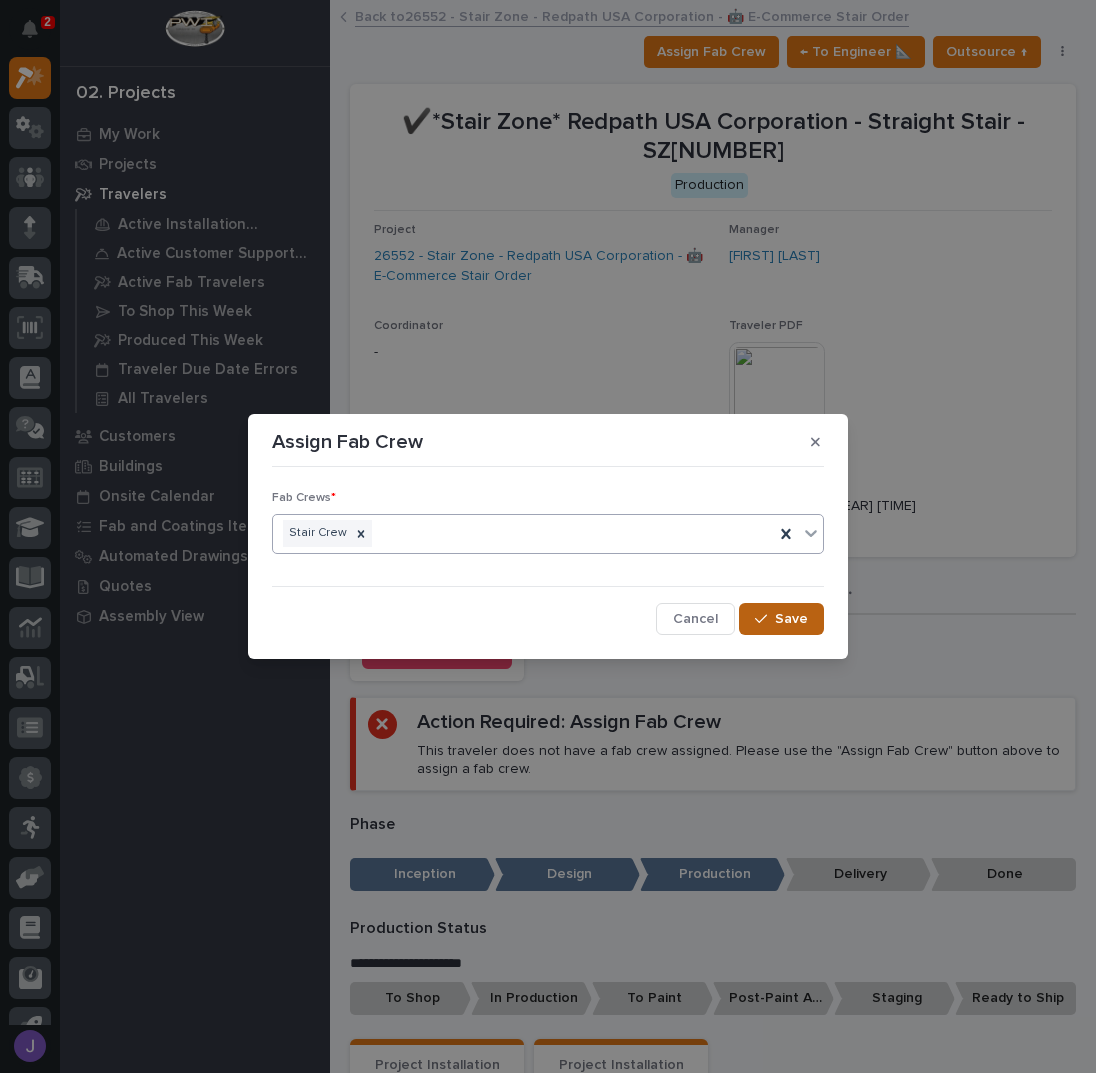 click at bounding box center (761, 619) 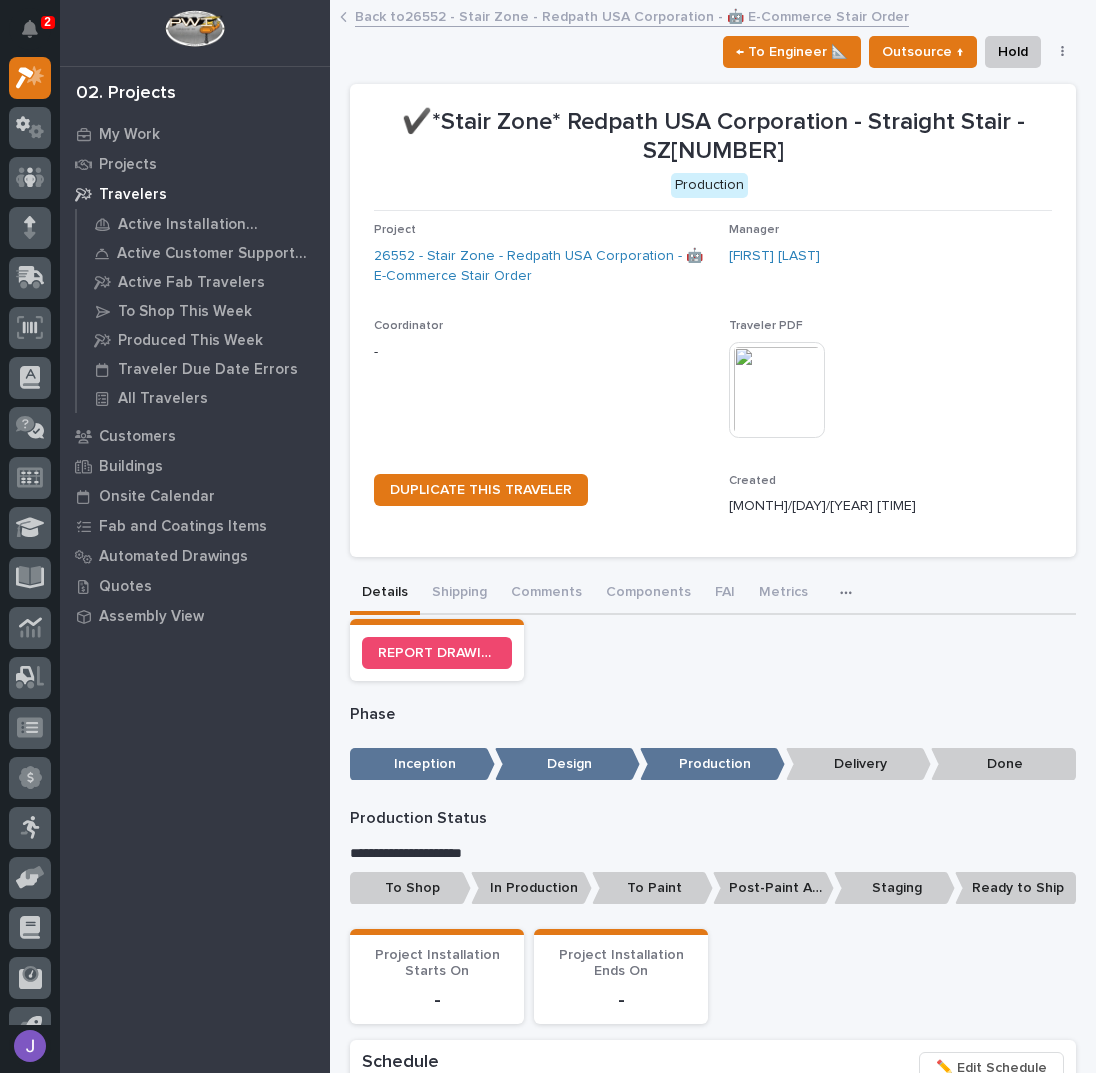 click on "To Shop" at bounding box center (410, 888) 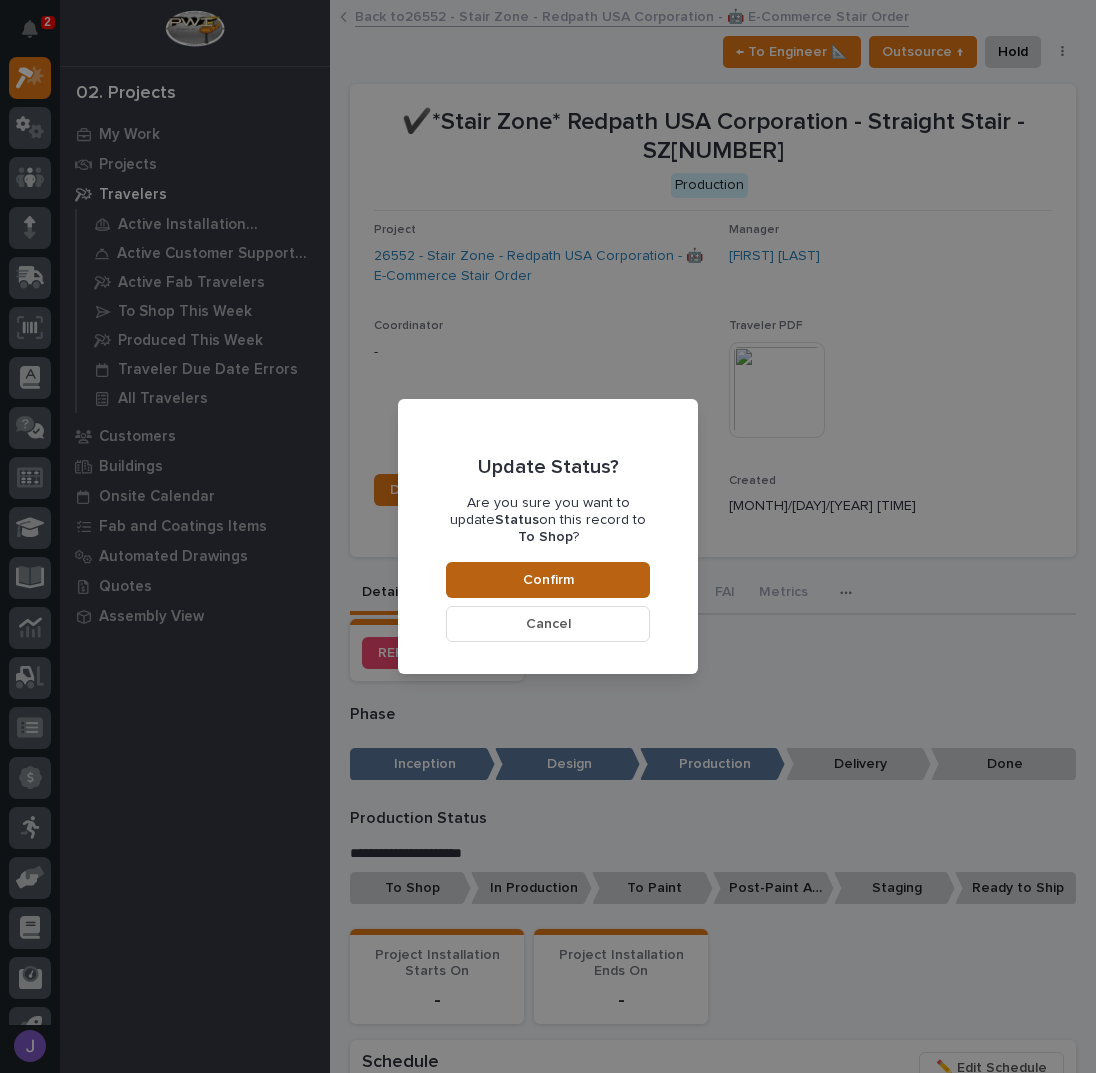 click on "Confirm" at bounding box center [548, 580] 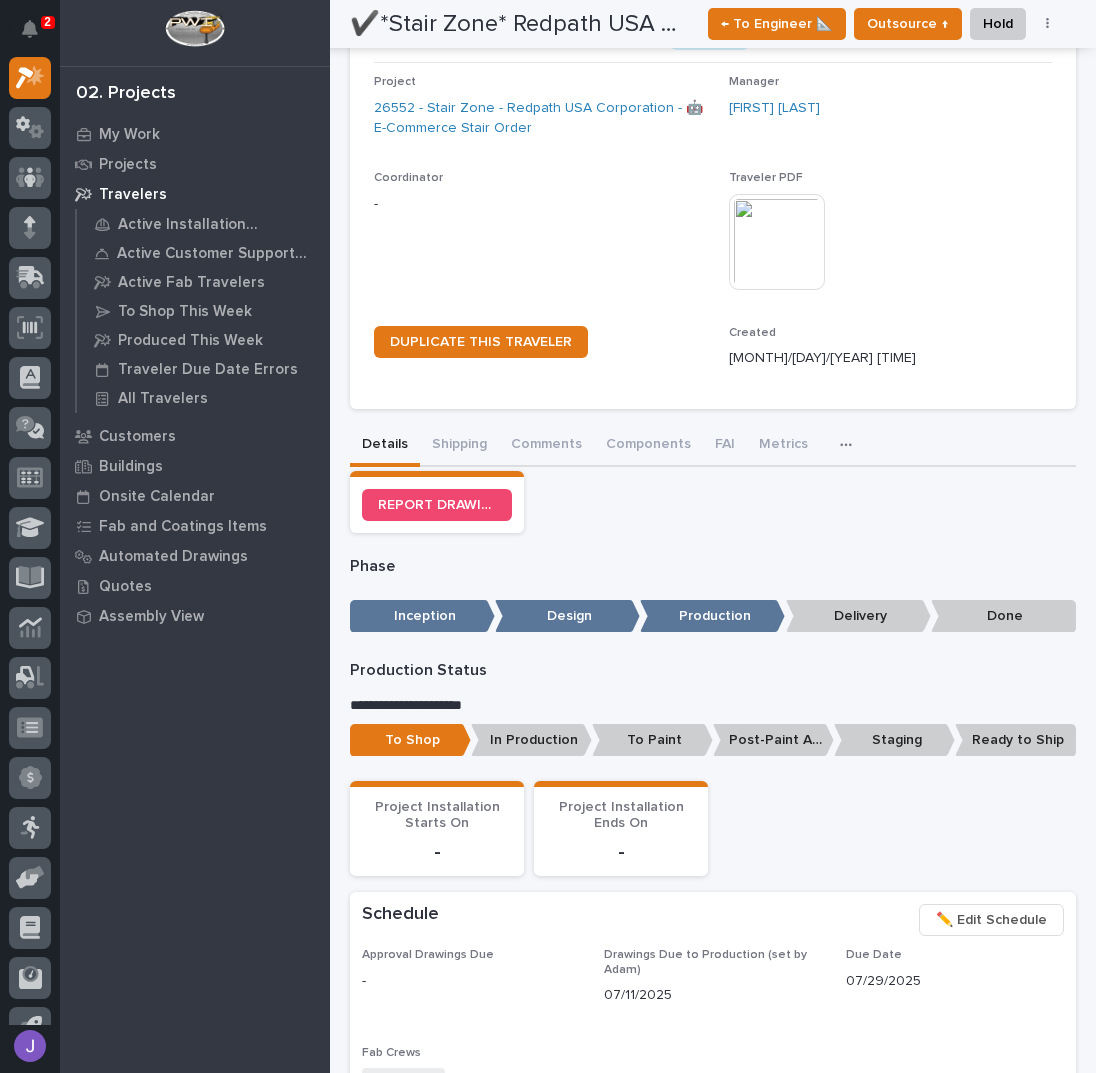 scroll, scrollTop: 0, scrollLeft: 0, axis: both 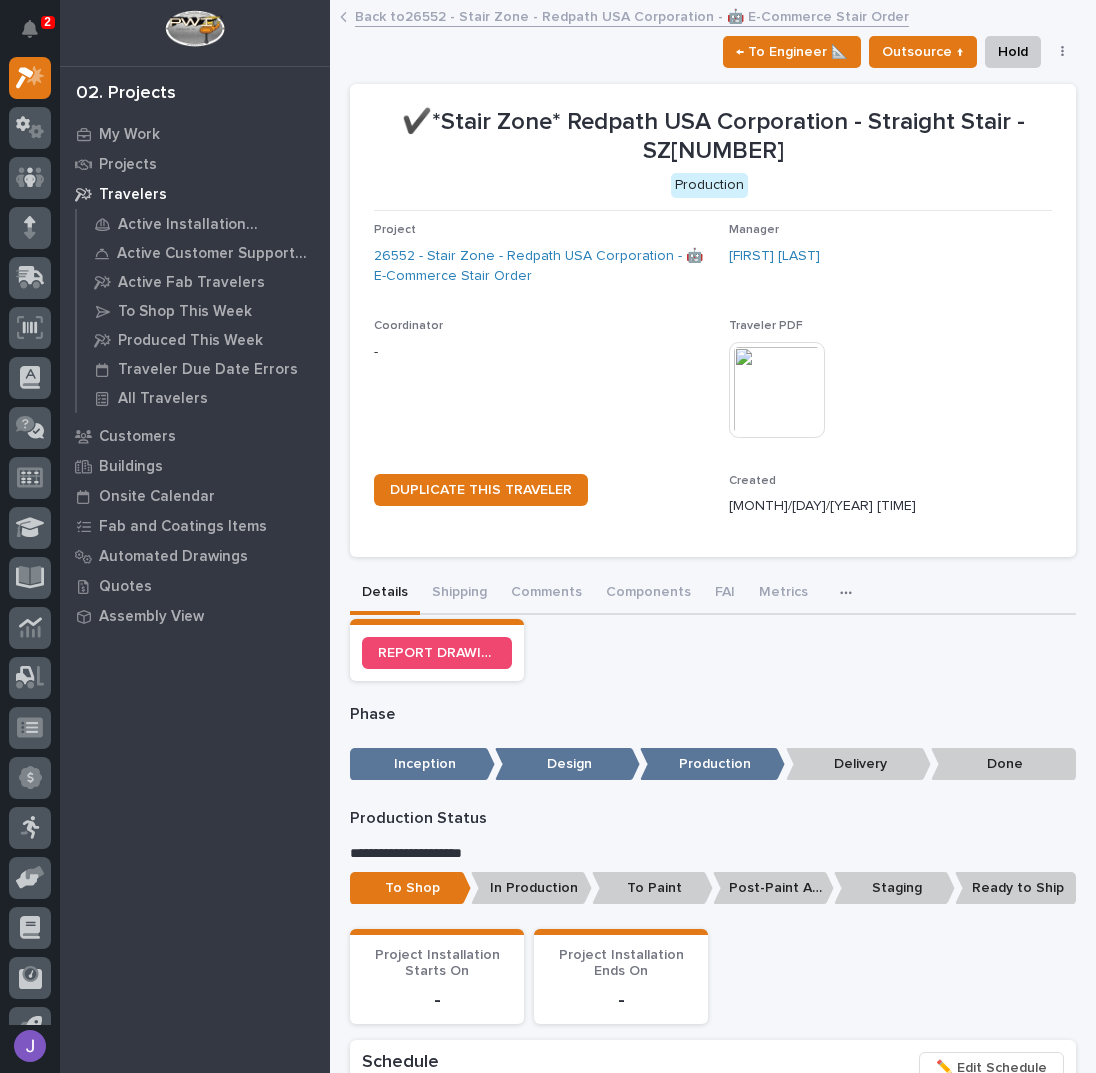 click on "Back to  [NUMBER] - Stair Zone - Redpath USA Corporation - 🤖 E-Commerce Stair Order" at bounding box center [632, 15] 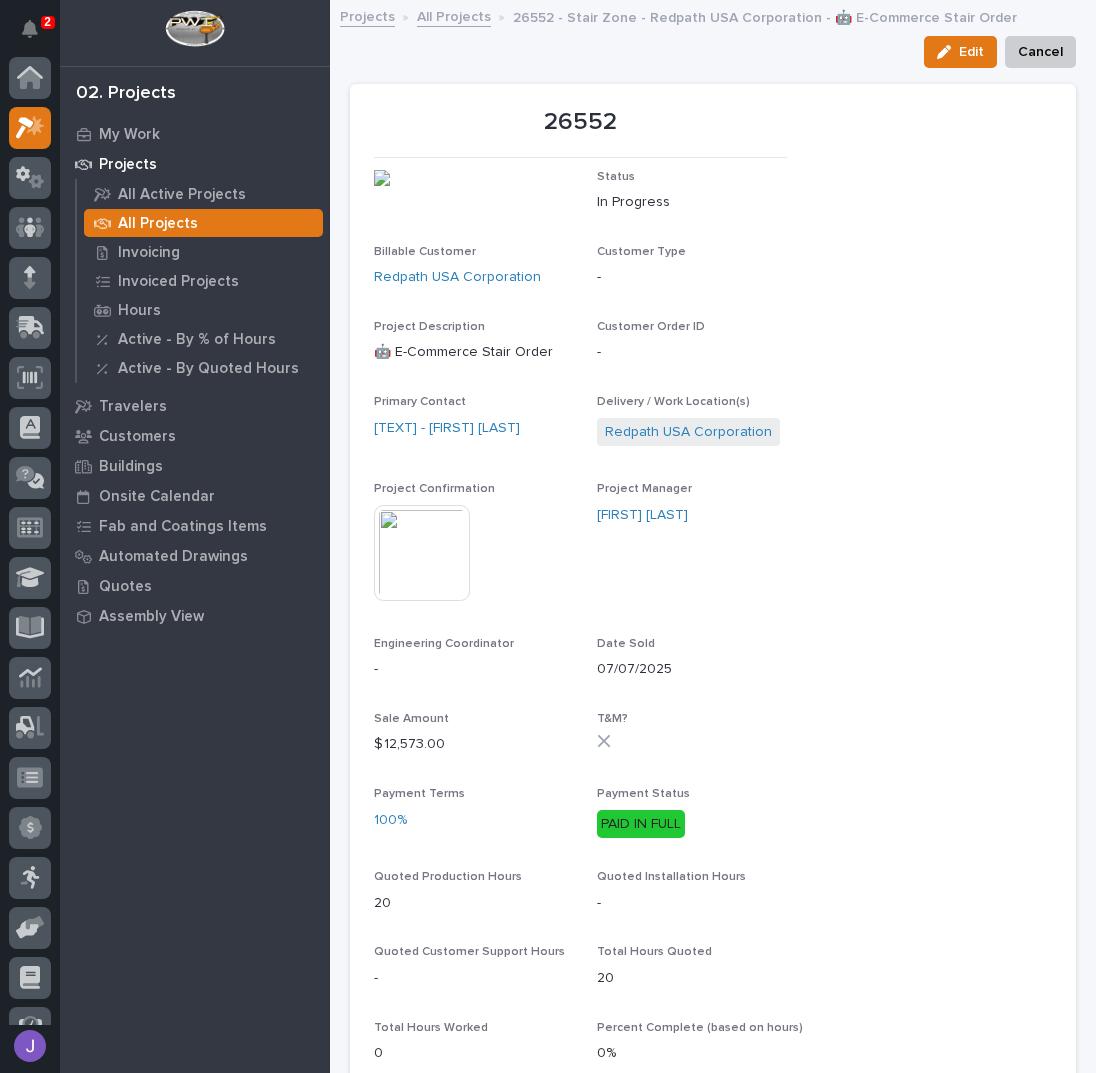 scroll, scrollTop: 50, scrollLeft: 0, axis: vertical 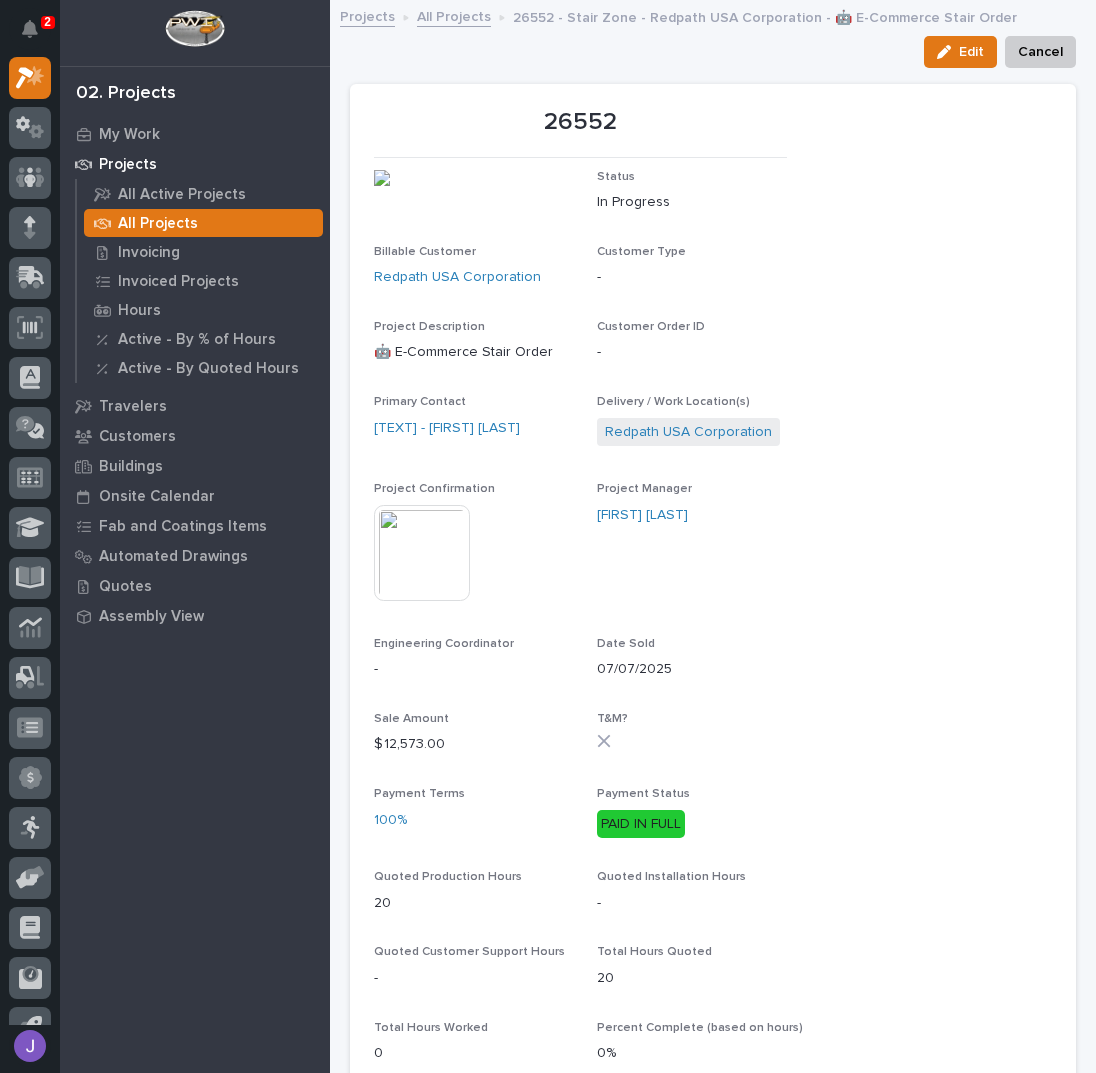 click on "All Projects" at bounding box center [454, 15] 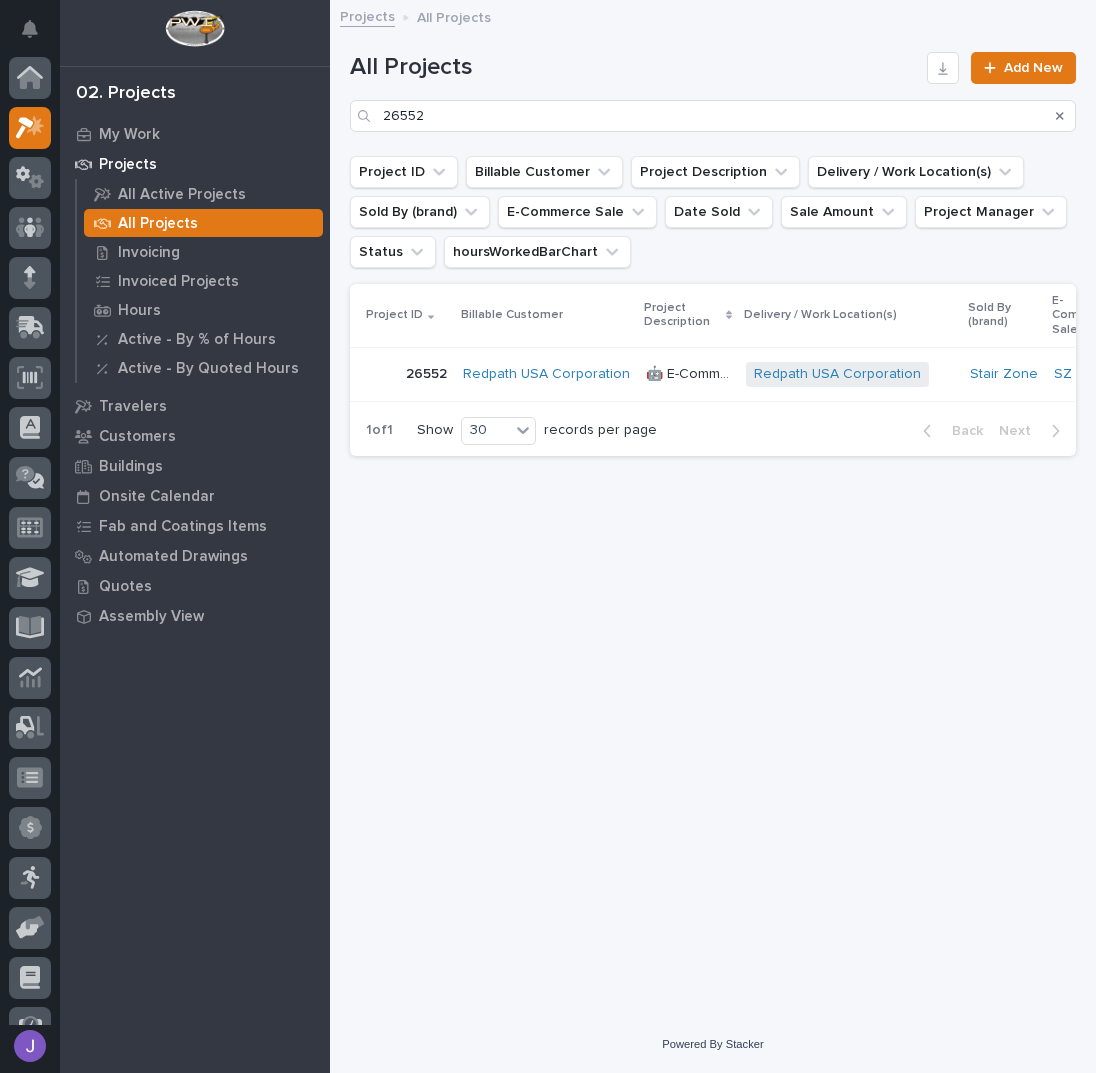 scroll, scrollTop: 50, scrollLeft: 0, axis: vertical 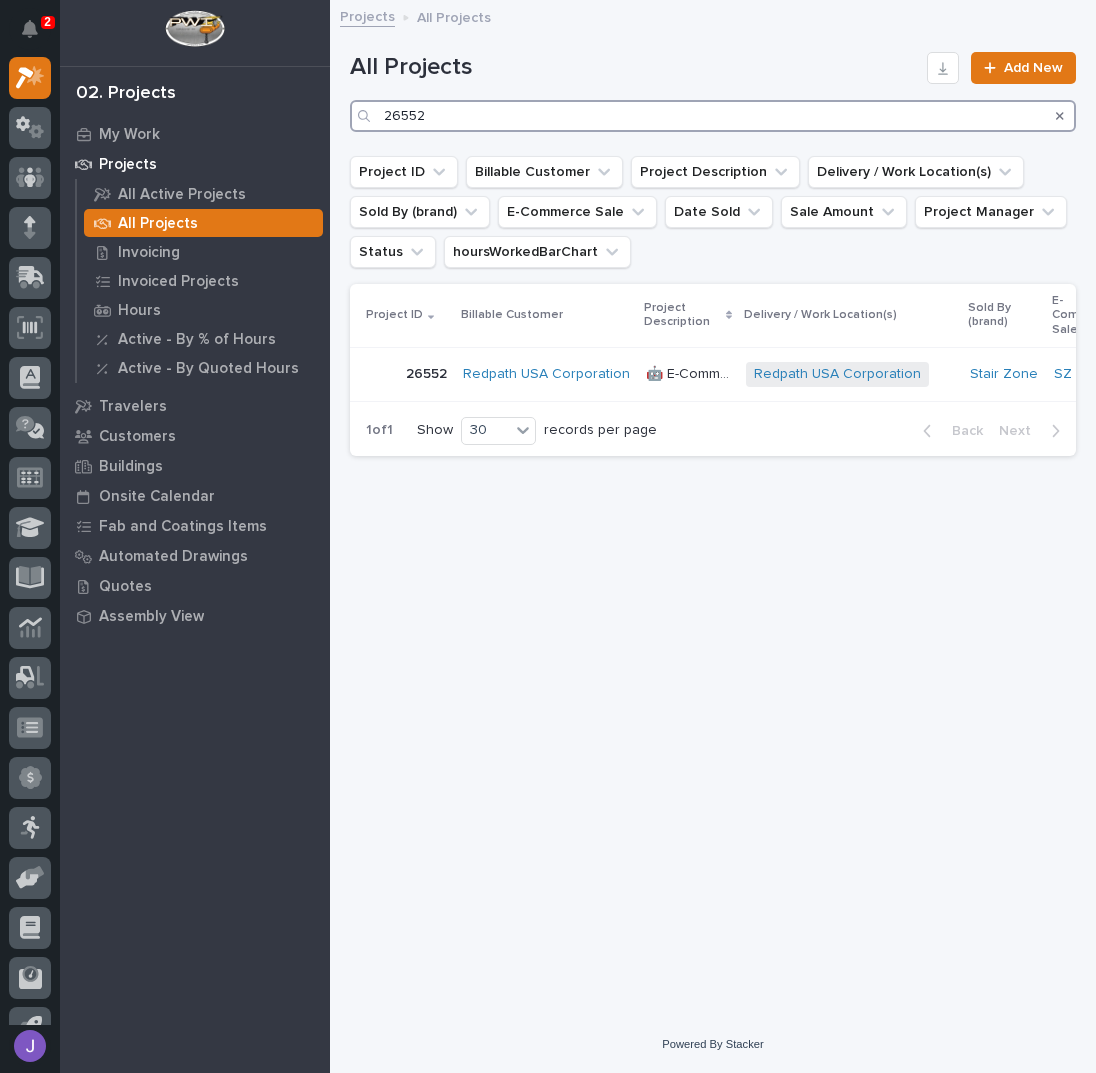 click on "26552" at bounding box center (713, 116) 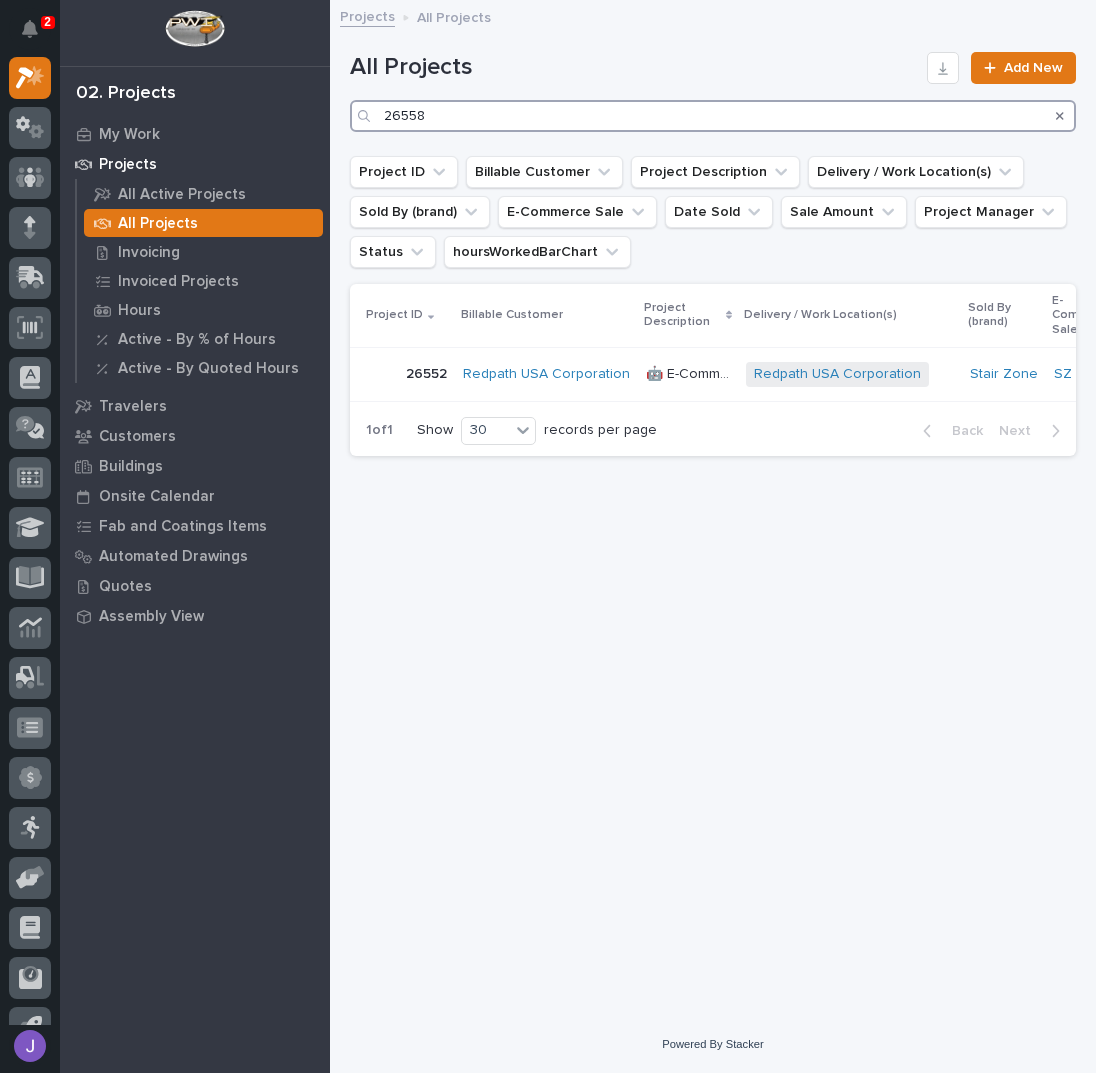 type on "26558" 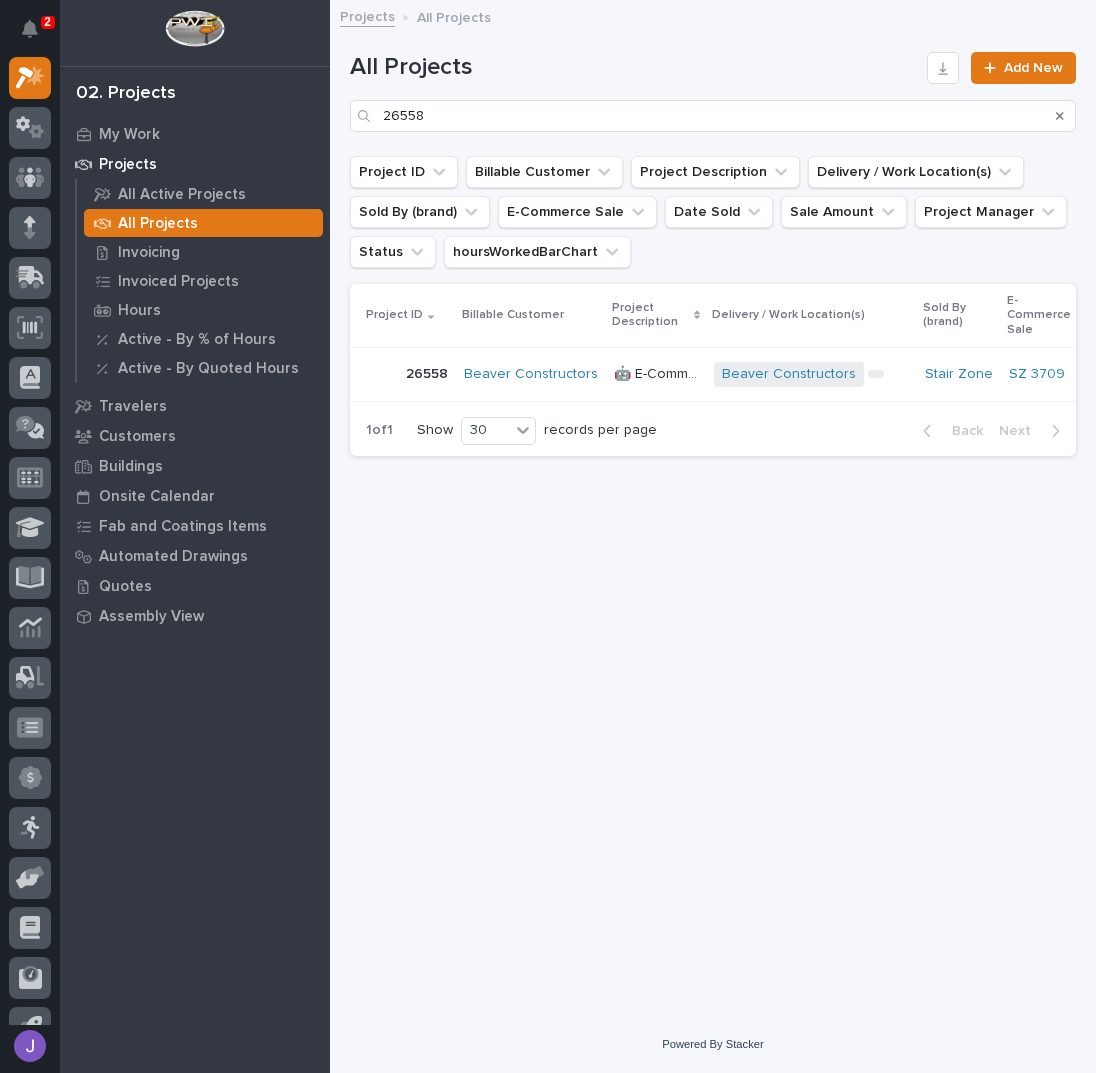 click on "🤖 E-Commerce Stair Order" at bounding box center [658, 372] 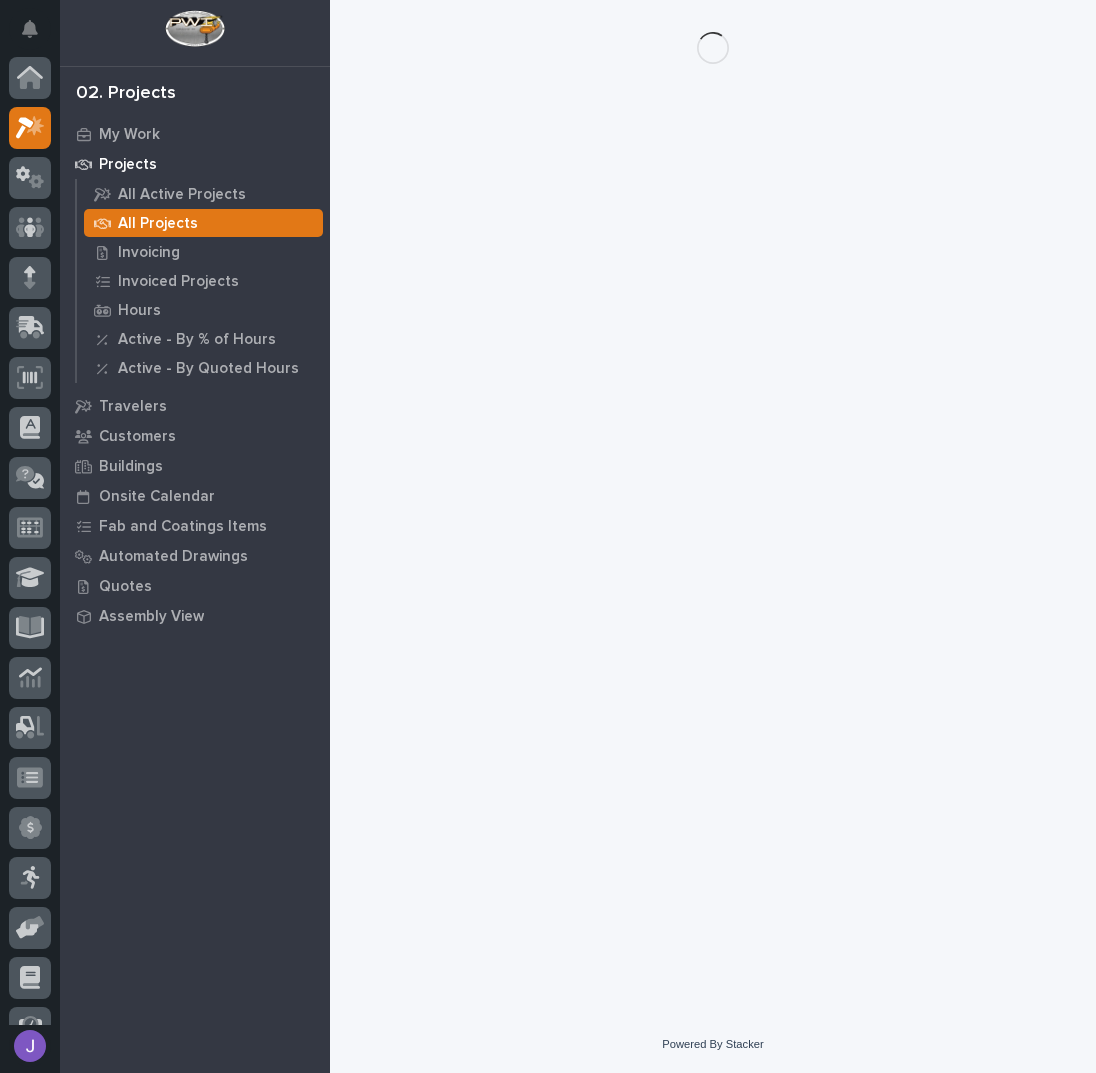 scroll, scrollTop: 50, scrollLeft: 0, axis: vertical 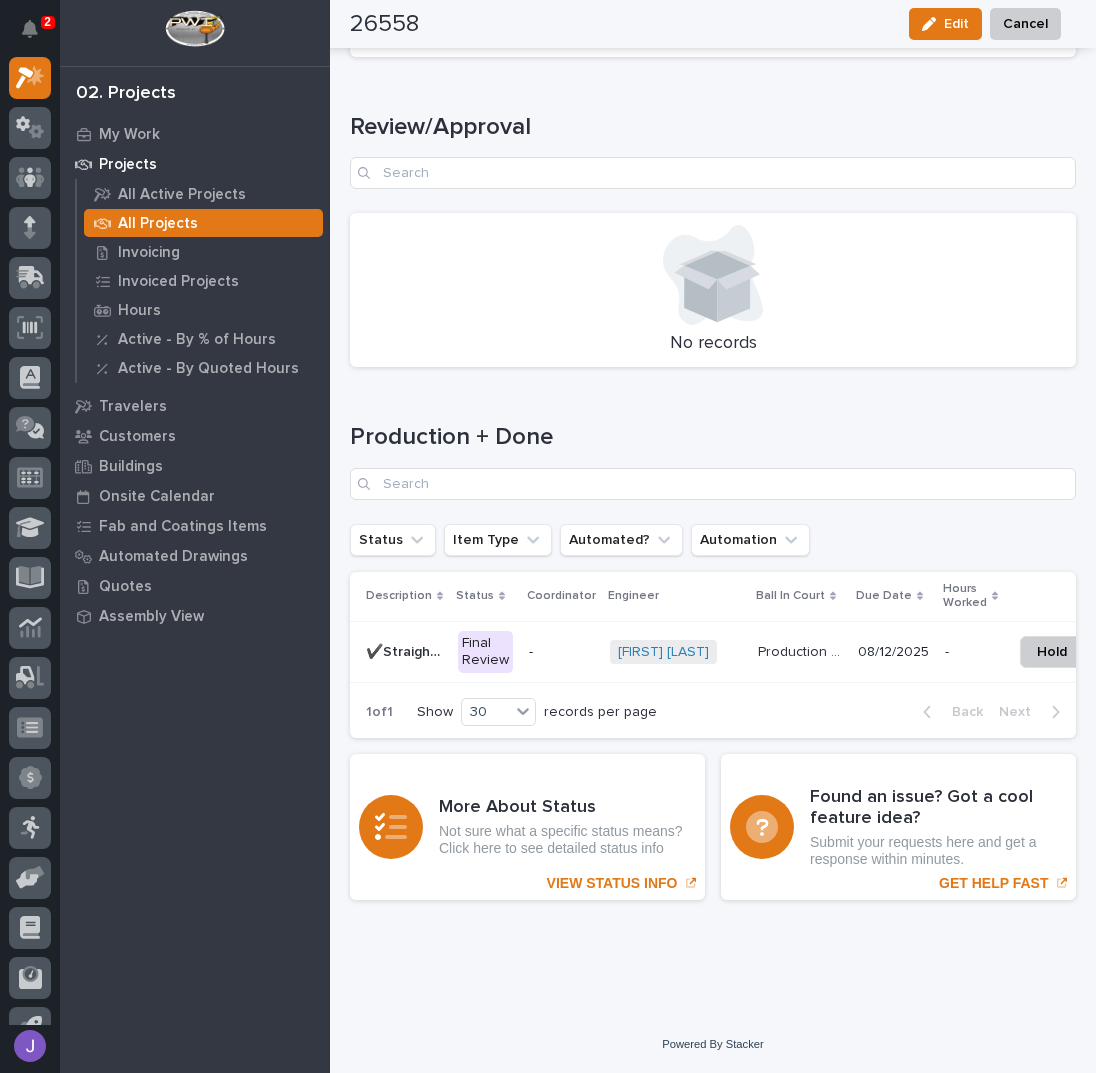 click on "-" at bounding box center (561, 652) 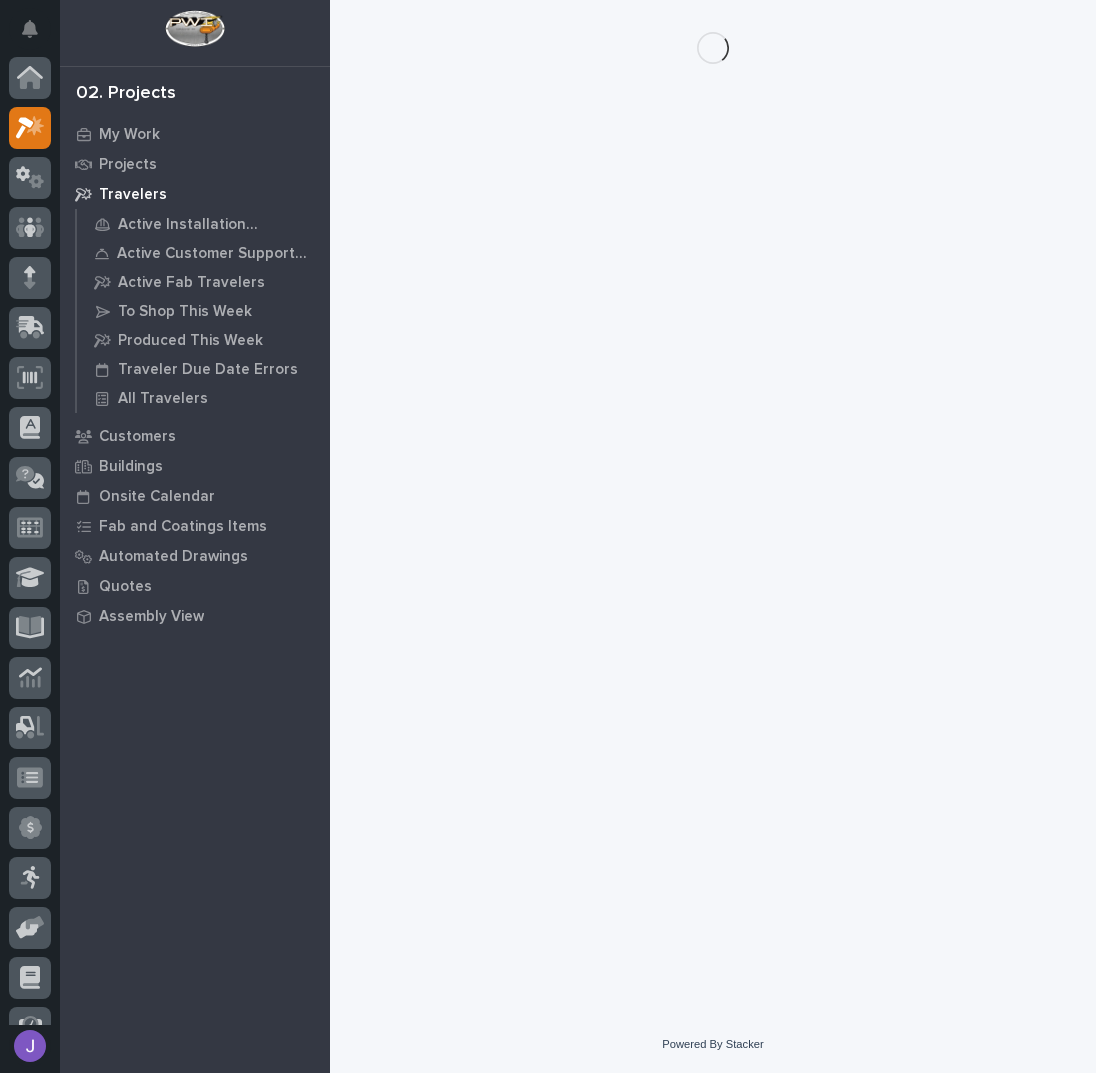 scroll, scrollTop: 0, scrollLeft: 0, axis: both 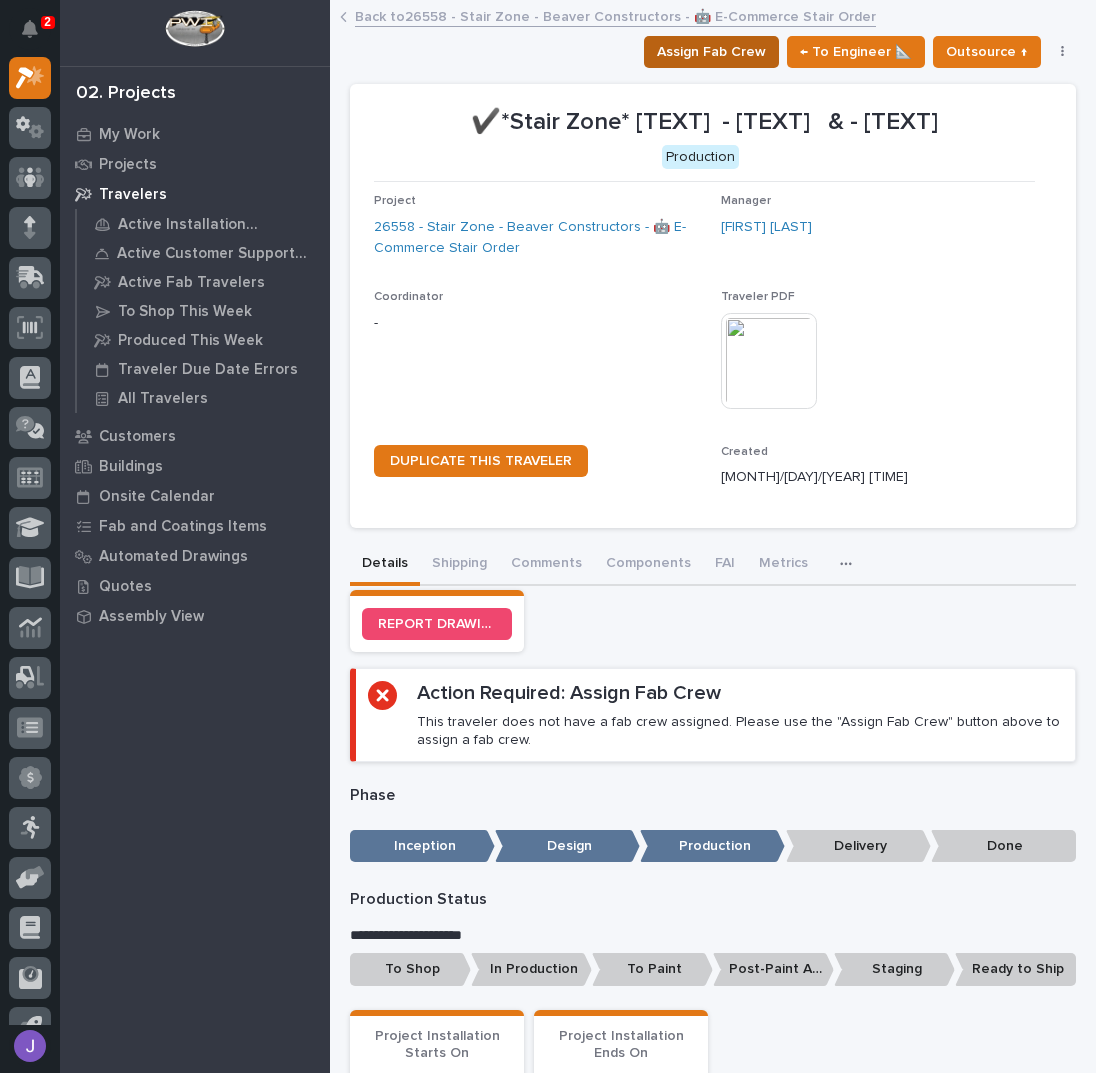 click on "Assign Fab Crew" at bounding box center [711, 52] 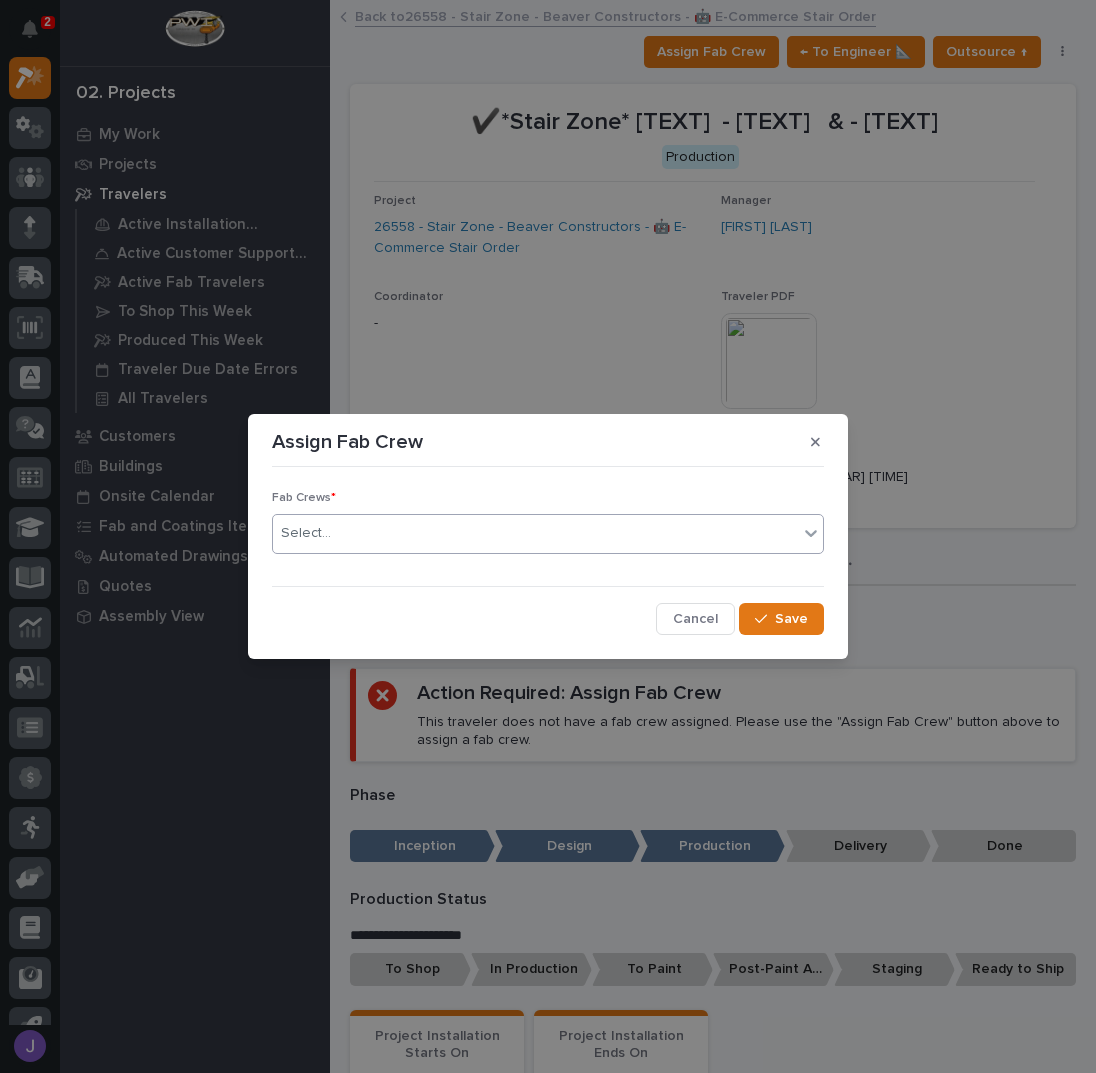 click on "Select..." at bounding box center [535, 533] 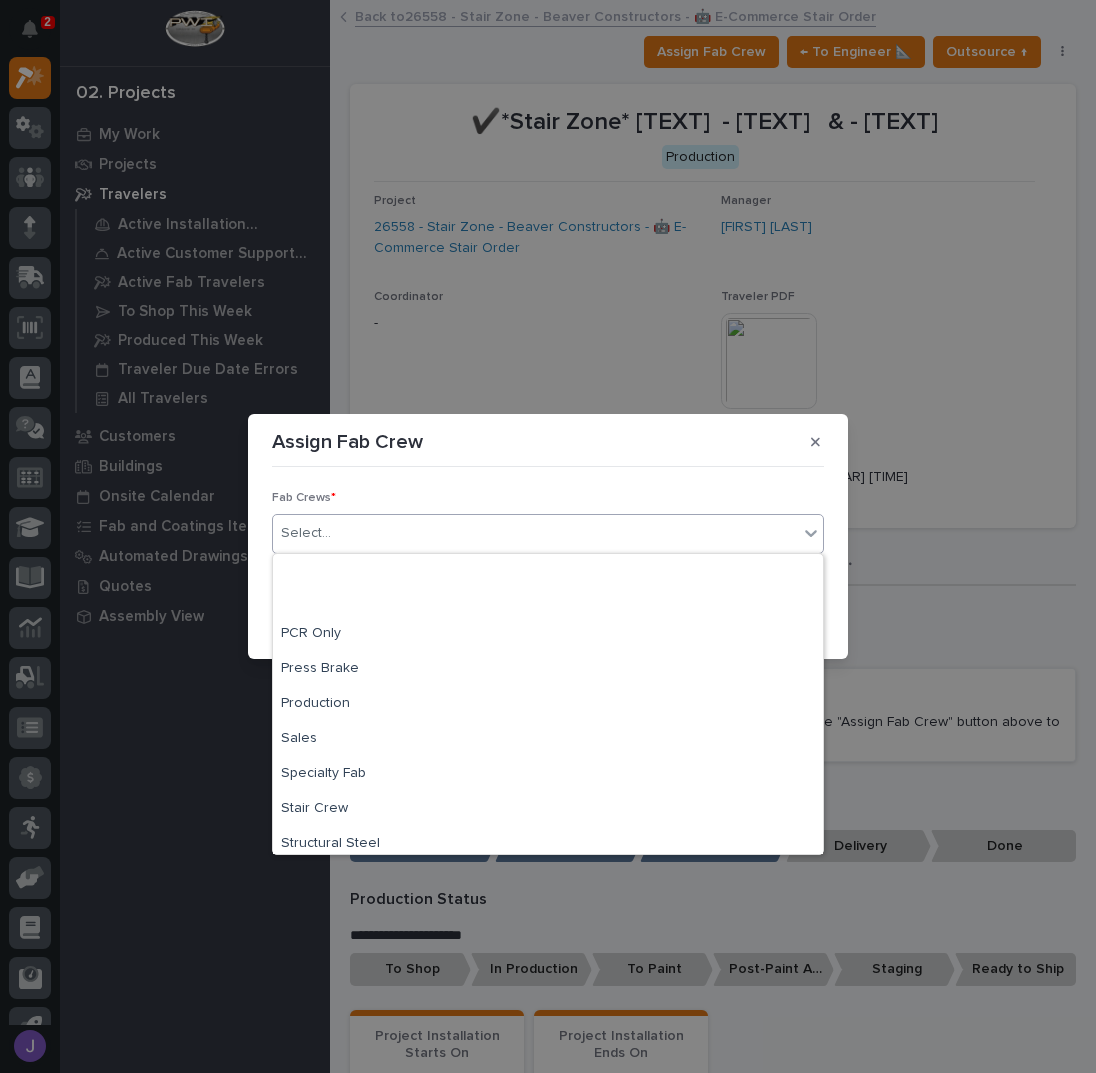 scroll, scrollTop: 470, scrollLeft: 0, axis: vertical 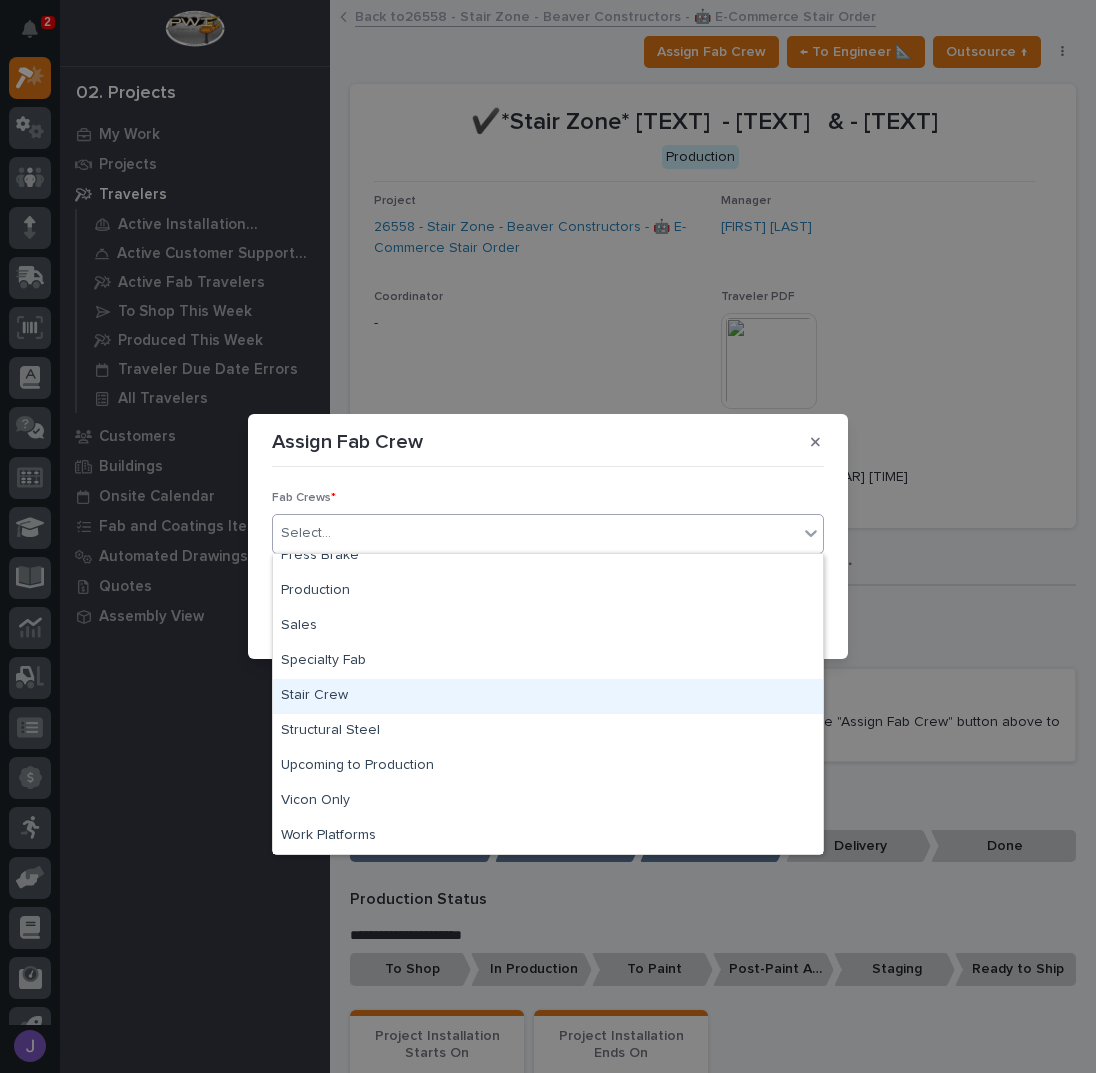 click on "Stair Crew" at bounding box center (548, 696) 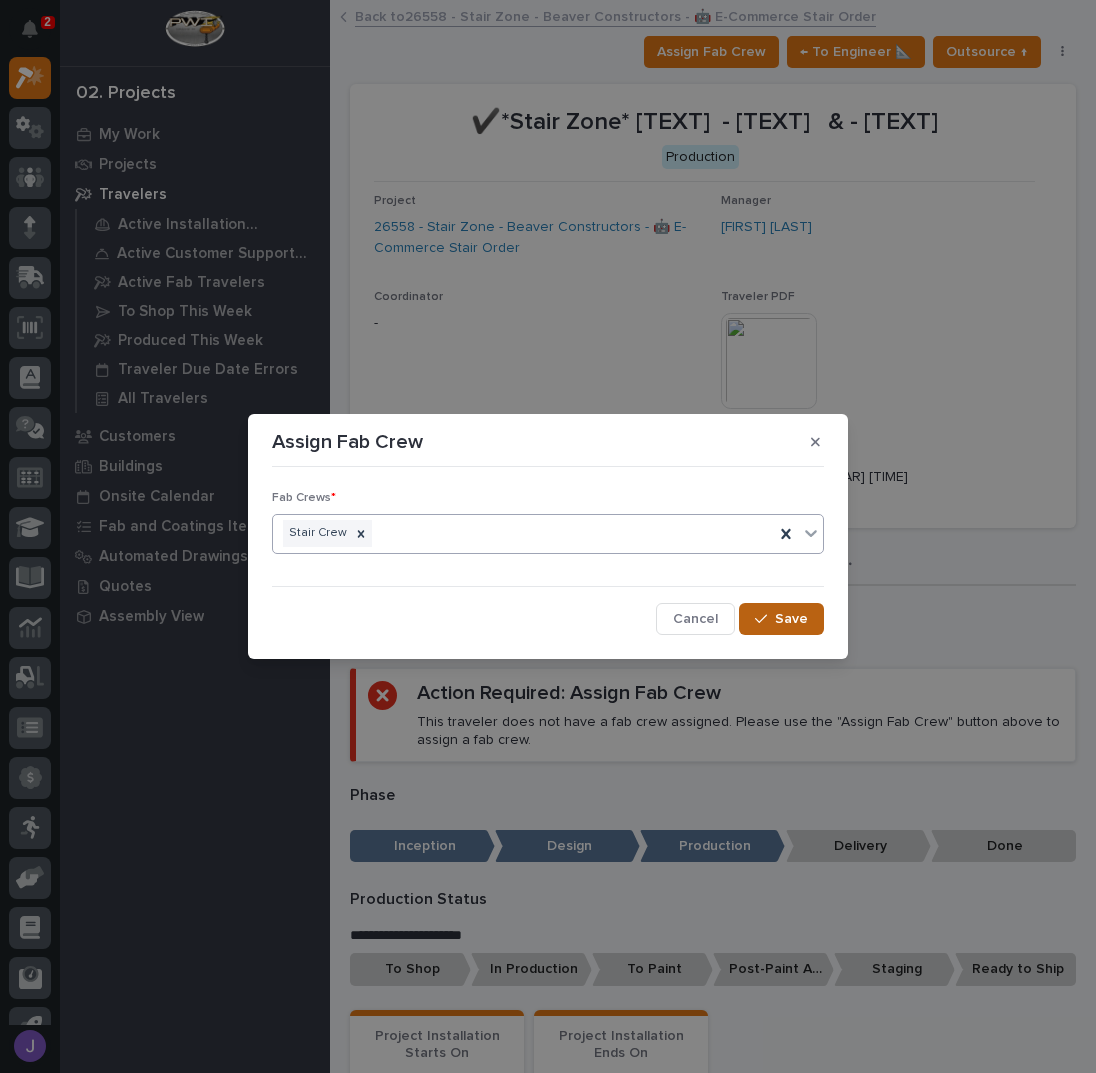 click on "Save" at bounding box center (791, 619) 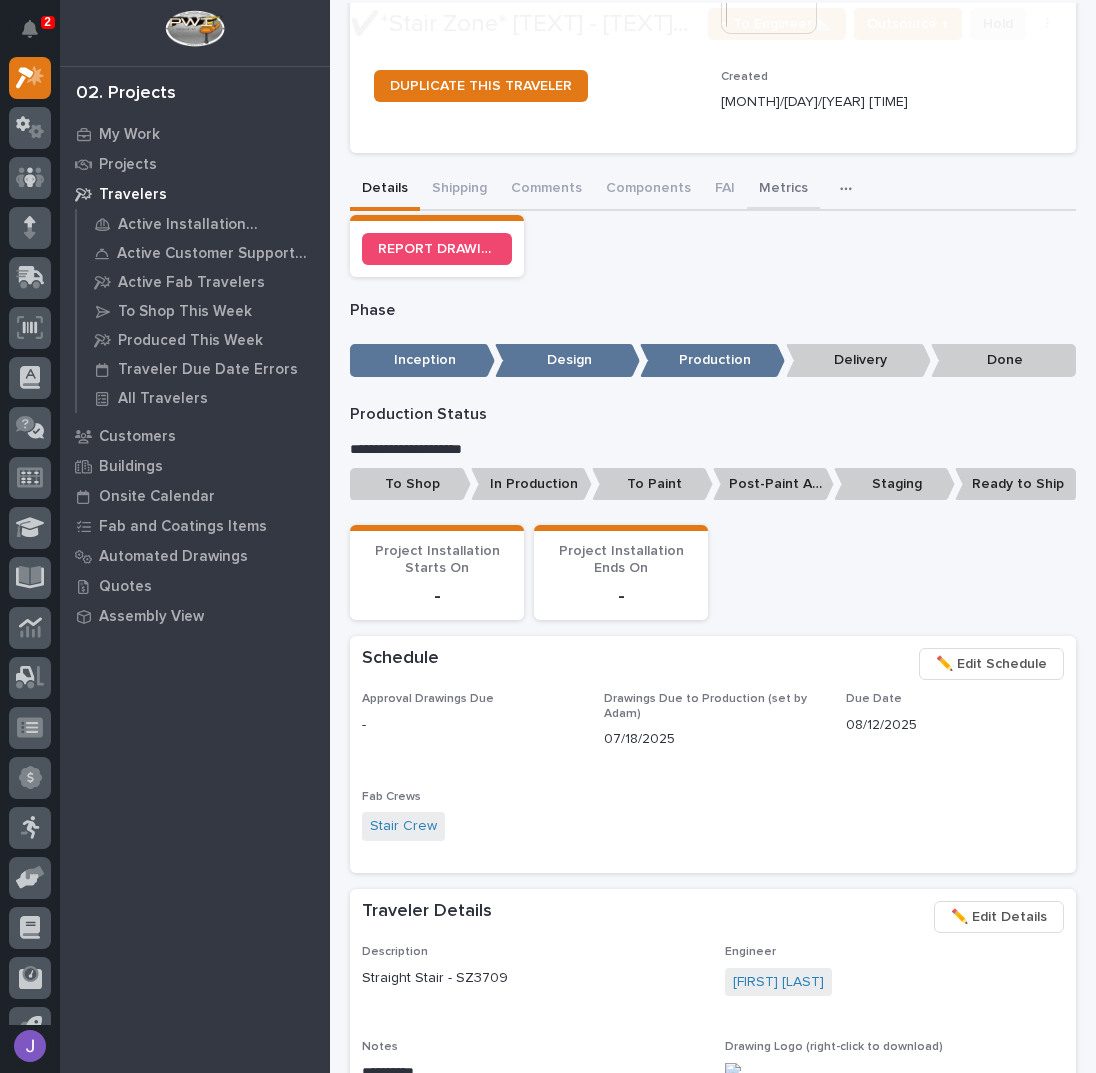 scroll, scrollTop: 400, scrollLeft: 0, axis: vertical 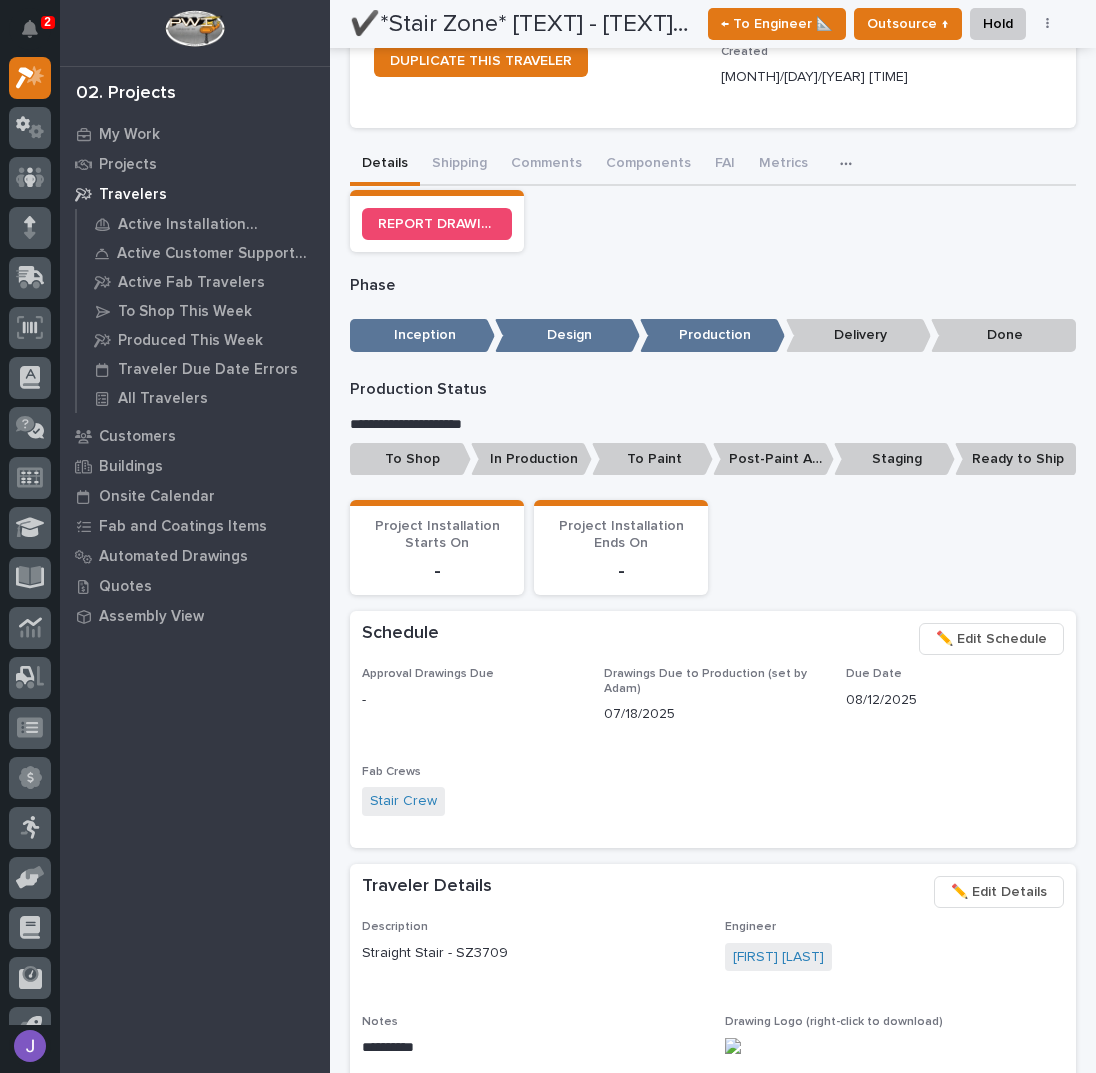 click on "To Shop" at bounding box center [410, 459] 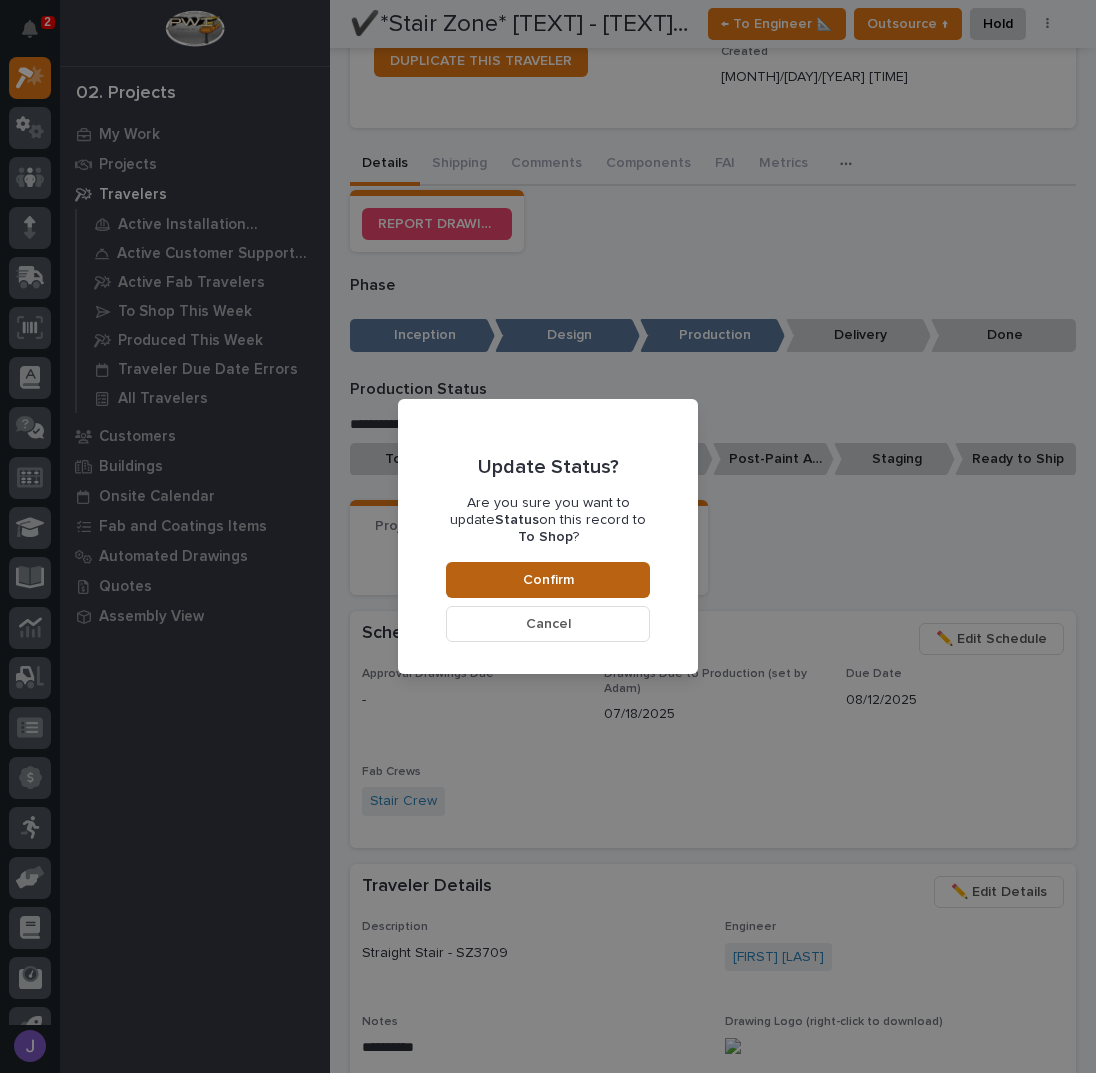 click on "Confirm" at bounding box center (548, 580) 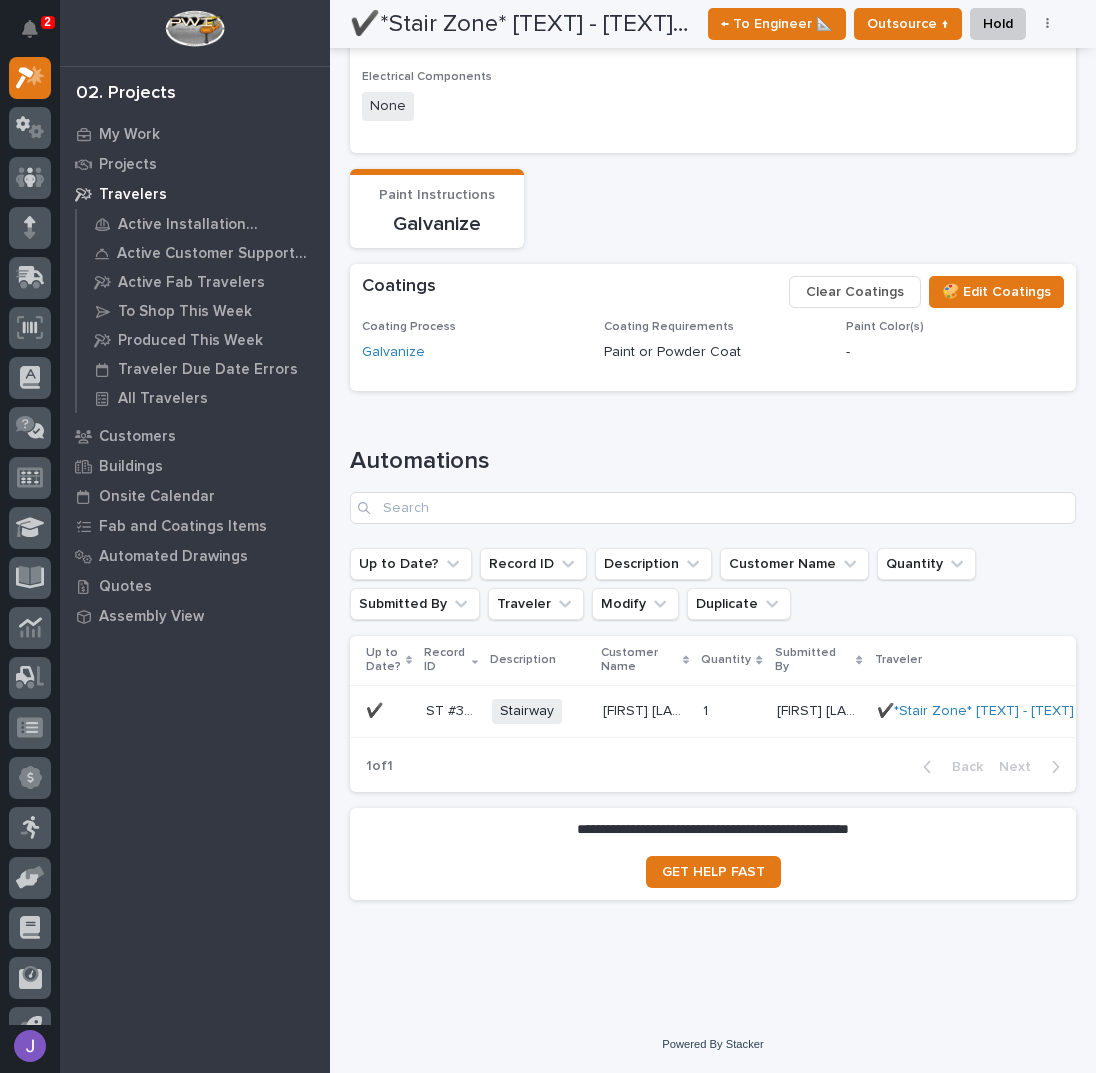scroll, scrollTop: 1653, scrollLeft: 0, axis: vertical 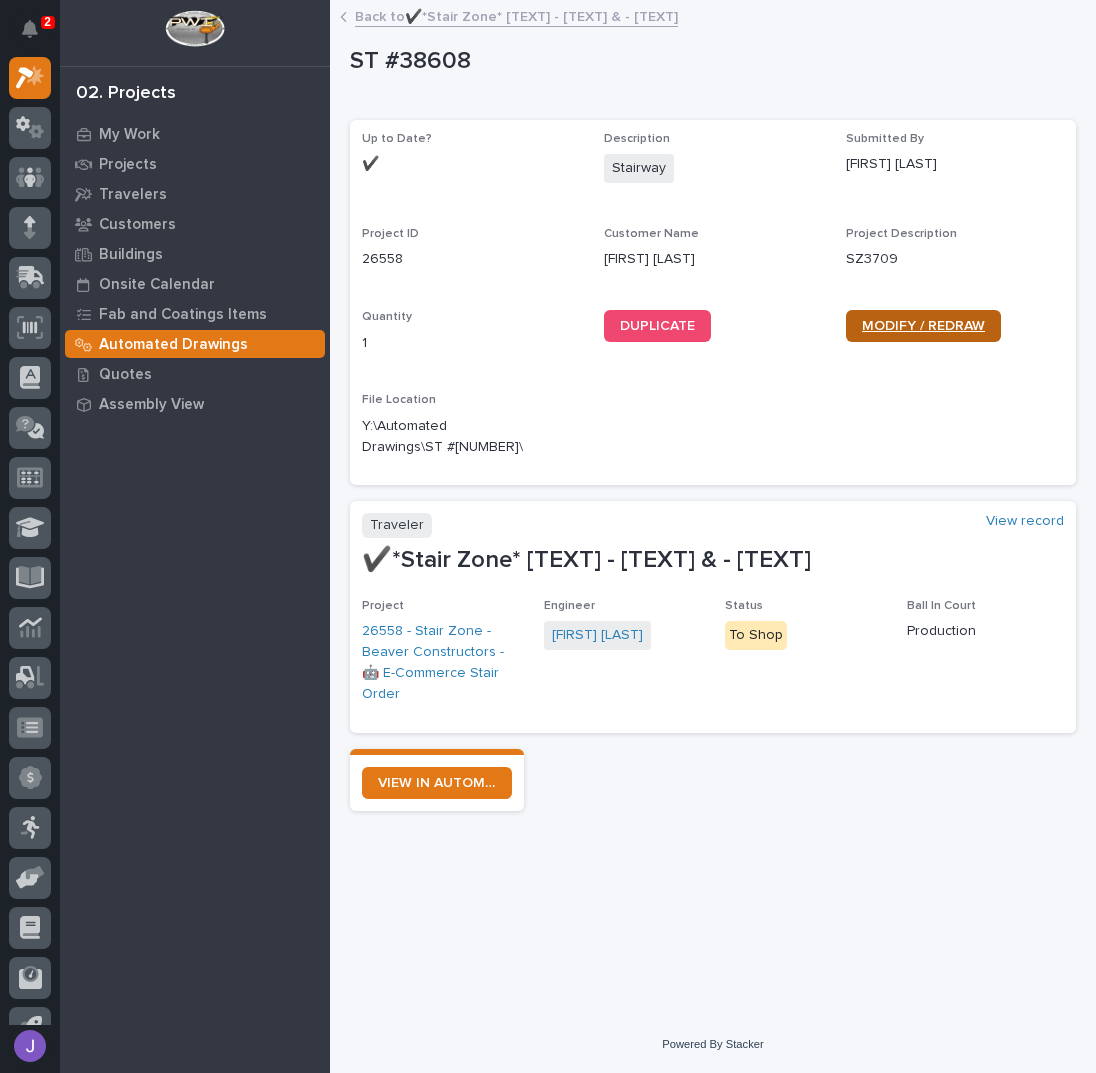 click on "MODIFY / REDRAW" at bounding box center (923, 326) 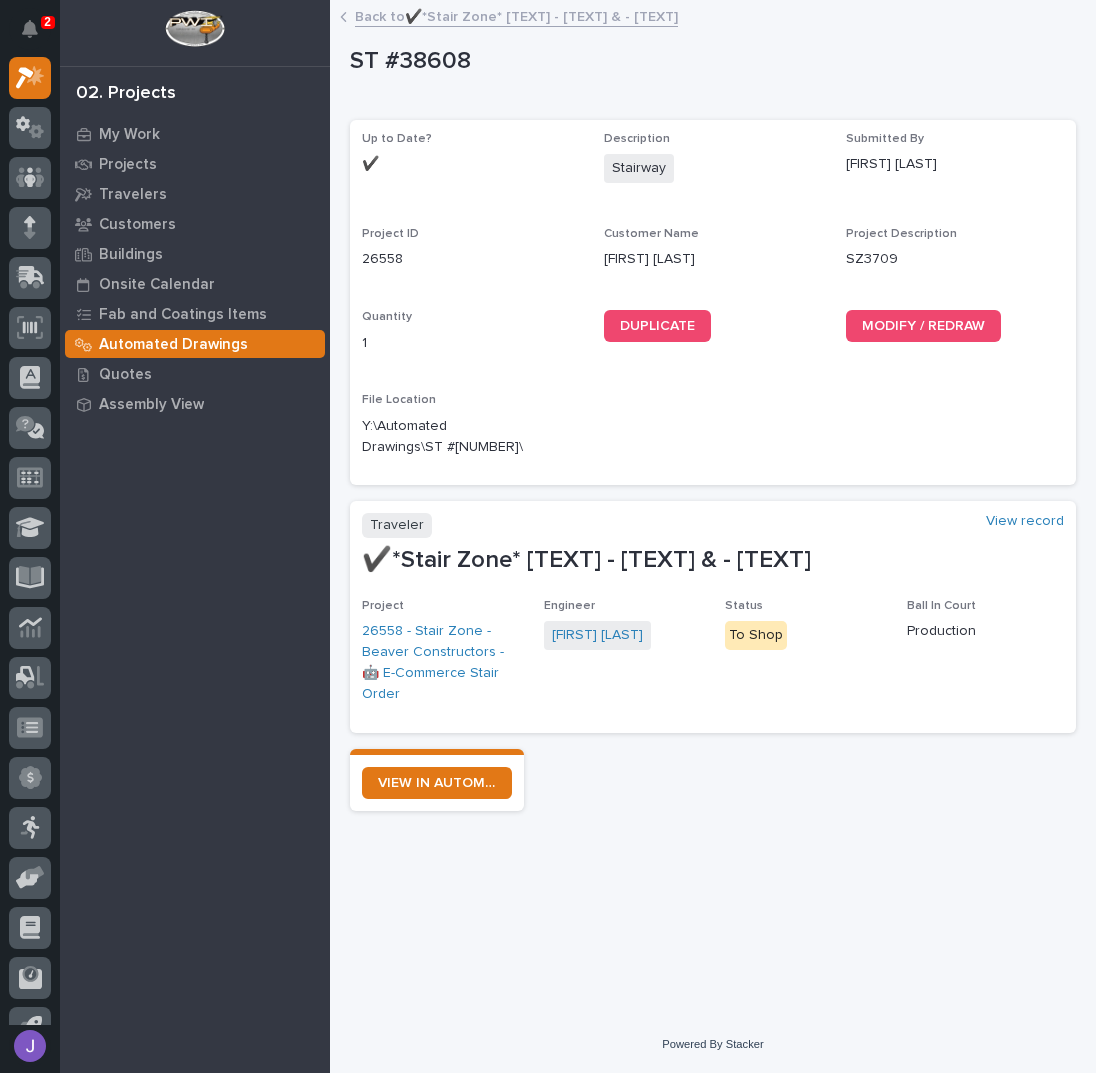click on "Back to  ✔️*Stair Zone* Beaver Constructors  - Beaver Constructors   & - Straight Stair - SZ3709" at bounding box center [516, 15] 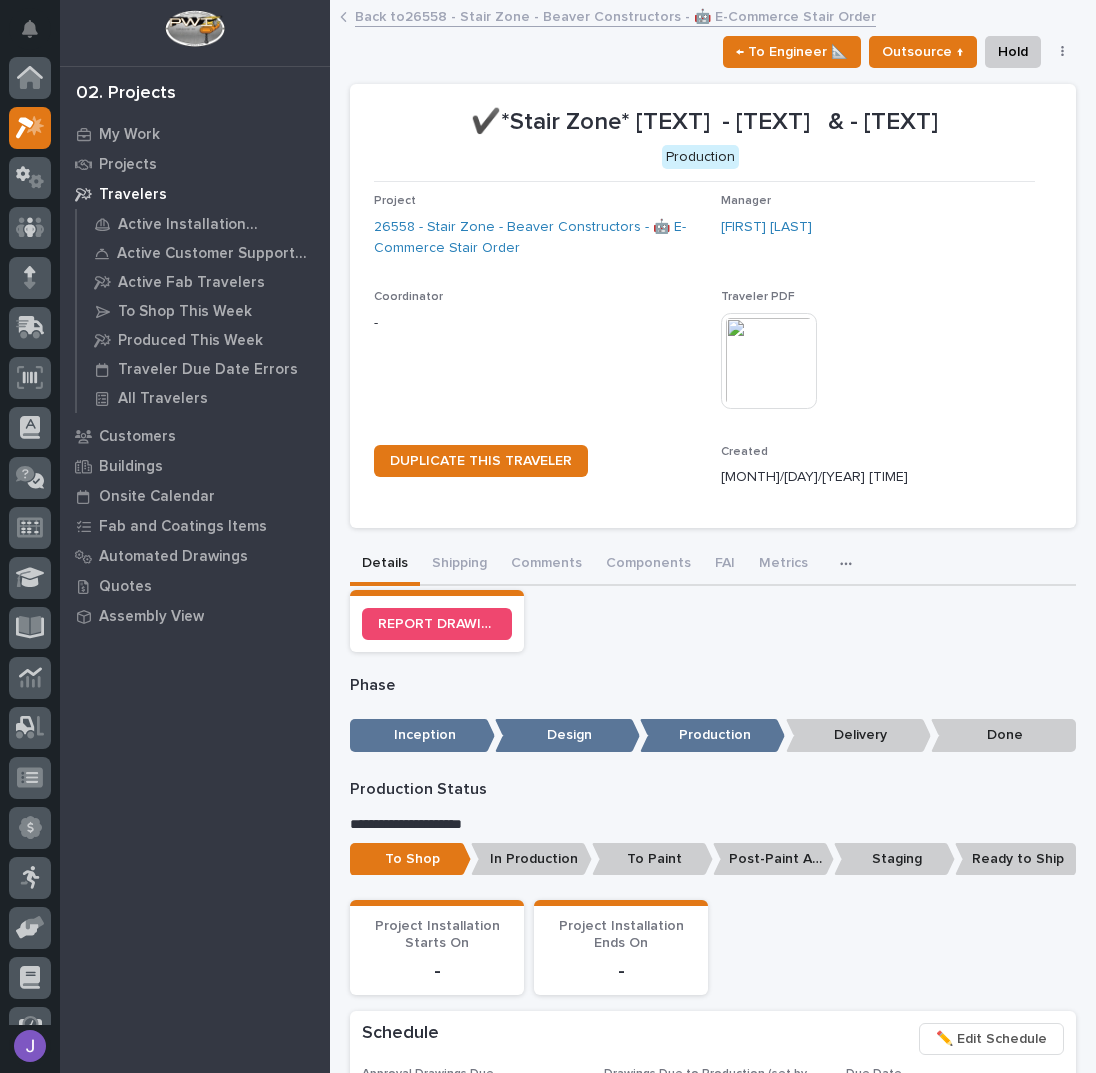 scroll, scrollTop: 50, scrollLeft: 0, axis: vertical 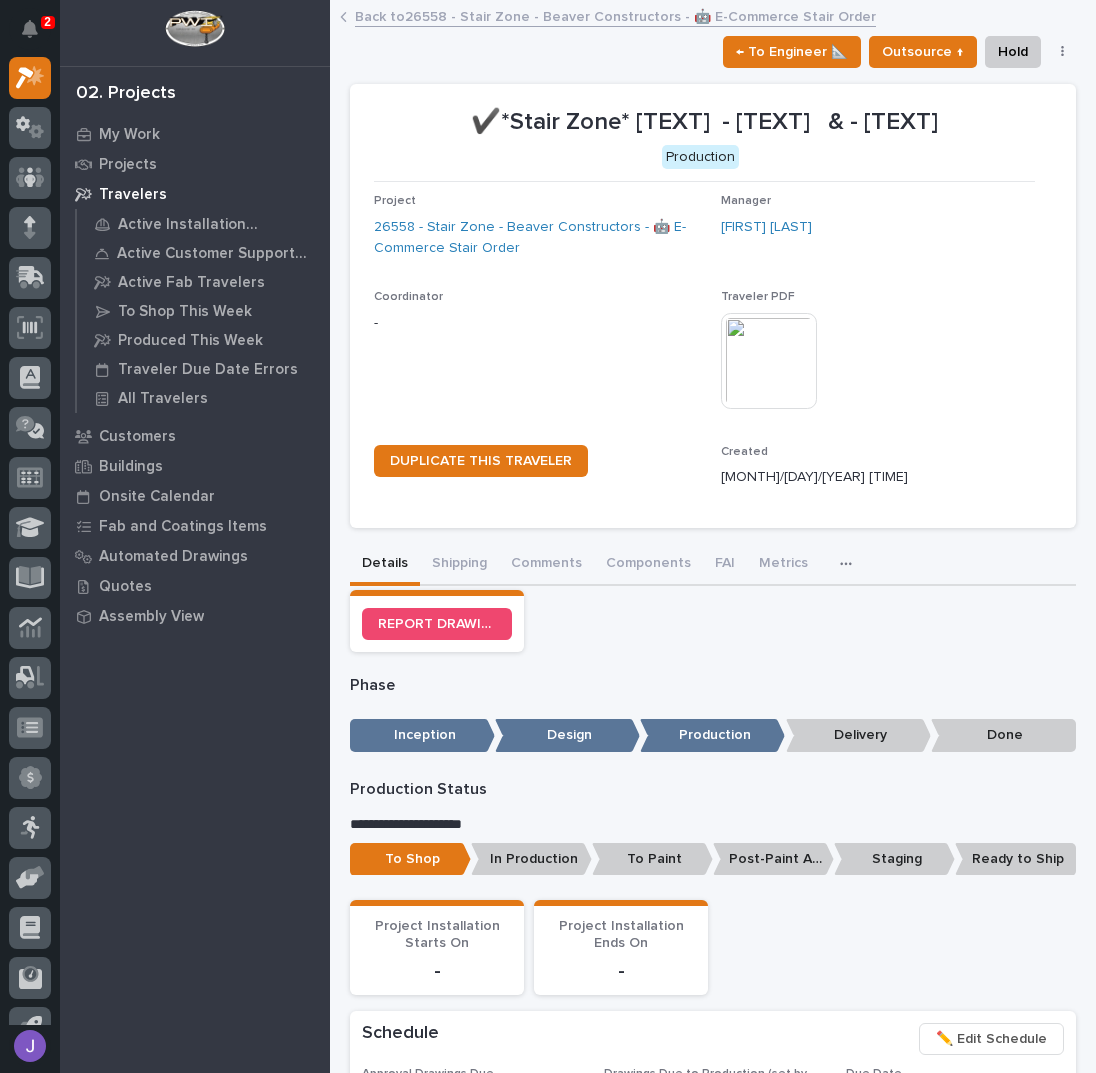 click on "Back to  [NUMBER] - [TEXT] - [TEXT]  - 🤖 E-Commerce Stair Order" at bounding box center (615, 15) 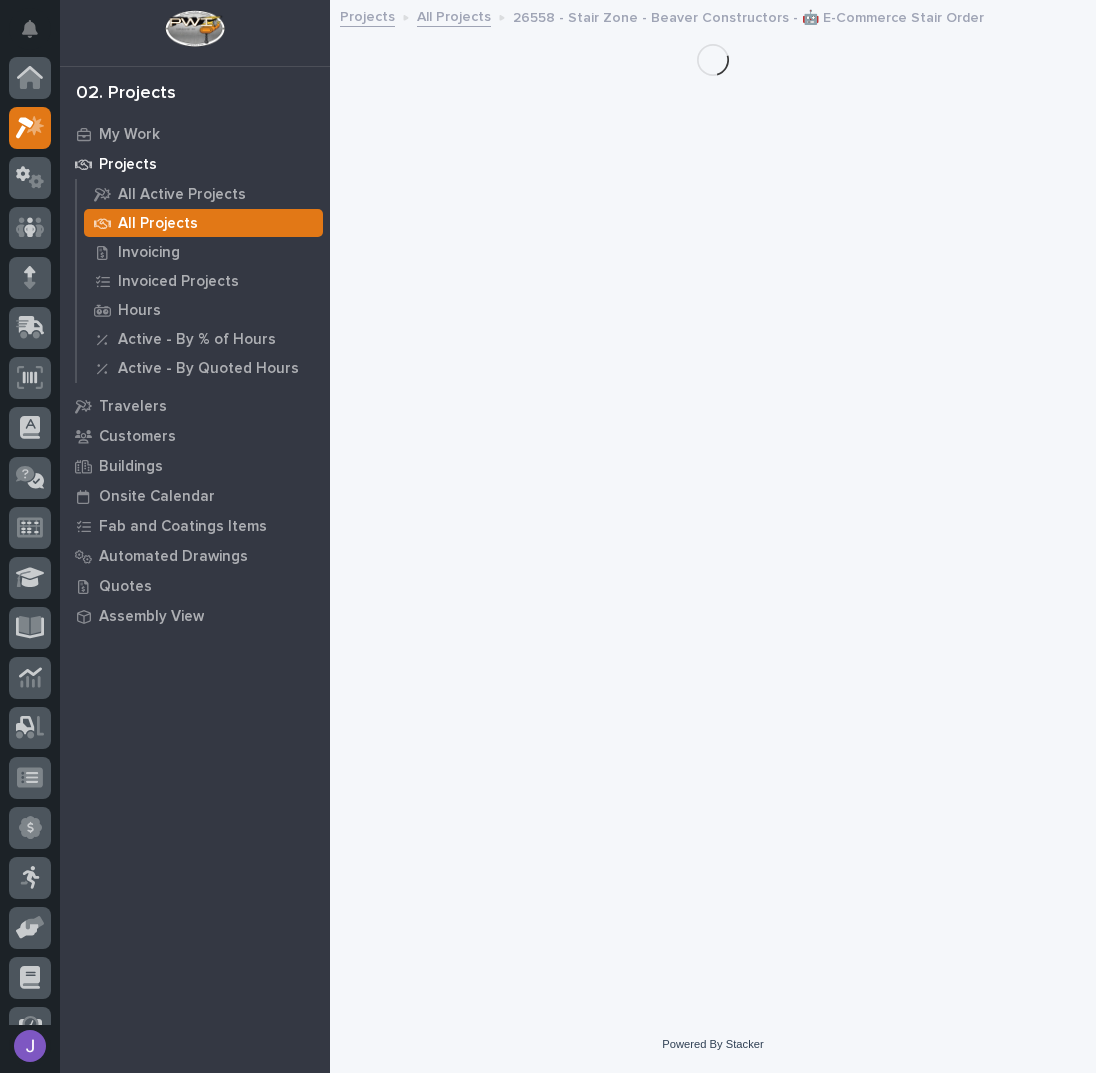 scroll, scrollTop: 50, scrollLeft: 0, axis: vertical 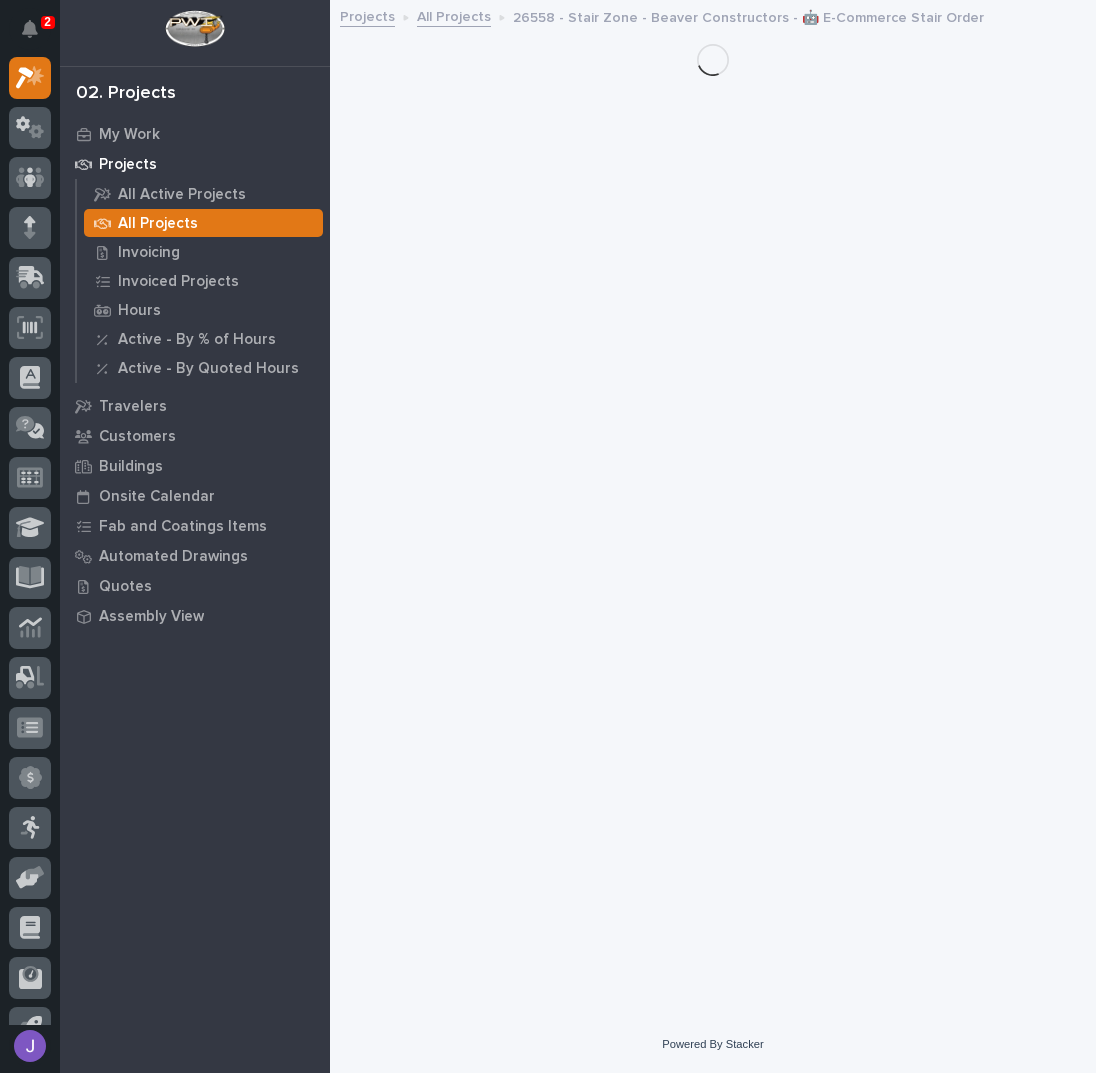 click on "All Projects" at bounding box center [454, 15] 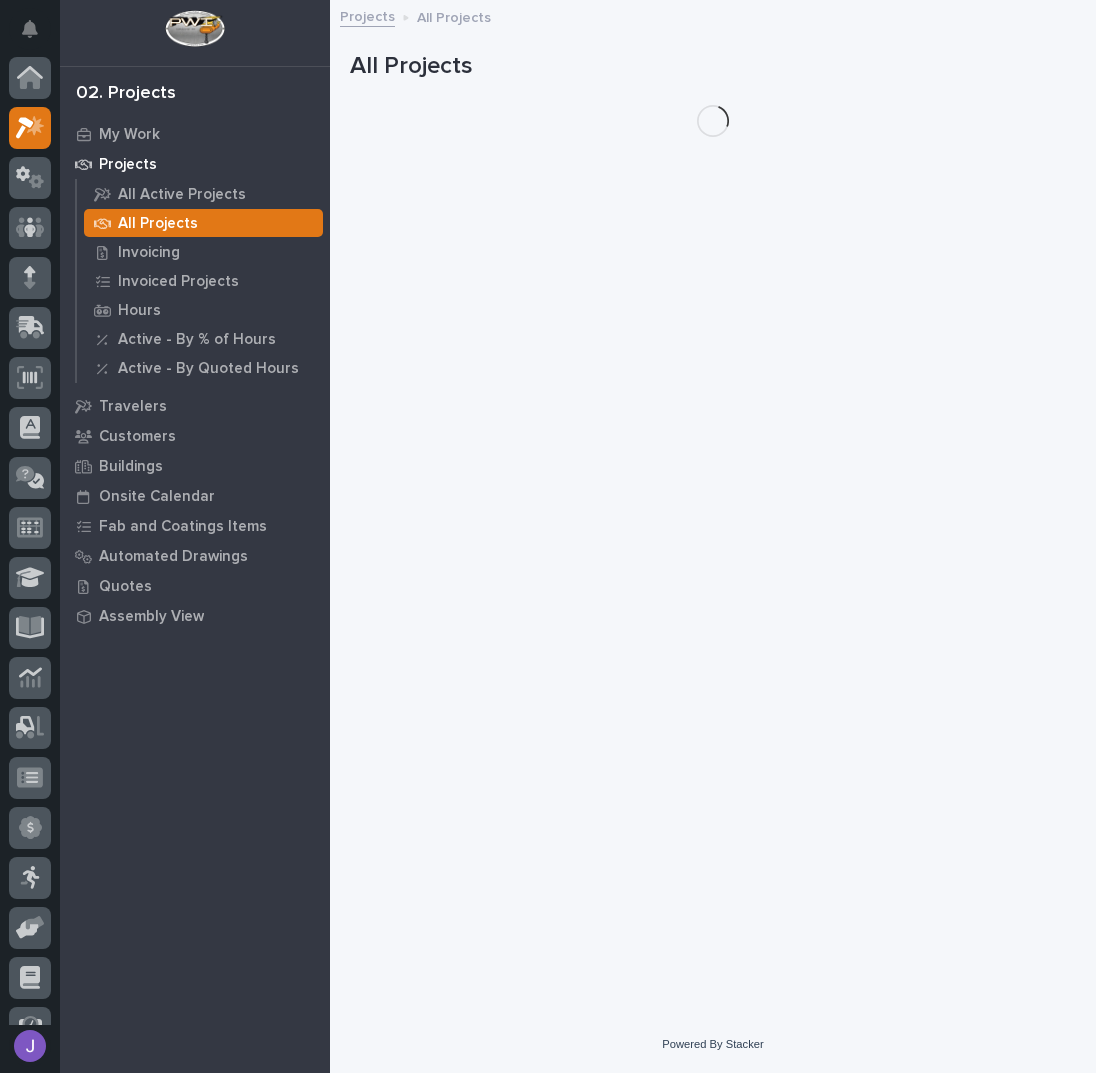 scroll, scrollTop: 50, scrollLeft: 0, axis: vertical 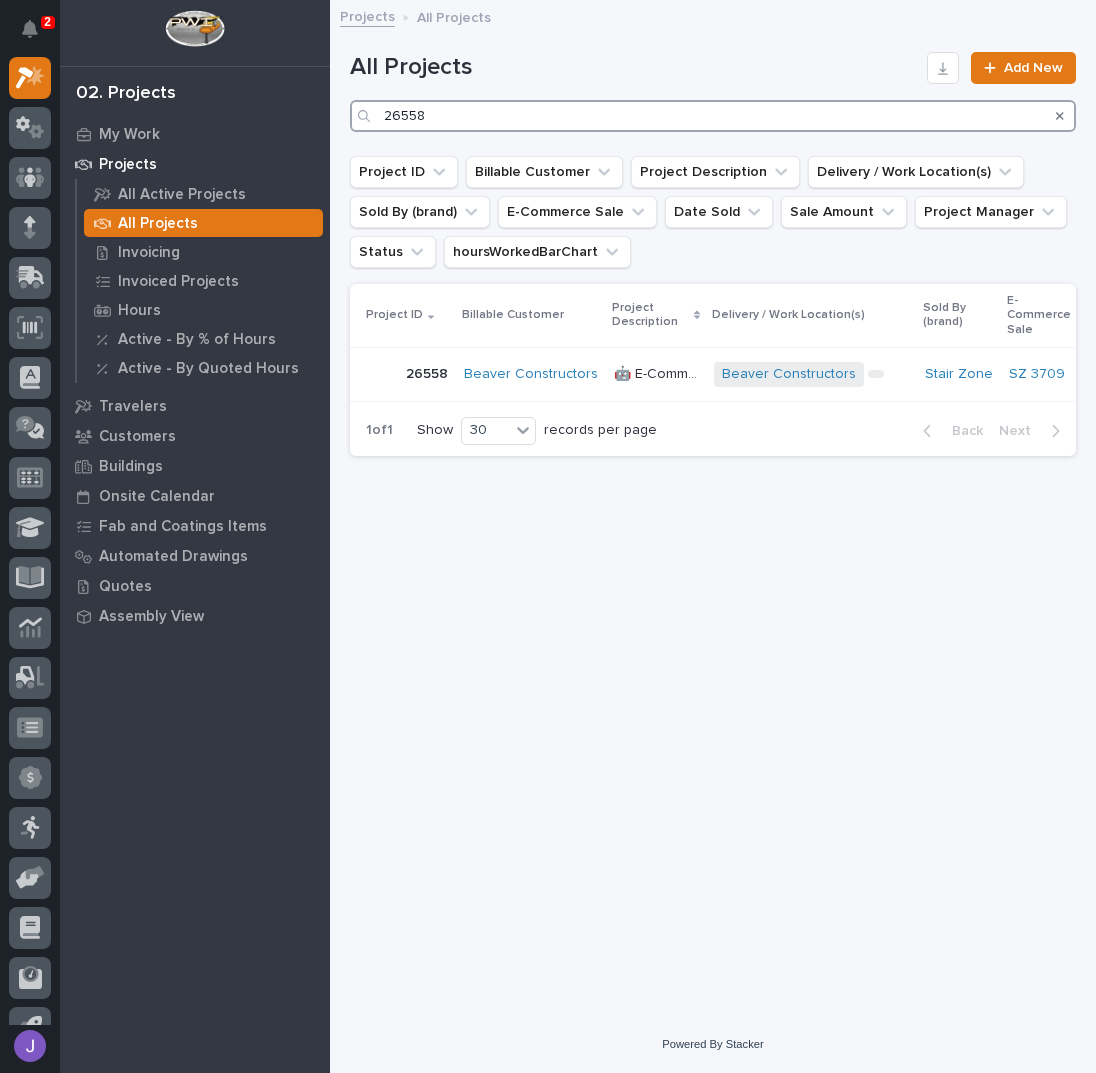 click on "26558" at bounding box center [713, 116] 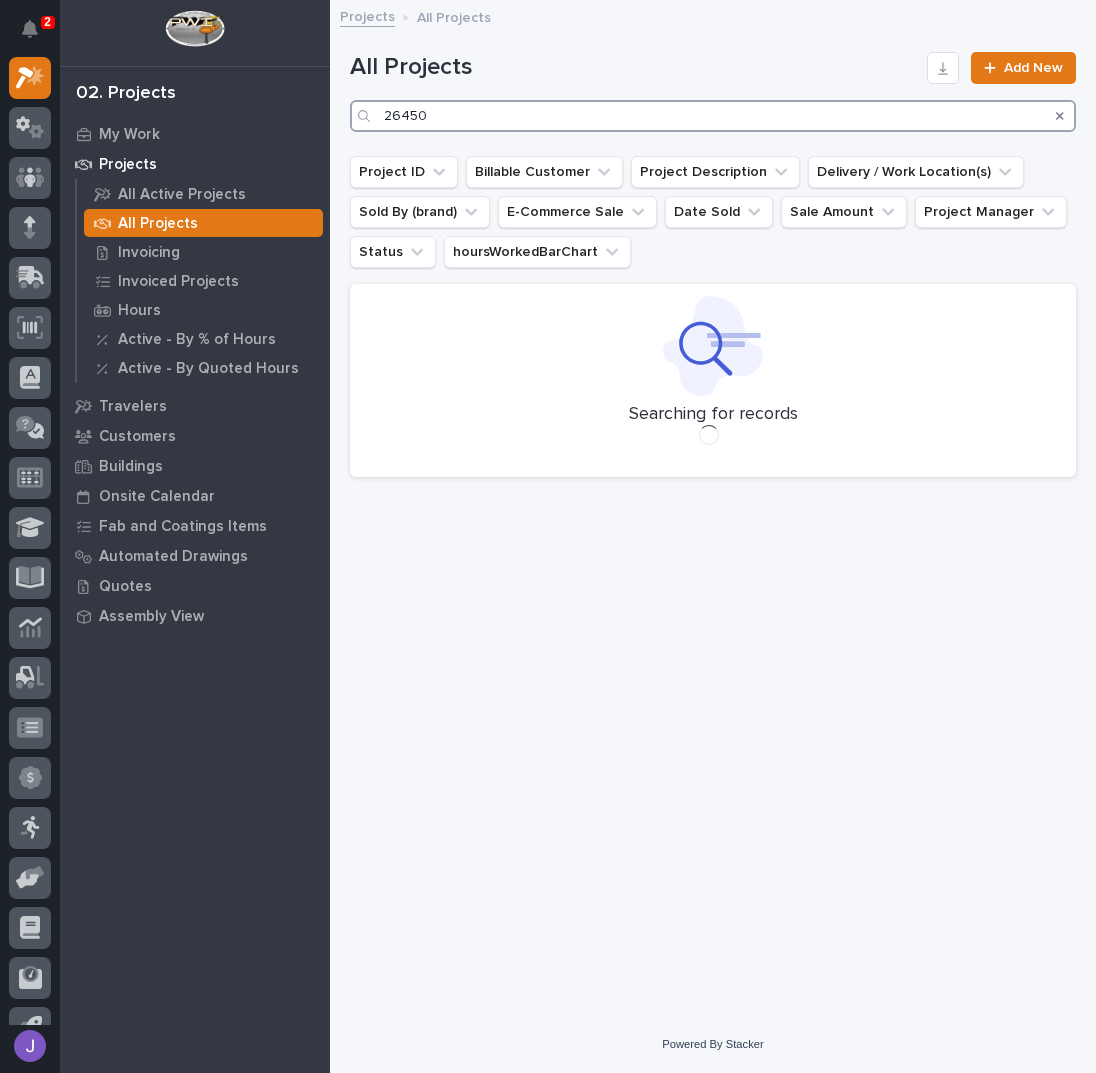 type on "26450" 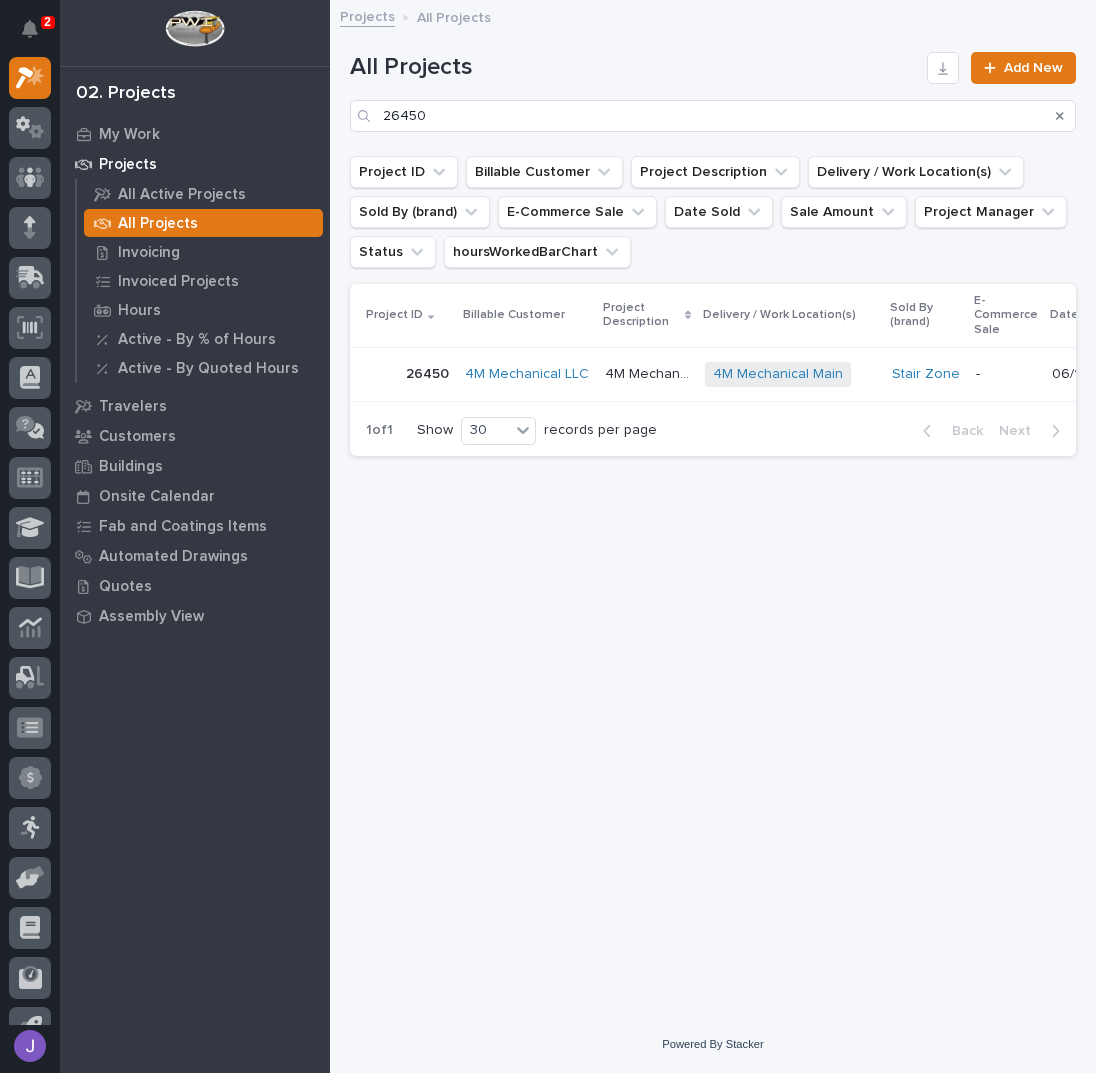 click on "4M Mechanical LLC" at bounding box center [649, 372] 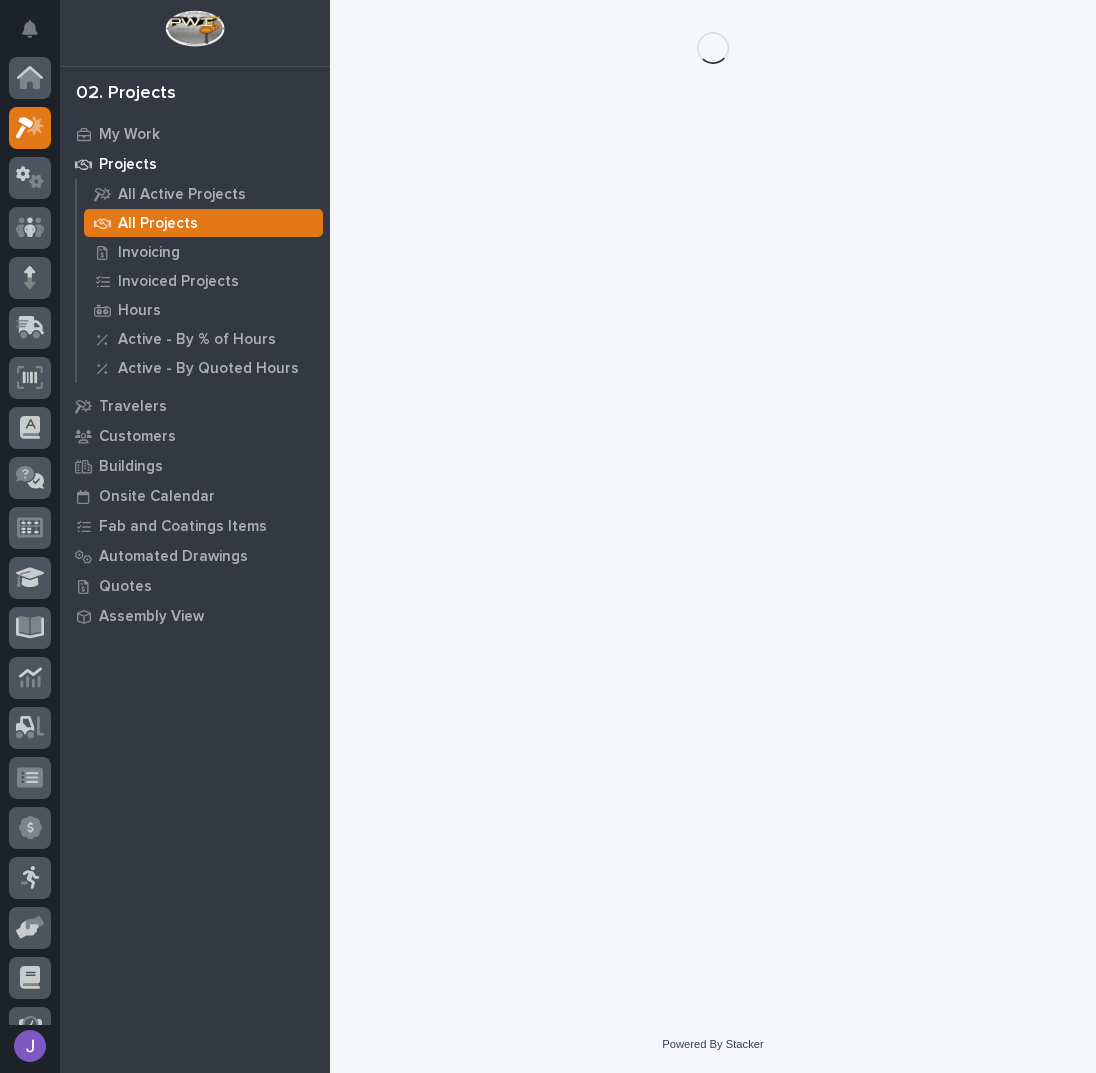 scroll, scrollTop: 50, scrollLeft: 0, axis: vertical 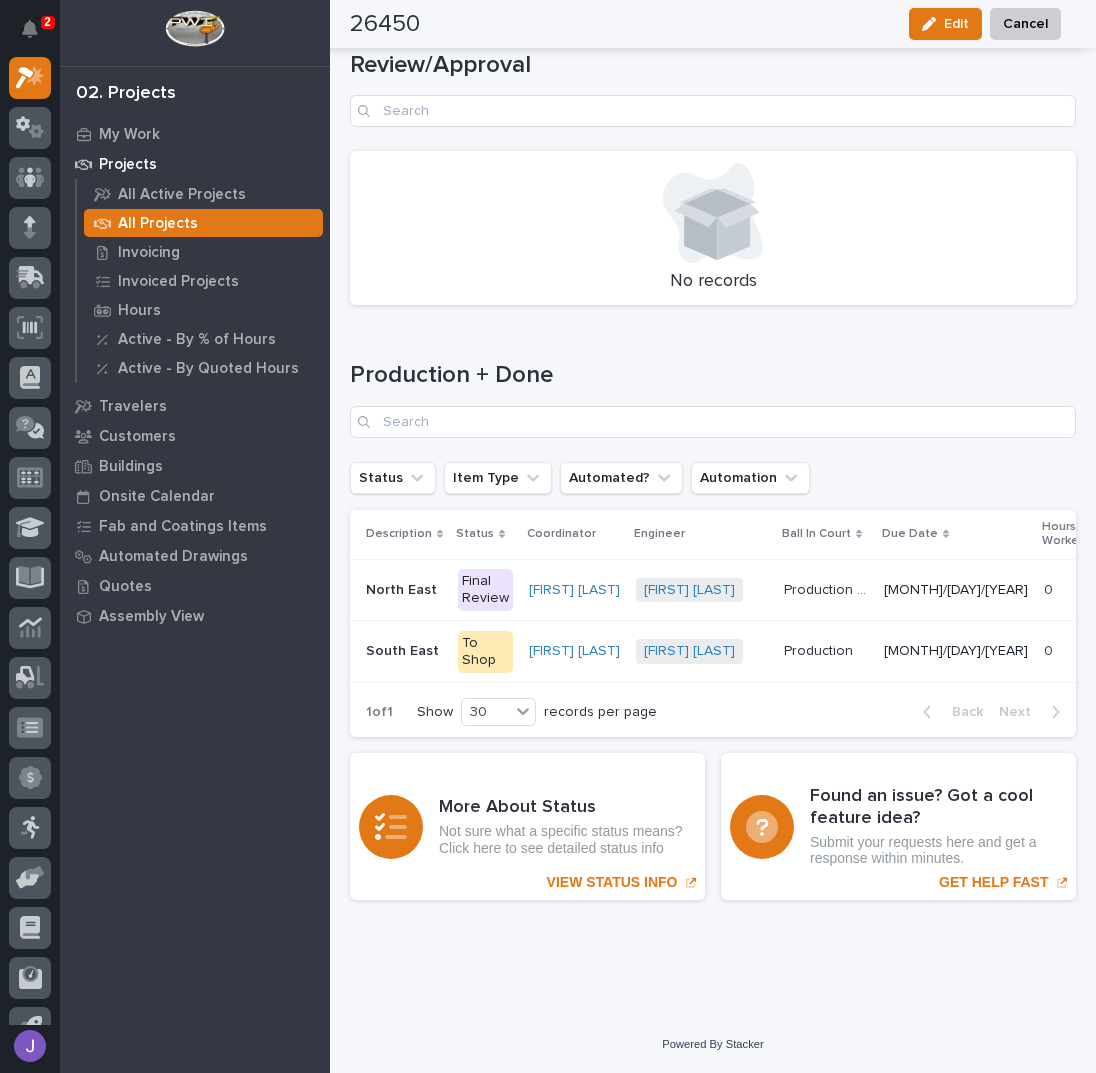 click on "[REGION] [REGION]" at bounding box center (400, 590) 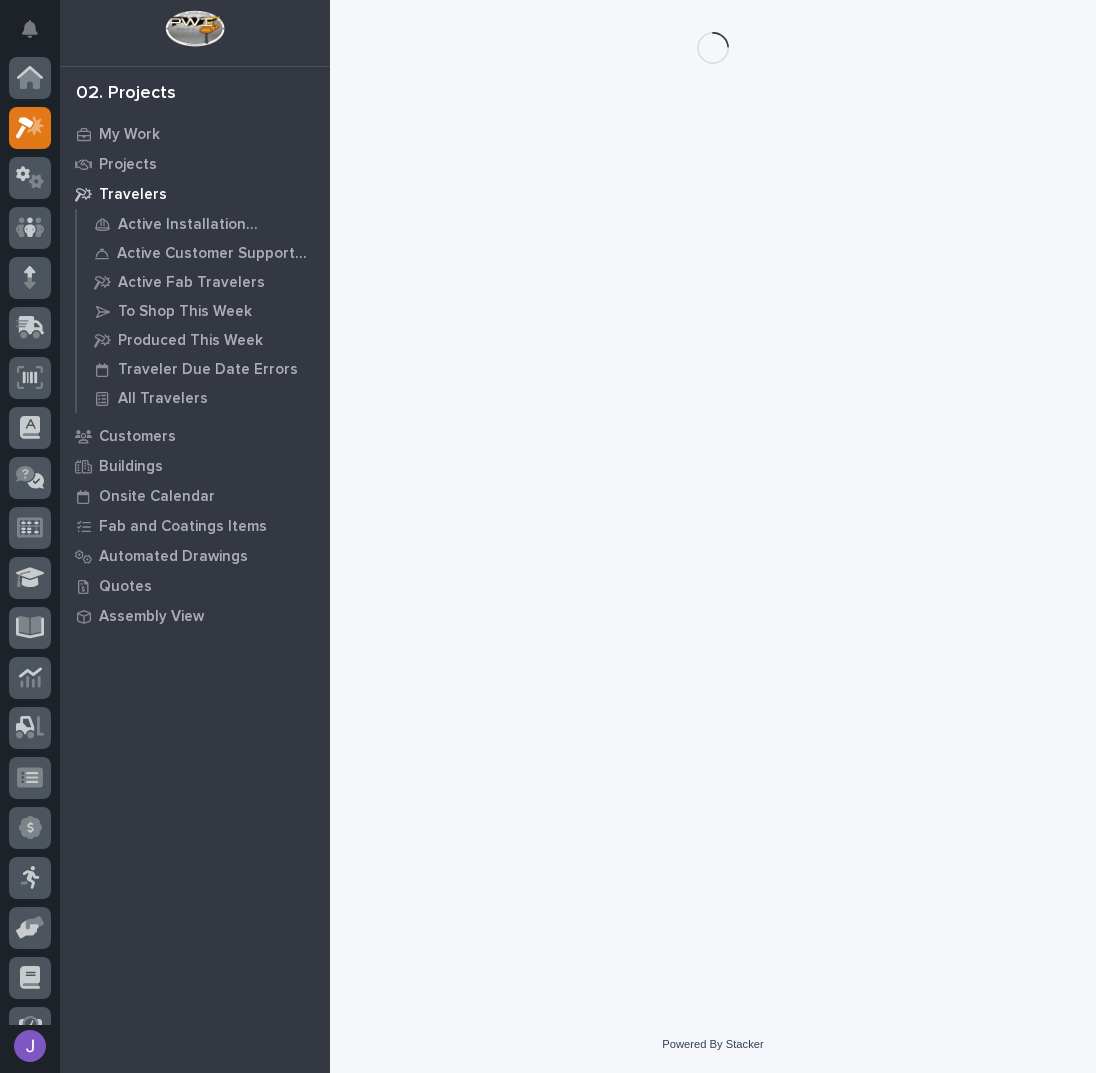 scroll, scrollTop: 0, scrollLeft: 0, axis: both 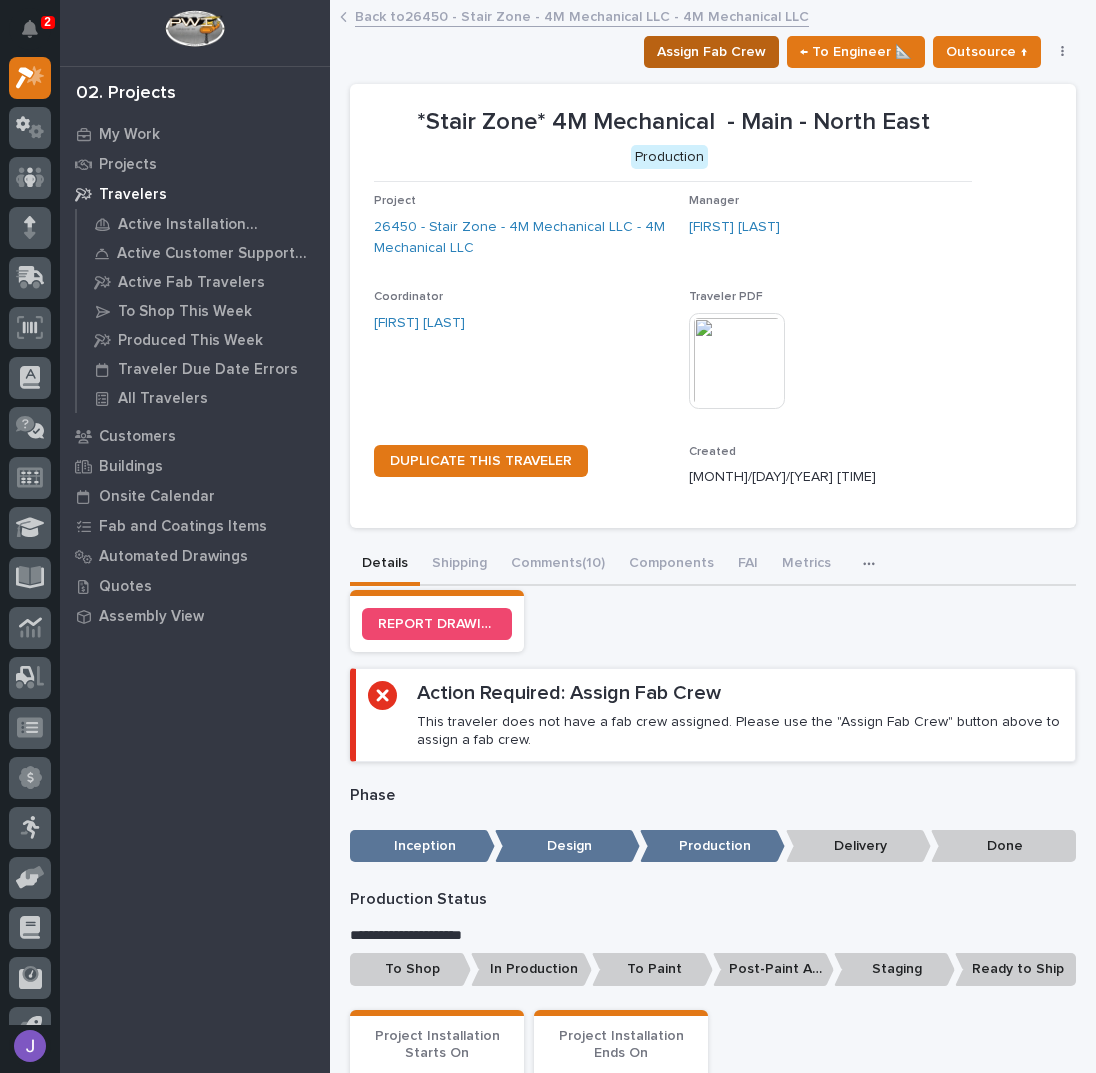 click on "Assign Fab Crew" at bounding box center (711, 52) 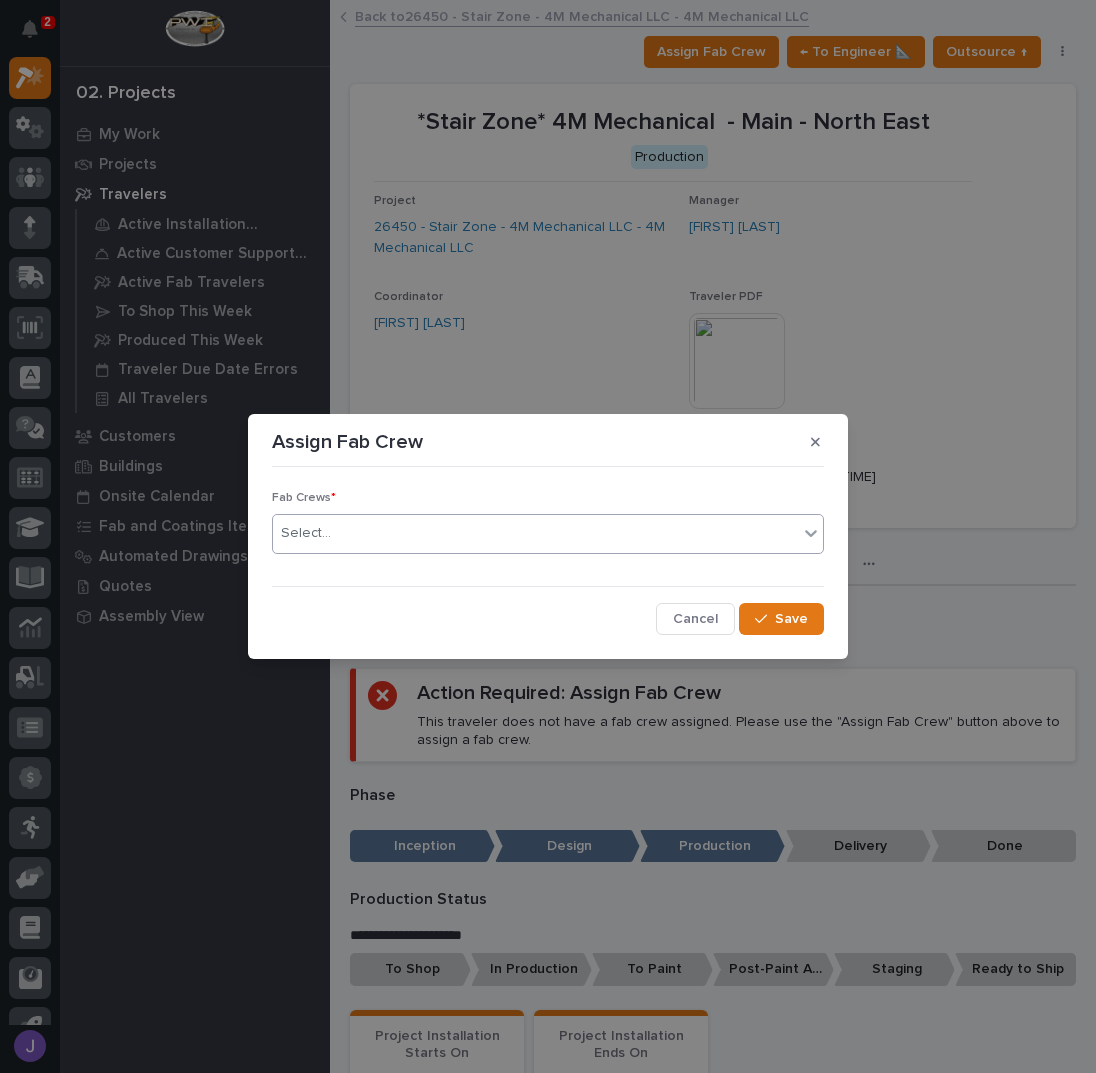 click on "Select..." at bounding box center [535, 533] 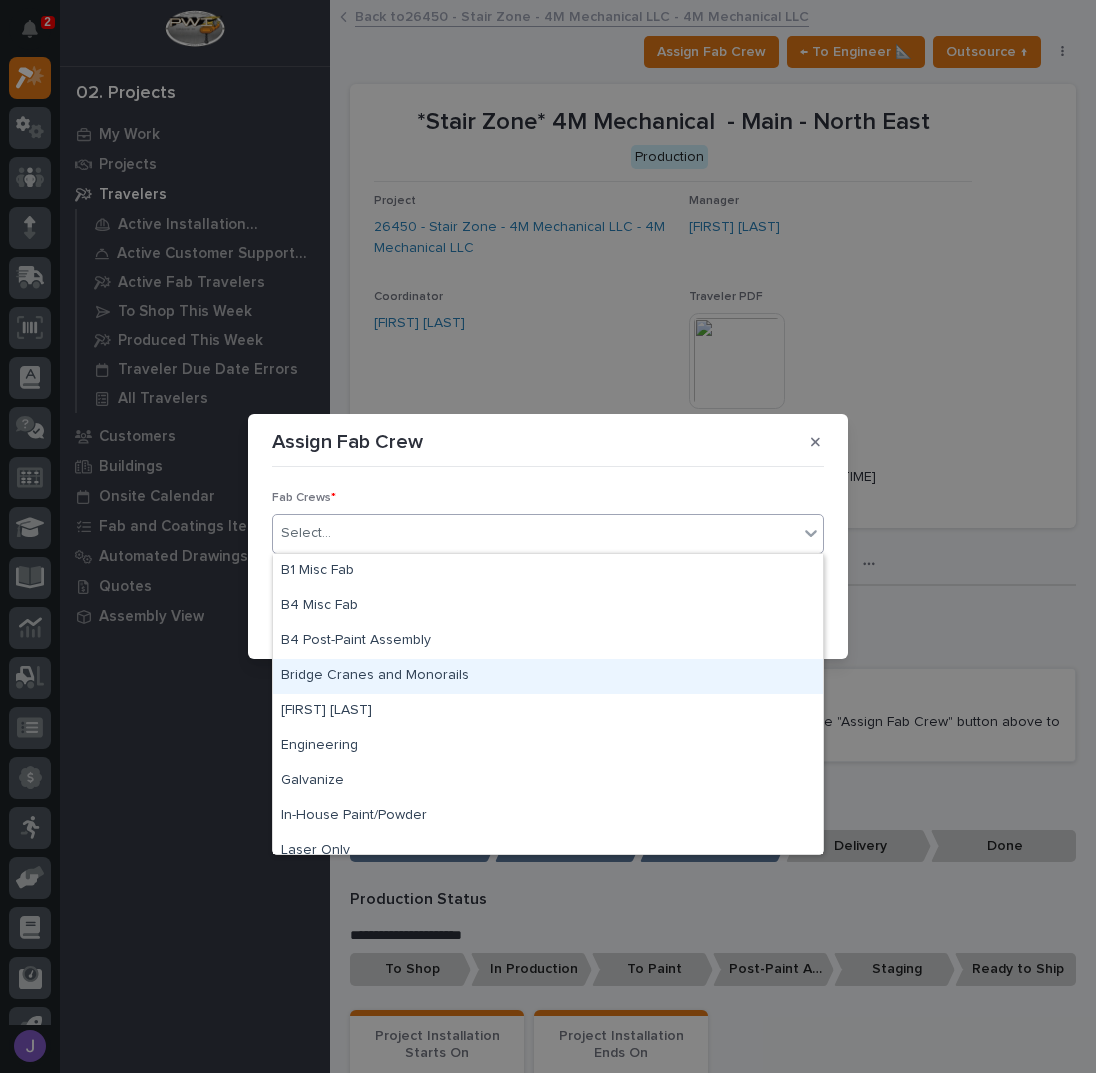 scroll, scrollTop: 470, scrollLeft: 0, axis: vertical 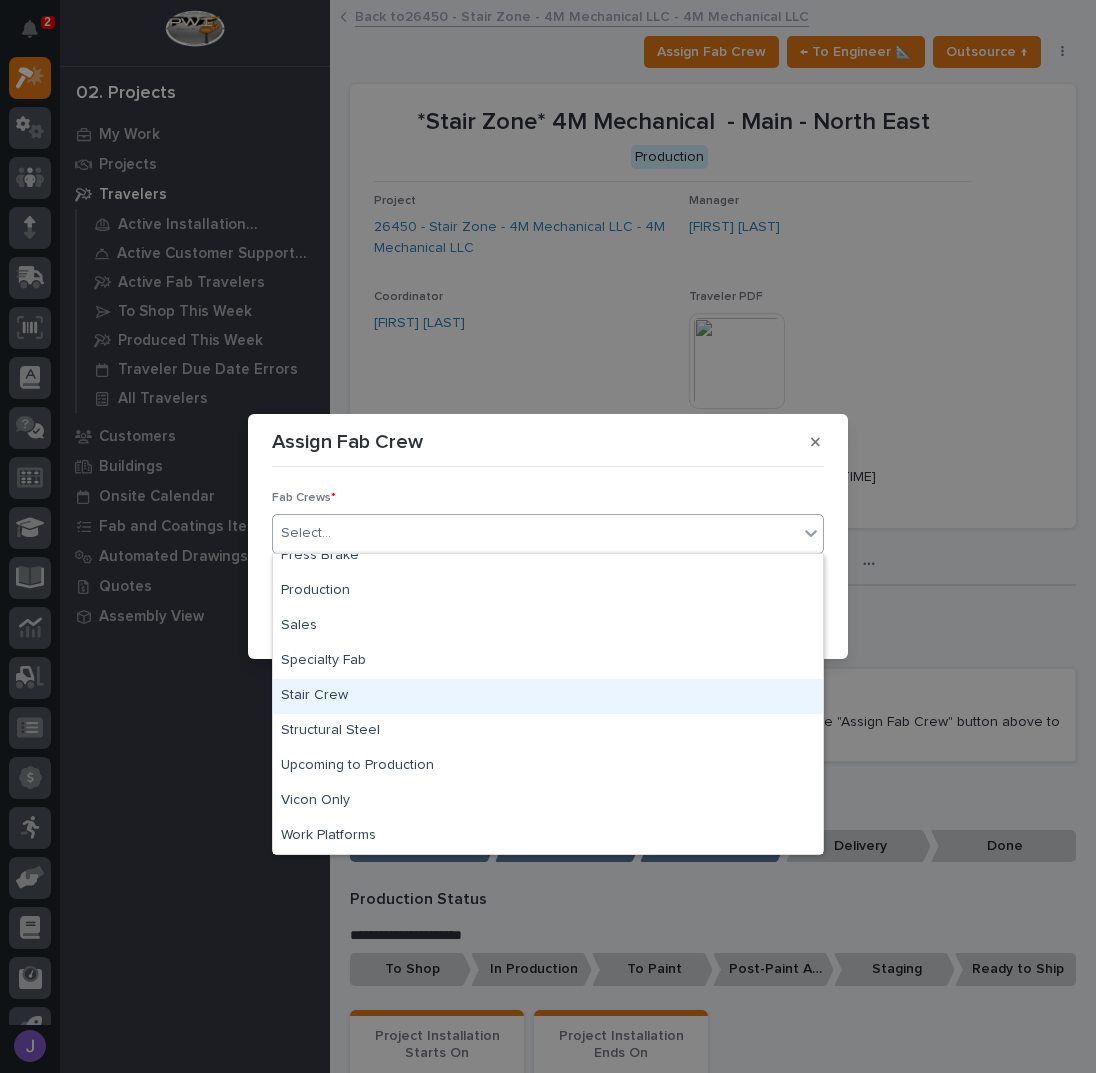 click on "Stair Crew" at bounding box center [548, 696] 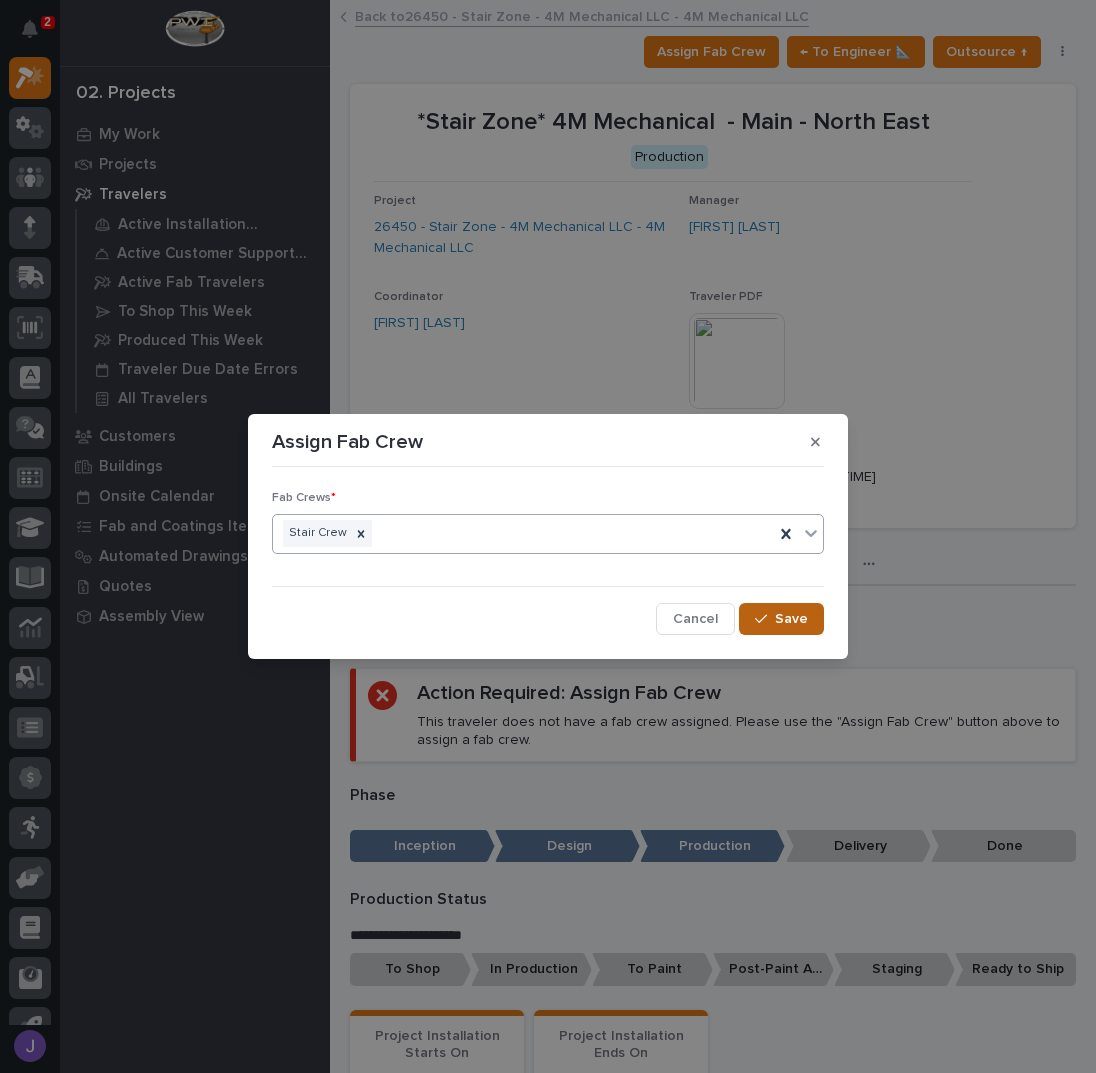 click on "Save" at bounding box center (791, 619) 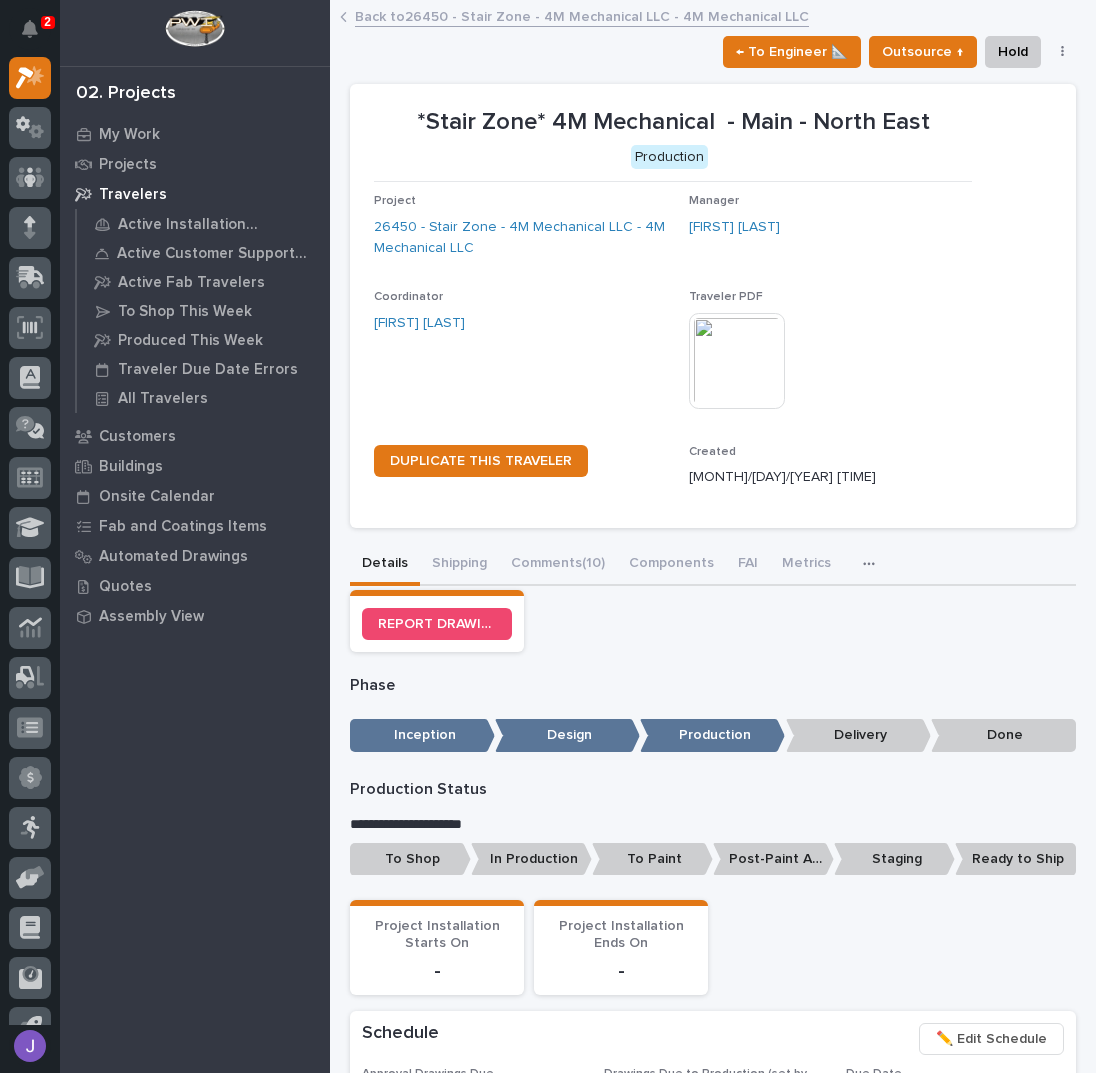 click on "To Shop" at bounding box center (410, 859) 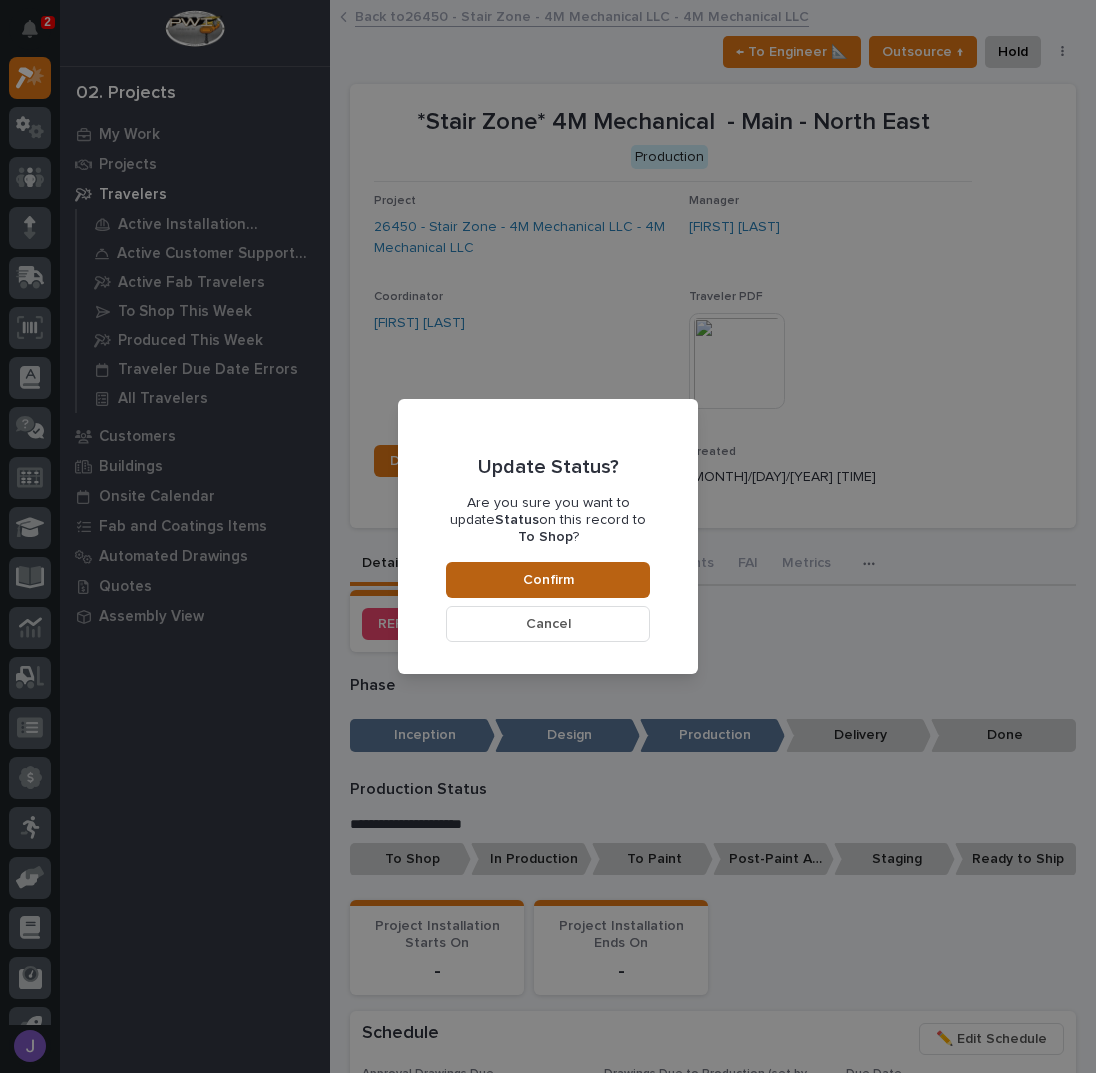 click on "Confirm" at bounding box center (548, 580) 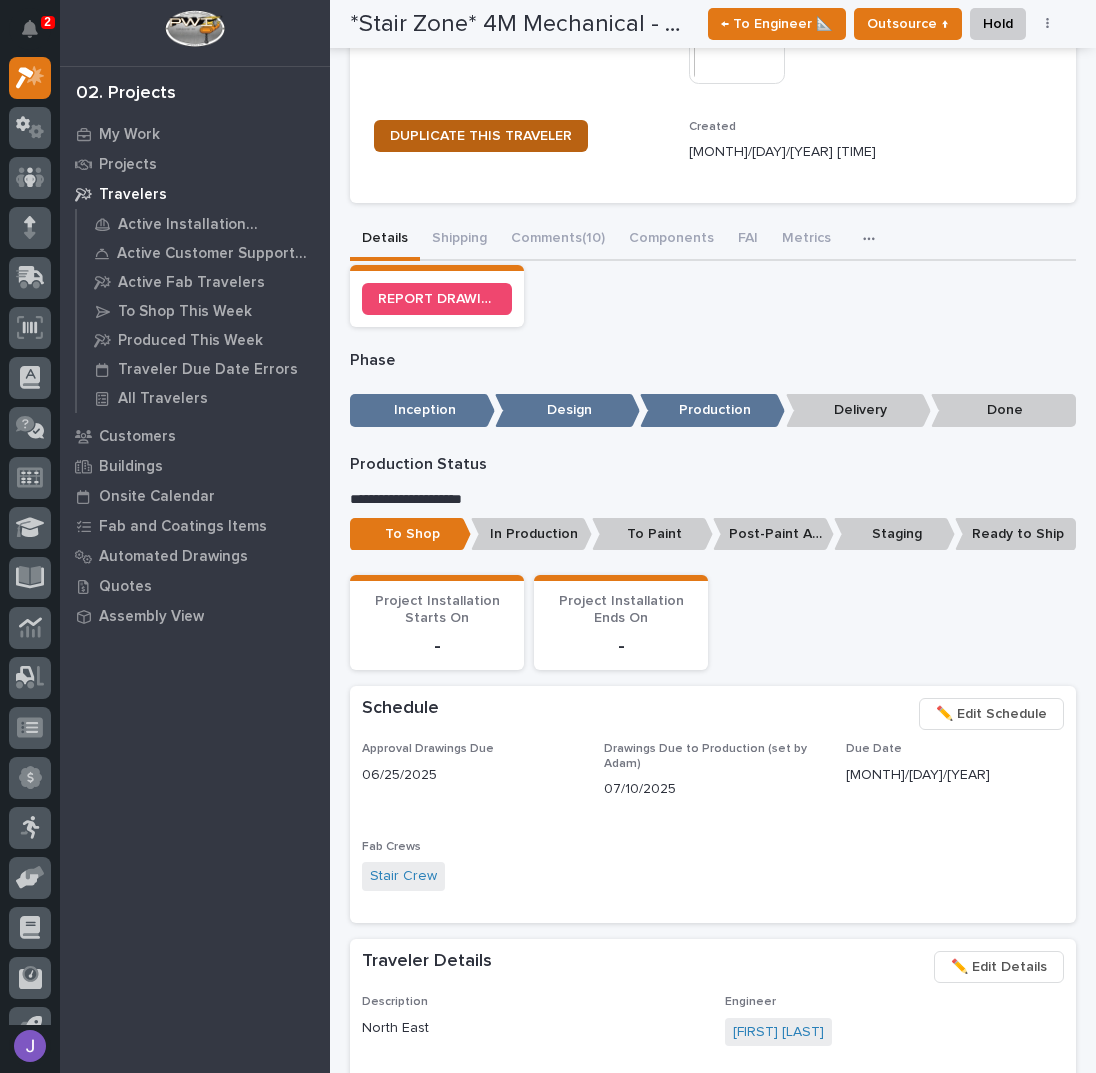 scroll, scrollTop: 0, scrollLeft: 0, axis: both 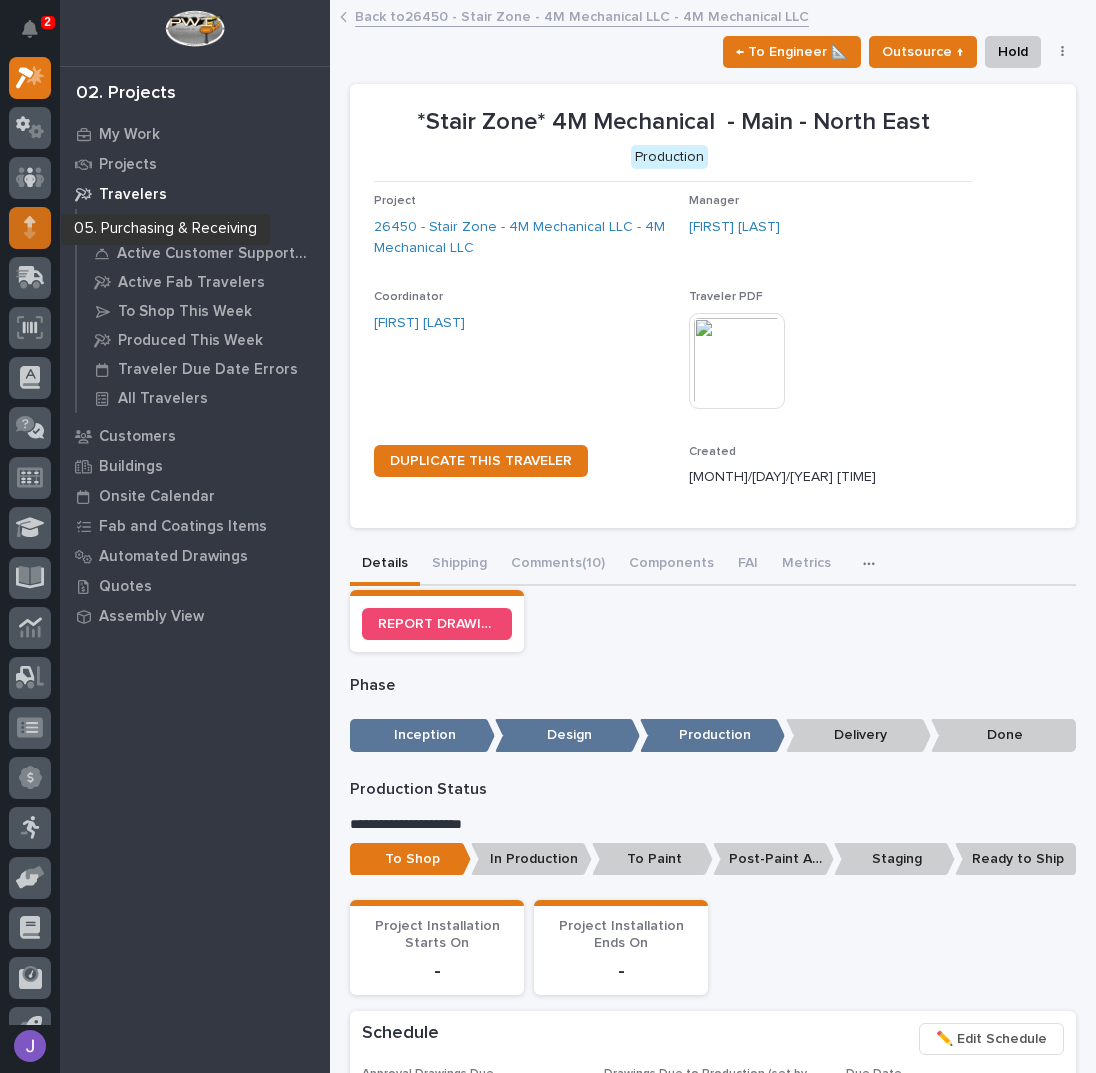 click at bounding box center (30, 228) 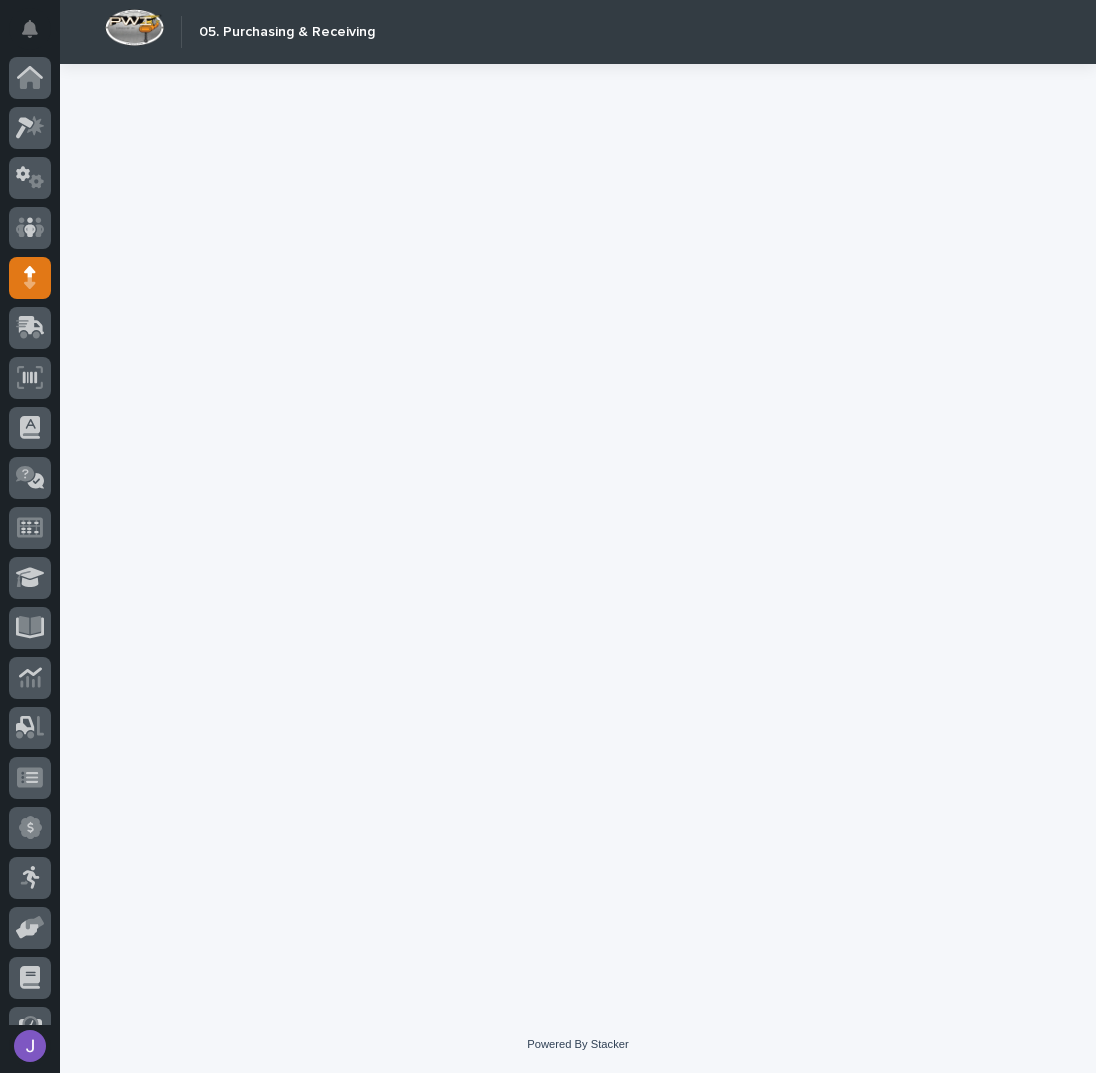 scroll, scrollTop: 82, scrollLeft: 0, axis: vertical 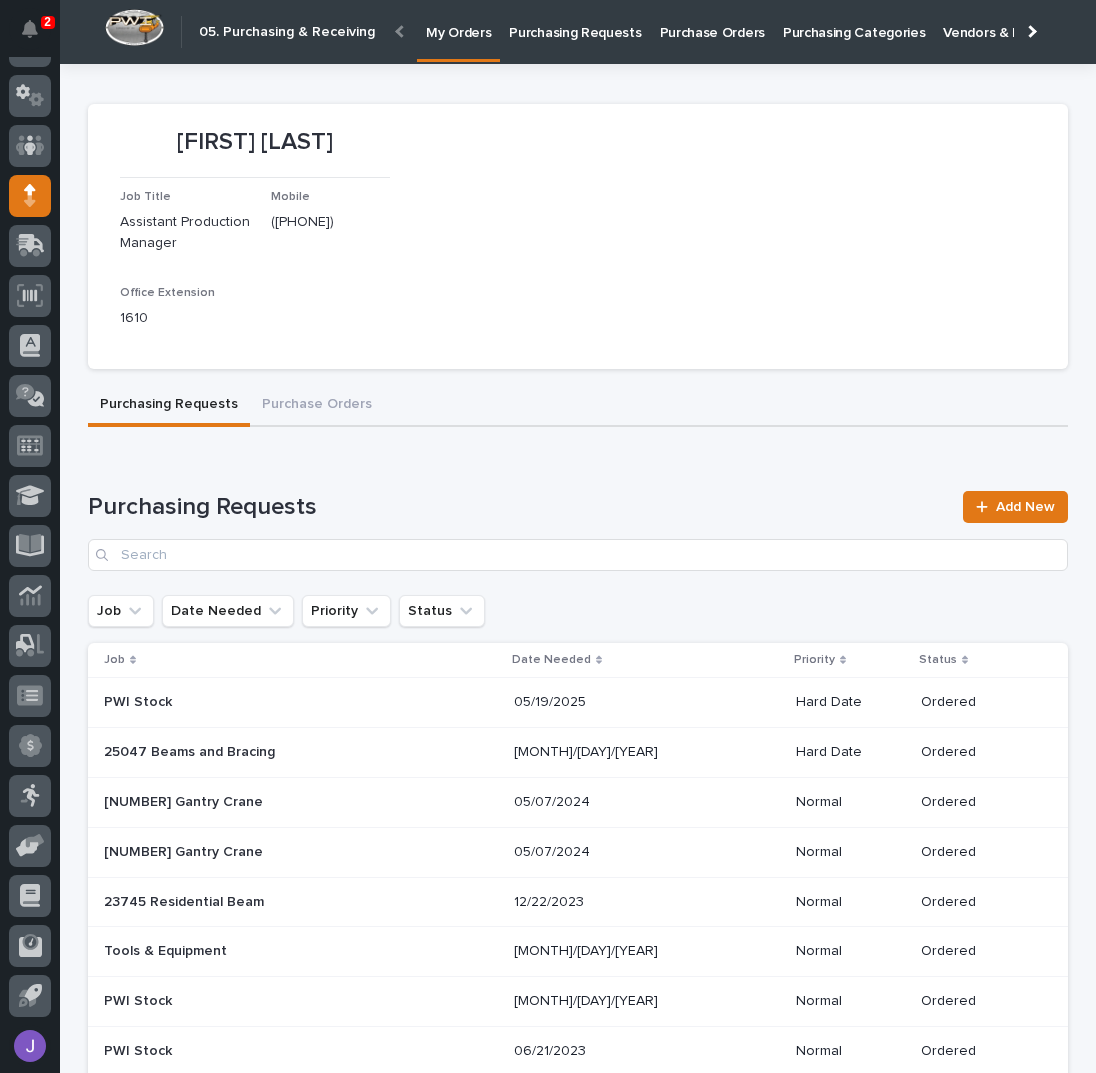 click on "Purchasing Requests" at bounding box center [575, 21] 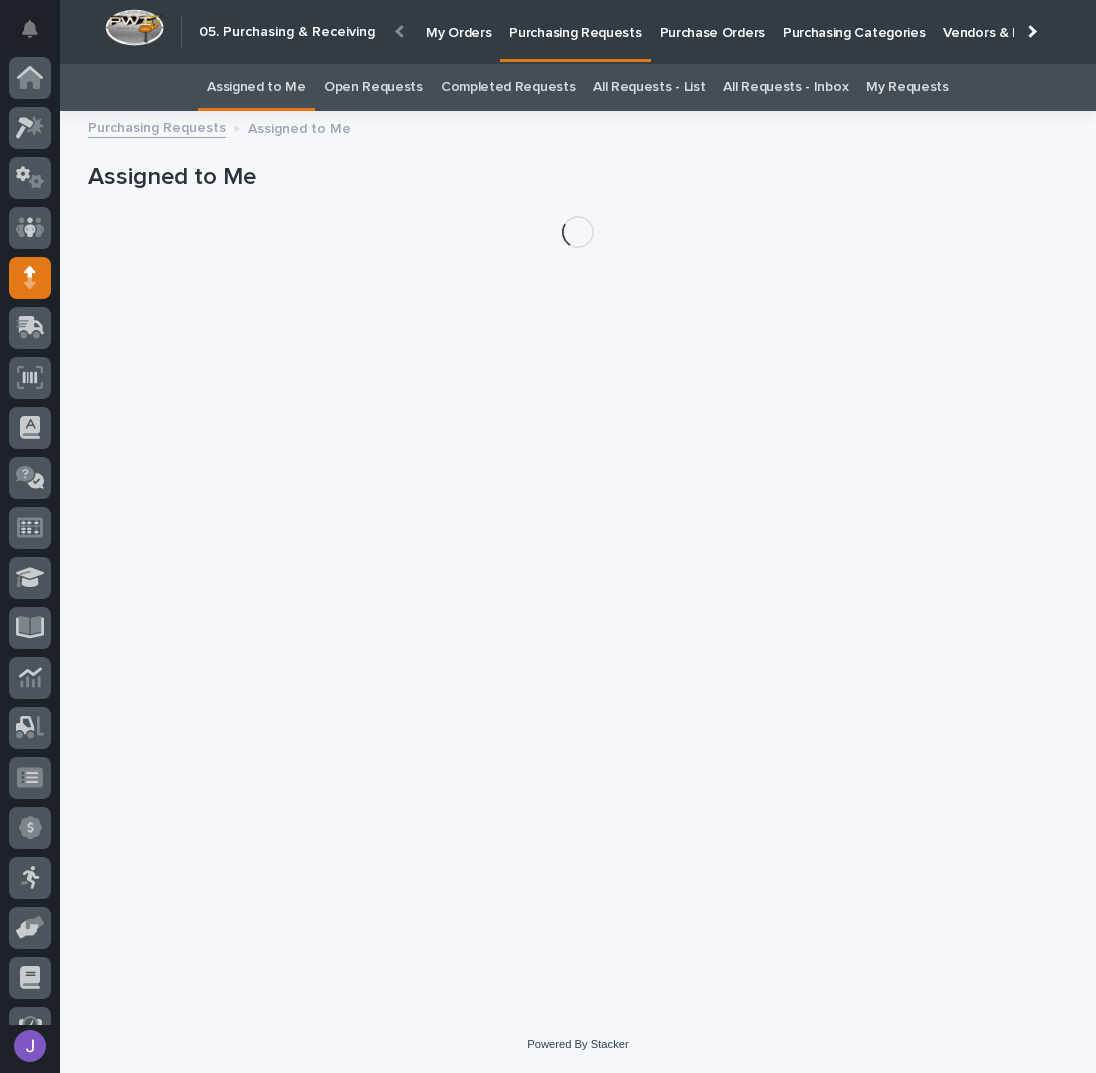 scroll, scrollTop: 82, scrollLeft: 0, axis: vertical 